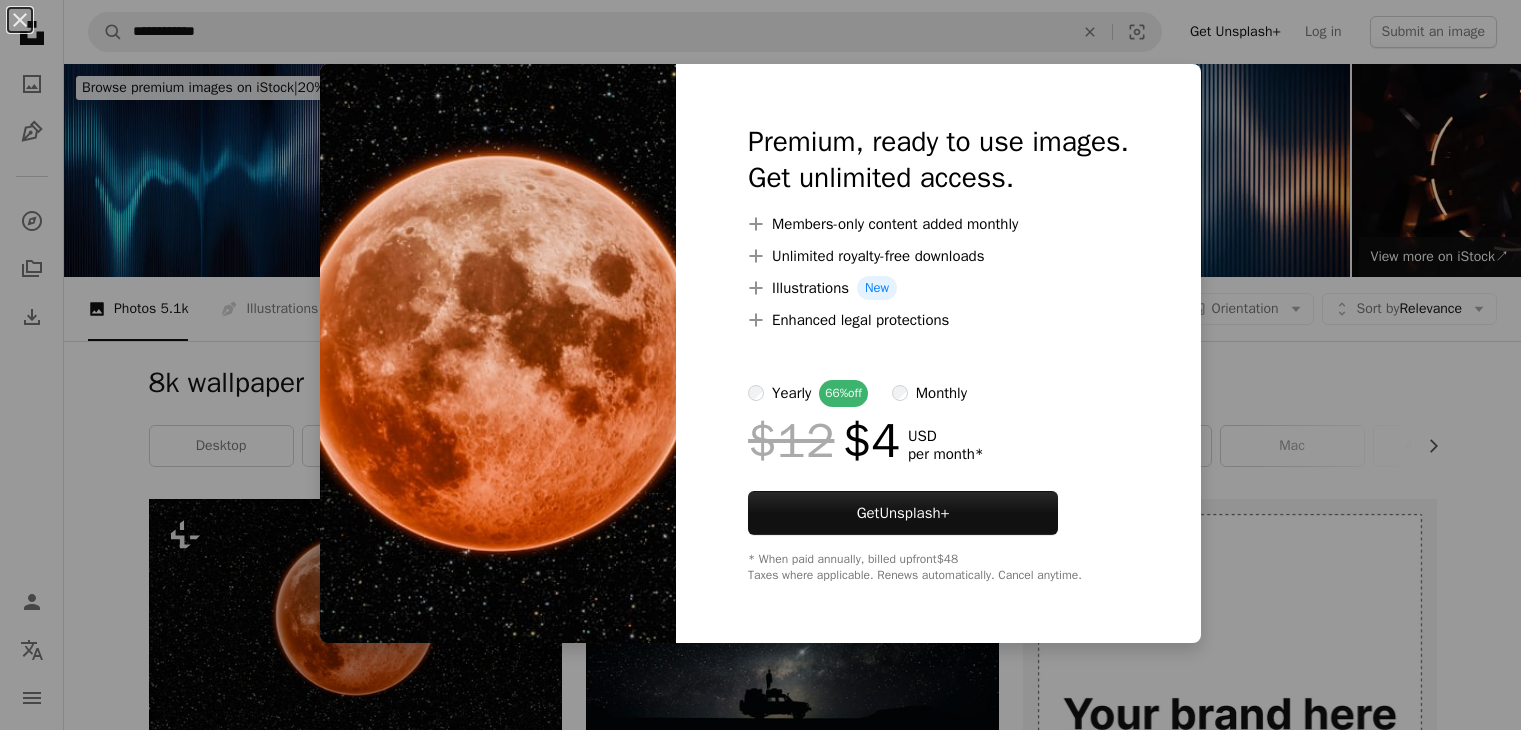 scroll, scrollTop: 333, scrollLeft: 0, axis: vertical 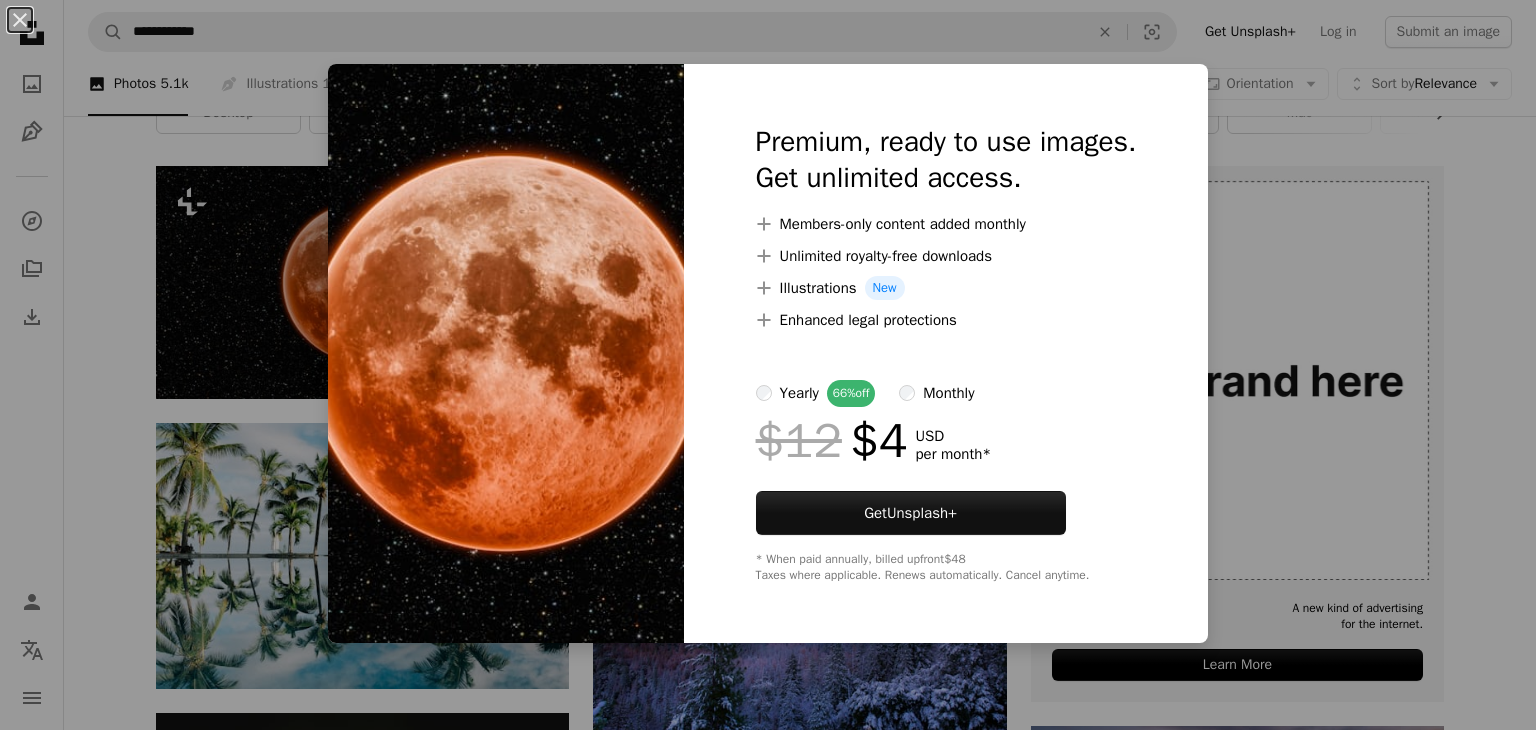 click on "An X shape Premium, ready to use images. Get unlimited access. A plus sign Members-only content added monthly A plus sign Unlimited royalty-free downloads A plus sign Illustrations  New A plus sign Enhanced legal protections yearly 66%  off monthly $12   $4 USD per month * Get  Unsplash+ * When paid annually, billed upfront  $48 Taxes where applicable. Renews automatically. Cancel anytime." at bounding box center (768, 365) 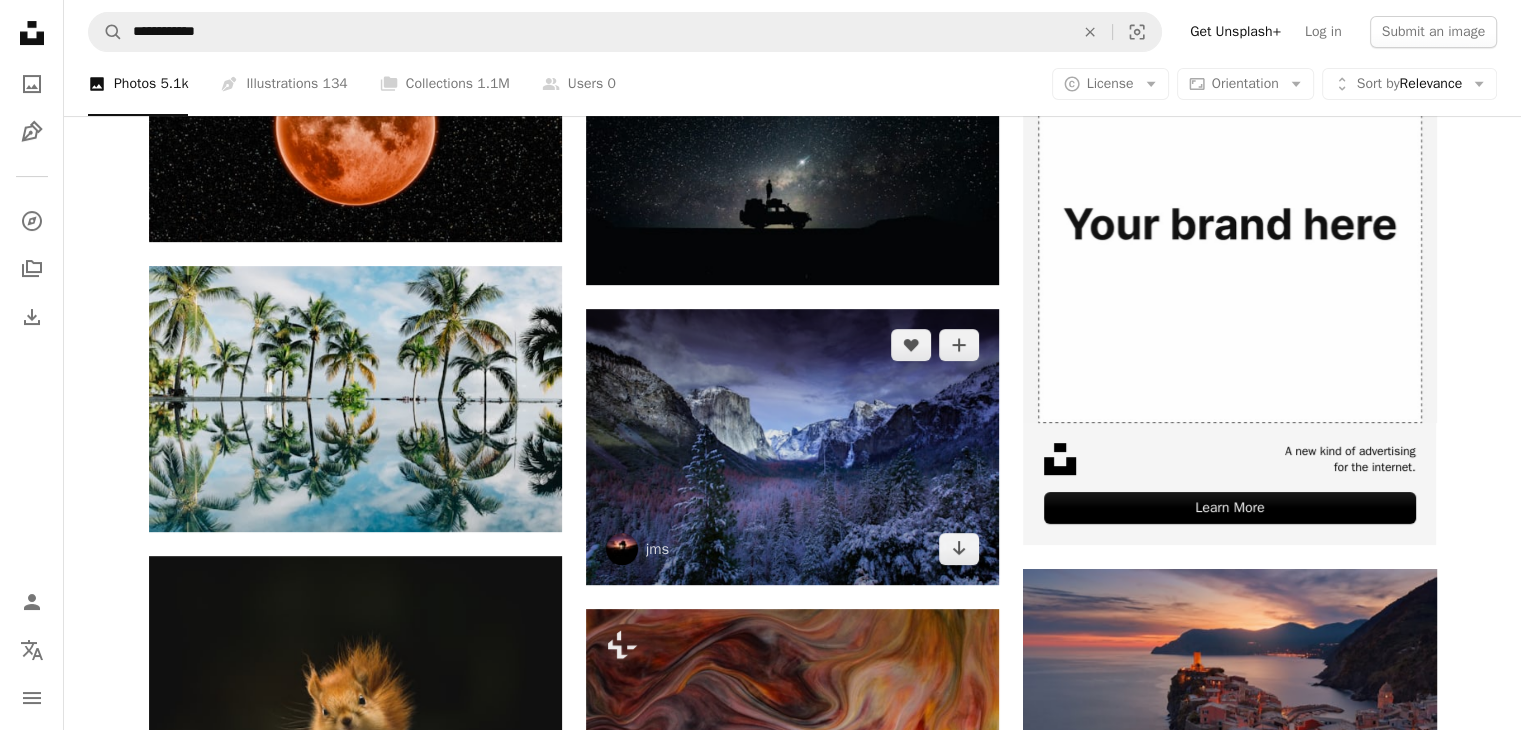 scroll, scrollTop: 500, scrollLeft: 0, axis: vertical 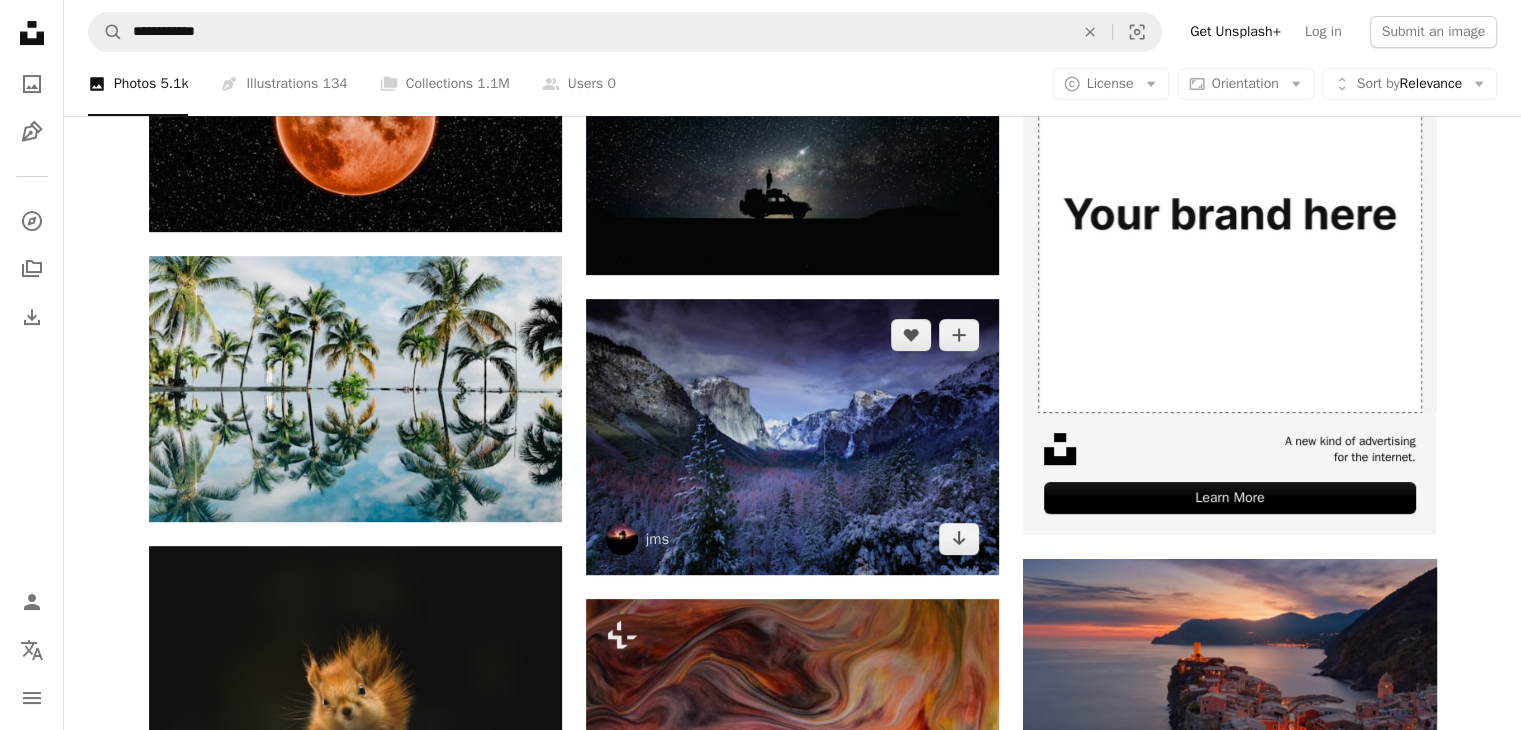 click at bounding box center (792, 436) 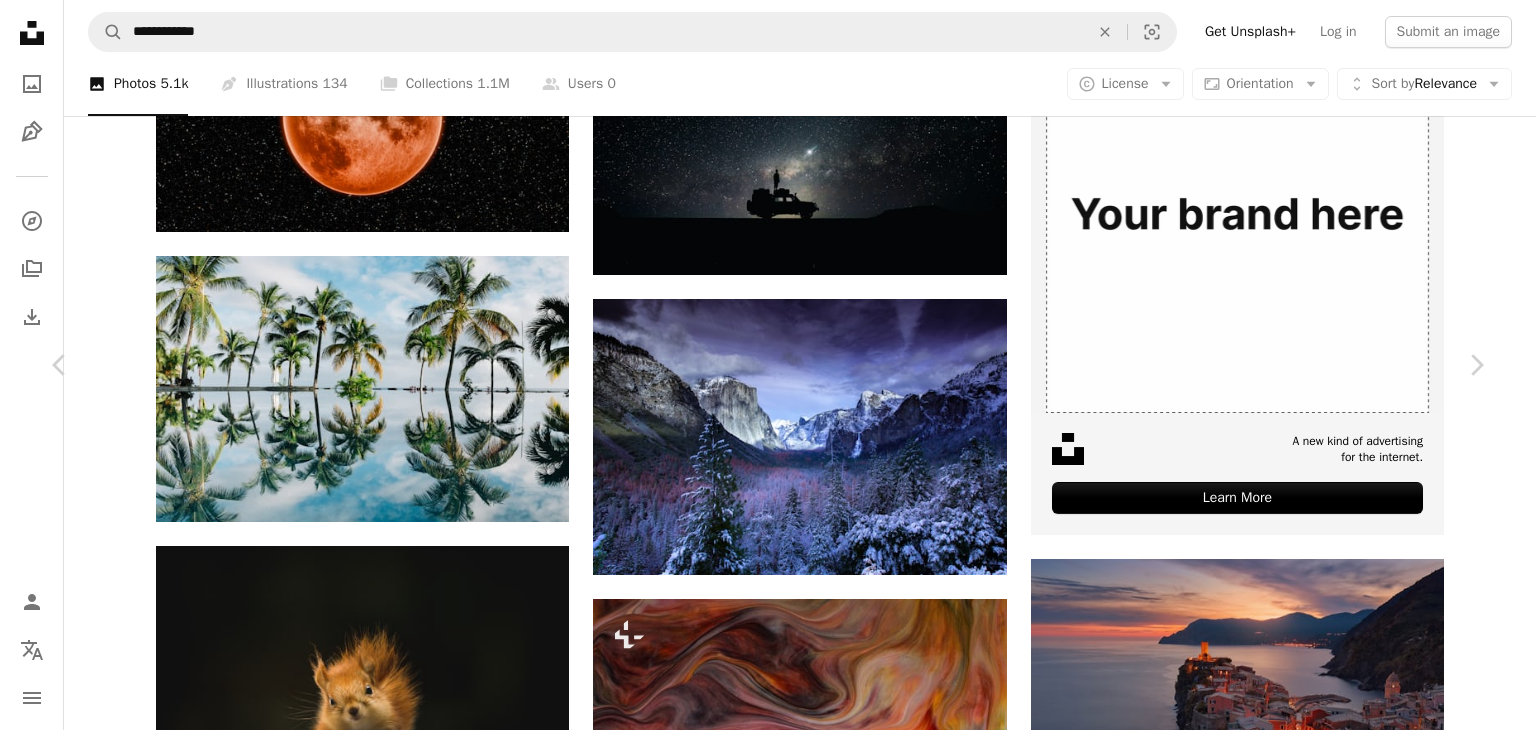 click on "Chevron down" 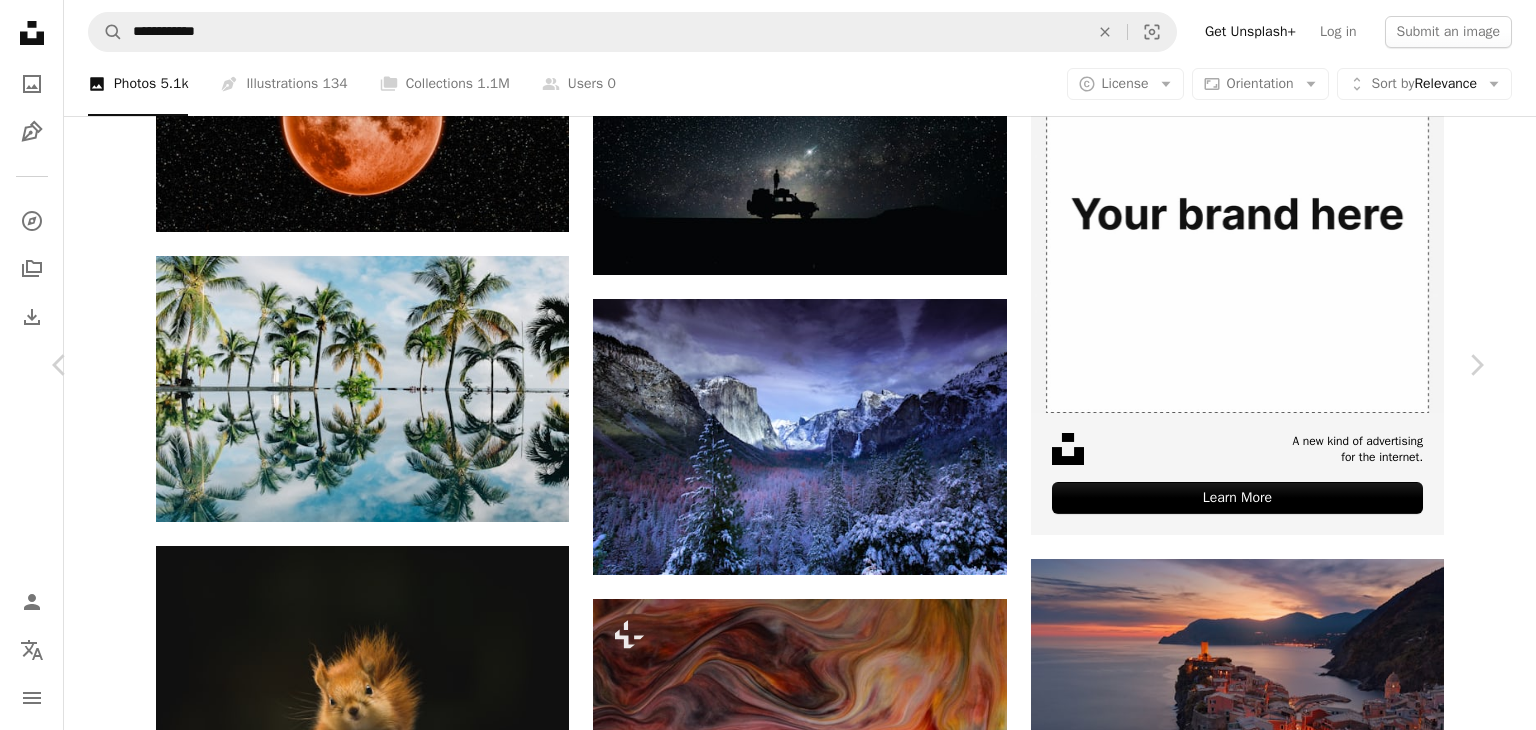 click on "An X shape Chevron left Chevron right [NAME] A heart A plus sign Edit image   Plus sign for Unsplash+ Download free Chevron down Zoom in Views 132,884,047 Downloads 1,314,173 Featured in Photos ,  Nature ,  Wallpapers A forward-right arrow Share Info icon Info More Actions Yosemite Tunnel View A map marker Yosemite Tunnel, Tuolumne Meadows, [COUNTRY] Calendar outlined Published on  [DATE] Safety Free to use under the  Unsplash License 4K Images laptop wallpaper macbook wallpaper forest 1920x1080 wallpaper mac wallpaper 8k wallpaper dark windows 10 wallpaper snow night cloud aesthetic wallpaper trees purple 1080p wallpaper cool wallpaper 2560x1440 wallpaper 1366x768 wallpaper cool background Public domain images Browse premium related images on iStock  |  Save 20% with code UNSPLASH20 View more on iStock  ↗ Related images A heart A plus sign [NAME] Arrow pointing down Plus sign for Unsplash+ A heart A plus sign Getty Images For  Unsplash+ A lock   Download A heart A plus sign" at bounding box center (768, 3784) 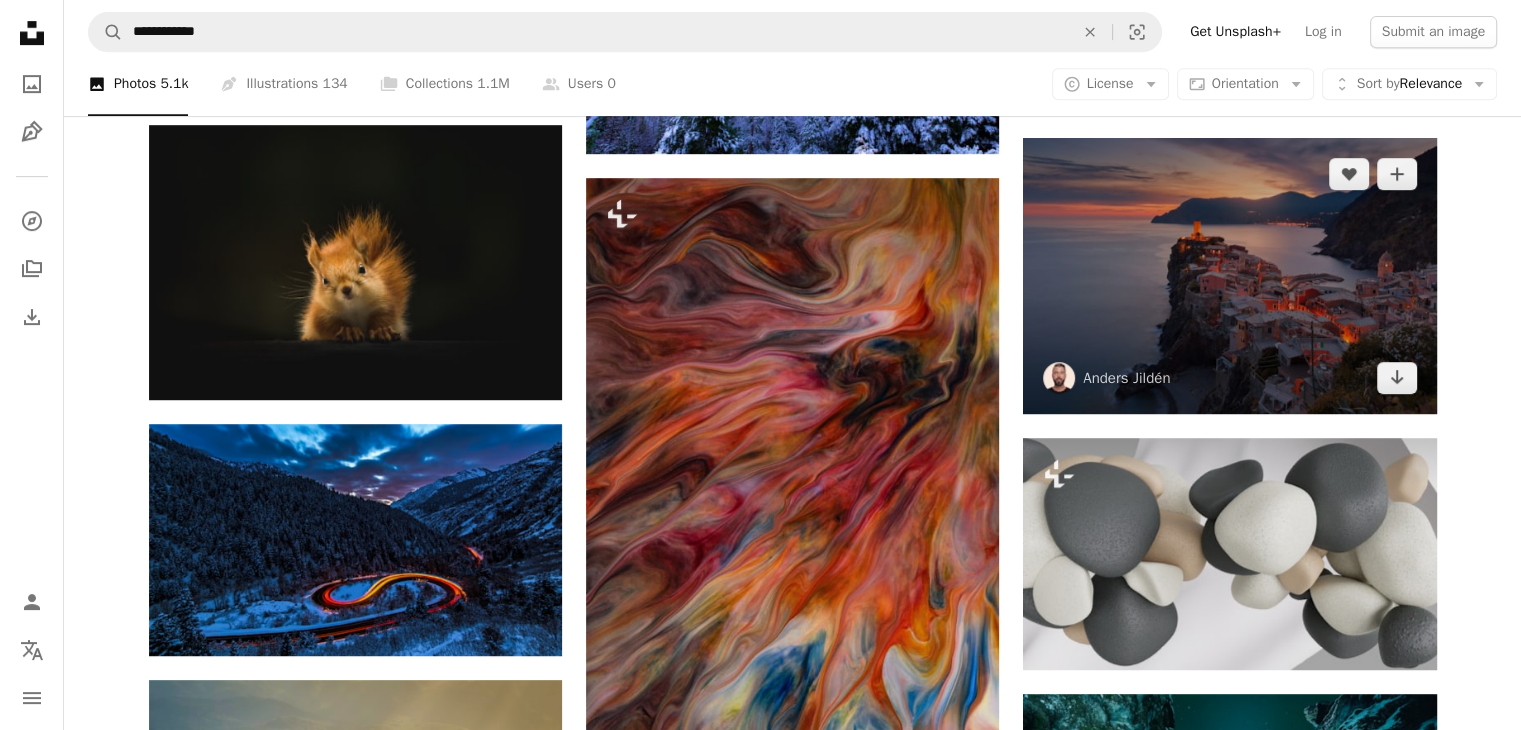 scroll, scrollTop: 833, scrollLeft: 0, axis: vertical 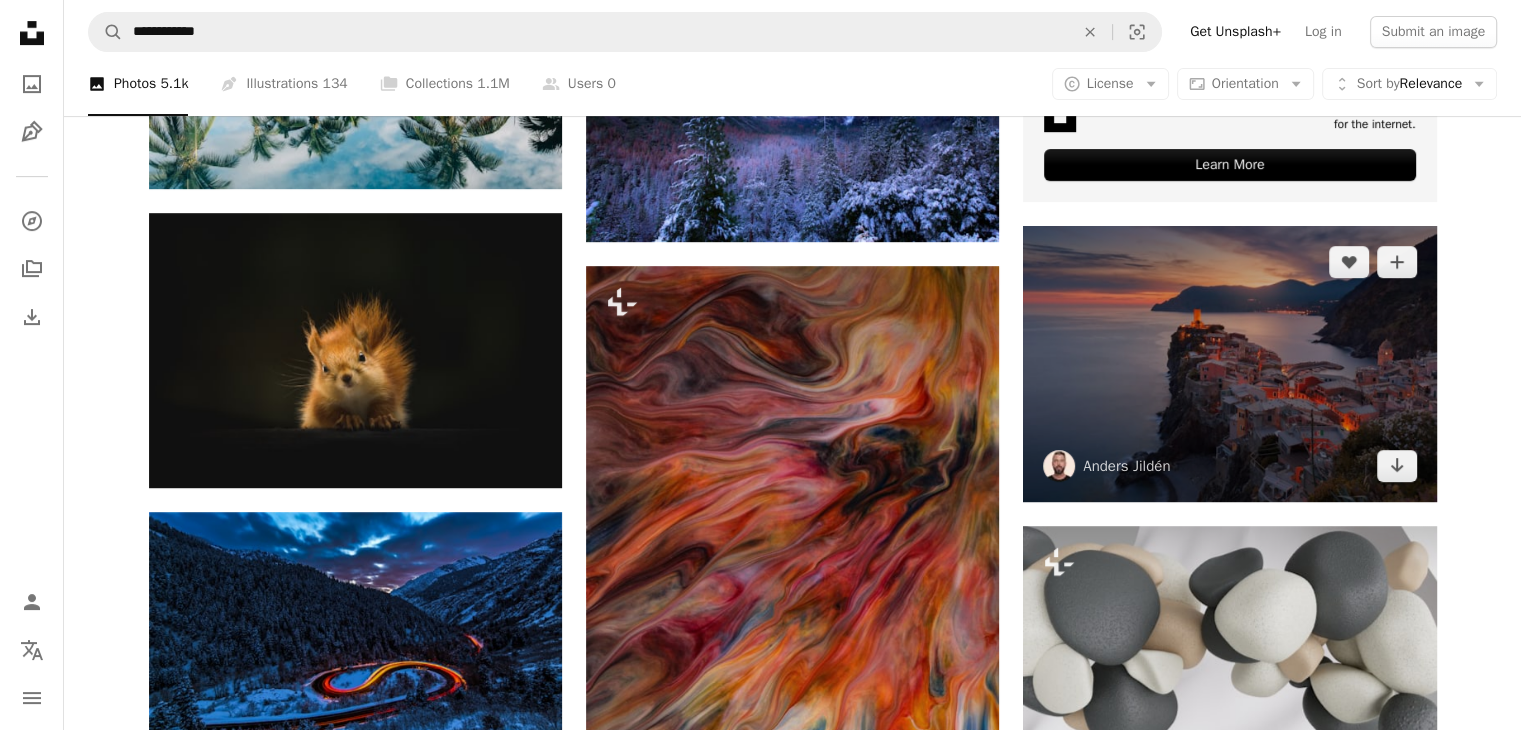click at bounding box center [1229, 363] 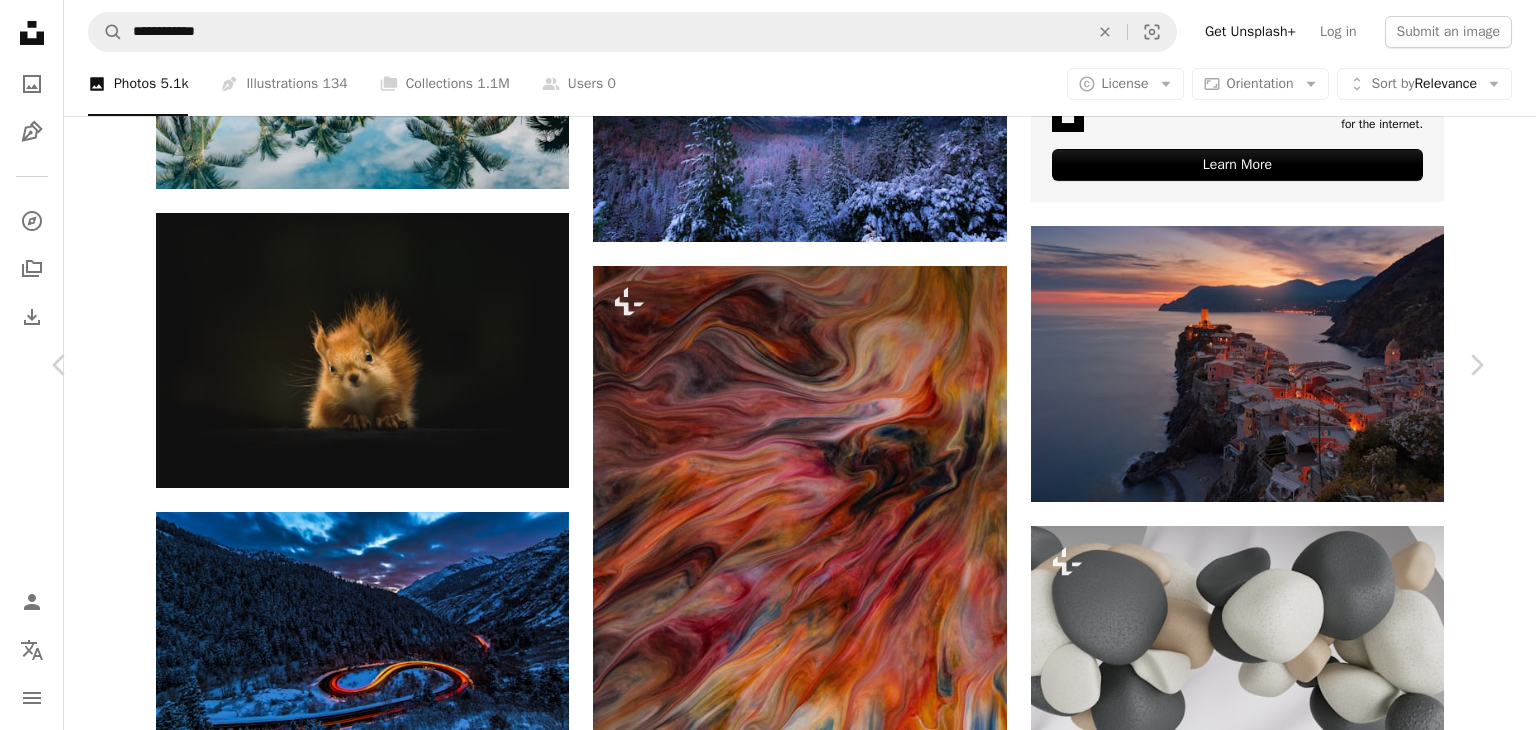 click on "[FIRST] [LAST] [FIRST] [LAST] A heart A plus sign Edit image   Plus sign for Unsplash+ Download free Chevron down" at bounding box center (760, 3133) 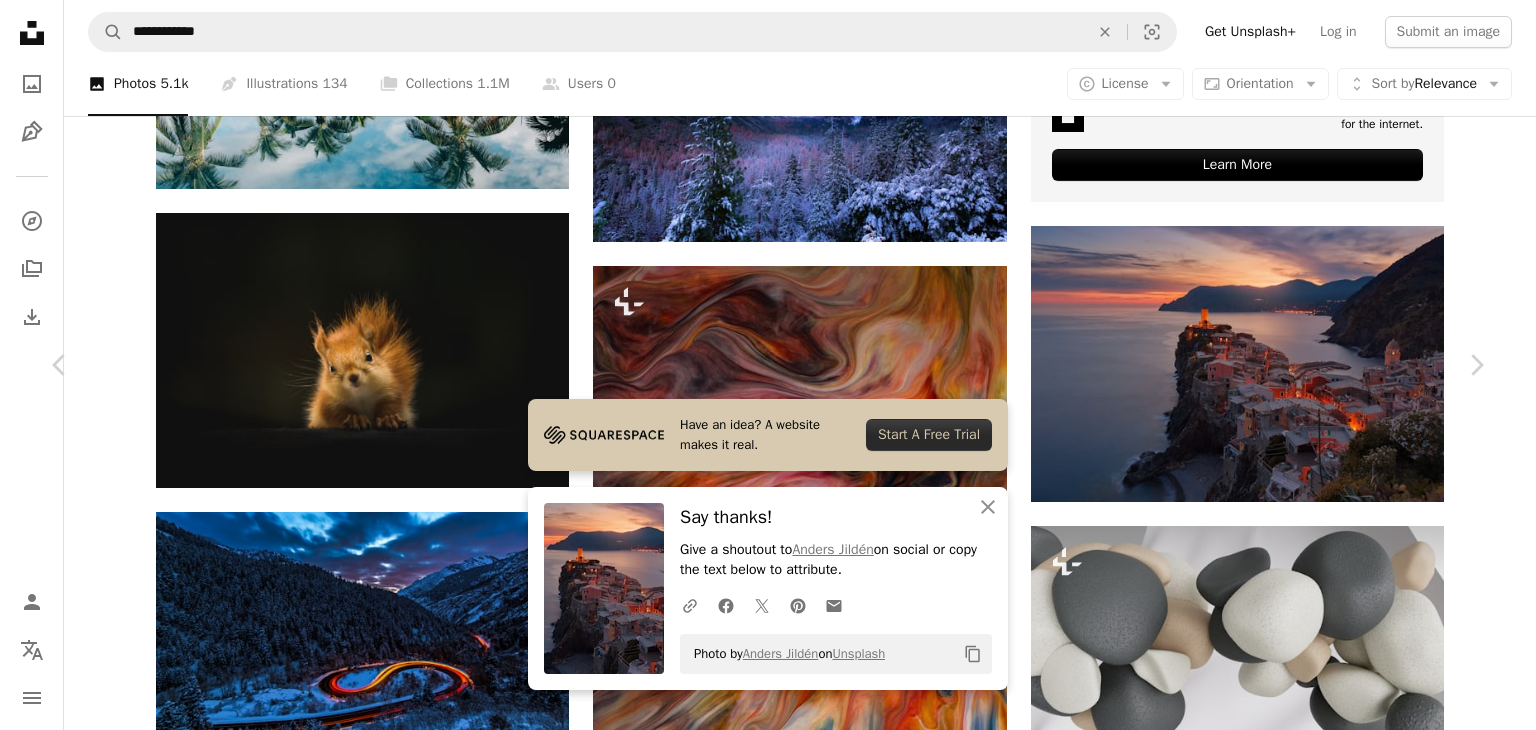 click on "An X shape Chevron left Chevron right Have an idea? A website makes it real. Start A Free Trial An X shape Close Say thanks! Give a shoutout to  [NAME]  on social or copy the text below to attribute. A URL sharing icon (chains) Facebook icon X (formerly Twitter) icon Pinterest icon An envelope Photo by  [NAME]  on  Unsplash
Copy content [NAME] [NAME] A heart A plus sign Edit image   Plus sign for Unsplash+ Download free Chevron down Zoom in Views 131,621,570 Downloads 987,997 Featured in Photos ,  Nature ,  Wallpapers A forward-right arrow Share Info icon Info More Actions Vernazza sunset A map marker Vernazza, Italy Calendar outlined Published on  [DATE] Safety Free to use under the  Unsplash License 4K Images laptop wallpaper macbook wallpaper 1920x1080 wallpaper building city mac wallpaper sea 8k wallpaper dark sunset mountains summer sunrise windows 10 wallpaper aesthetic wallpaper 1080p wallpaper cool wallpaper waves 2560x1440 wallpaper Free pictures  |   ↗" at bounding box center (768, 3451) 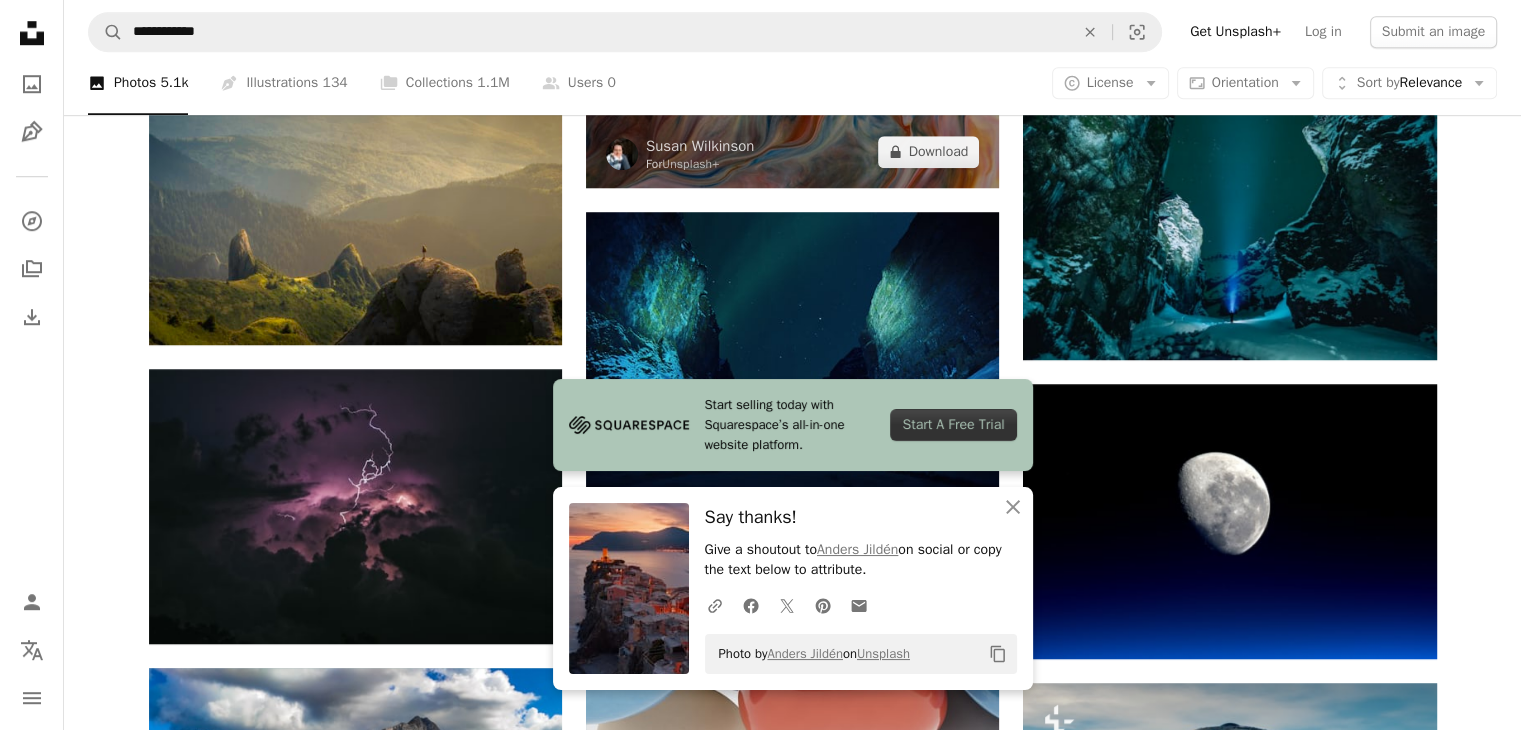 scroll, scrollTop: 1833, scrollLeft: 0, axis: vertical 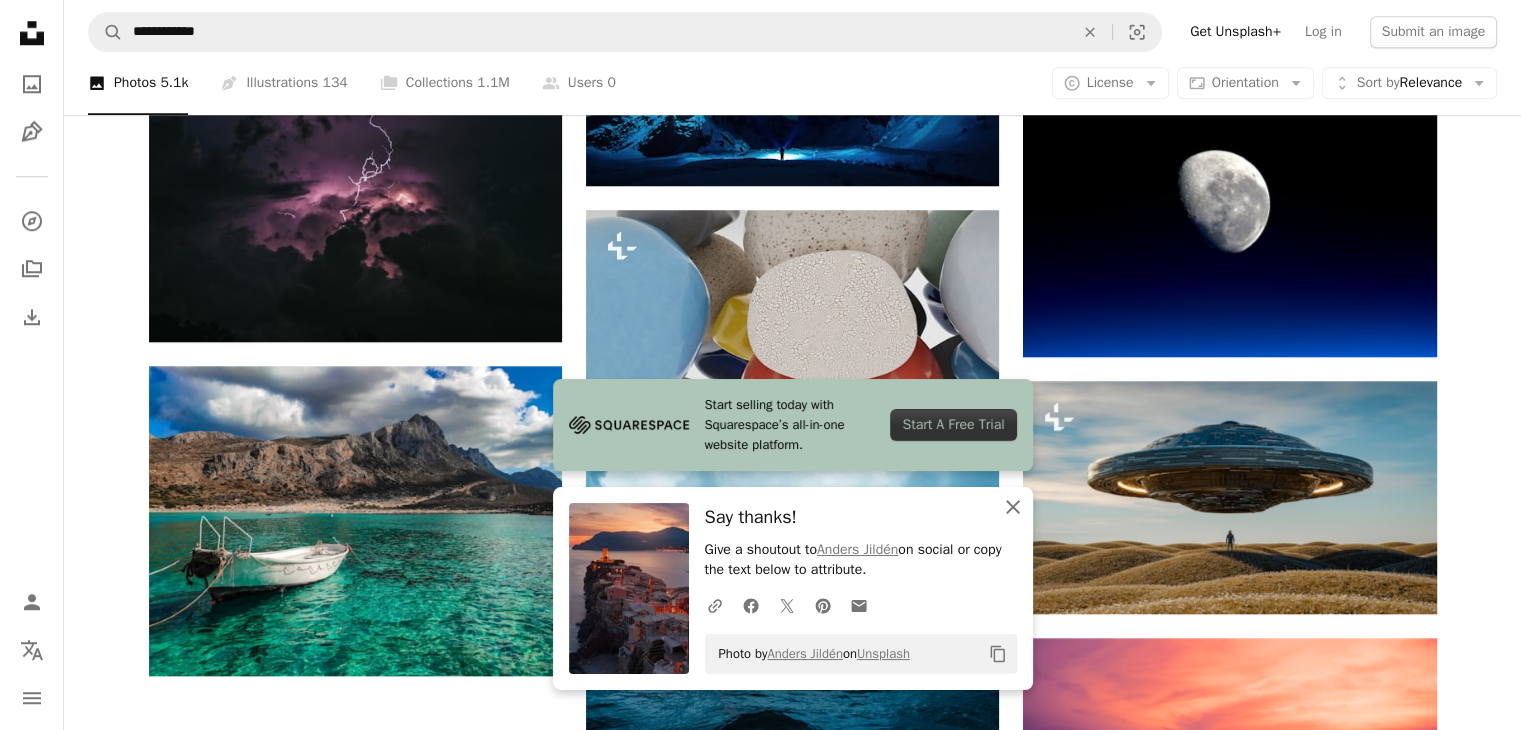 click 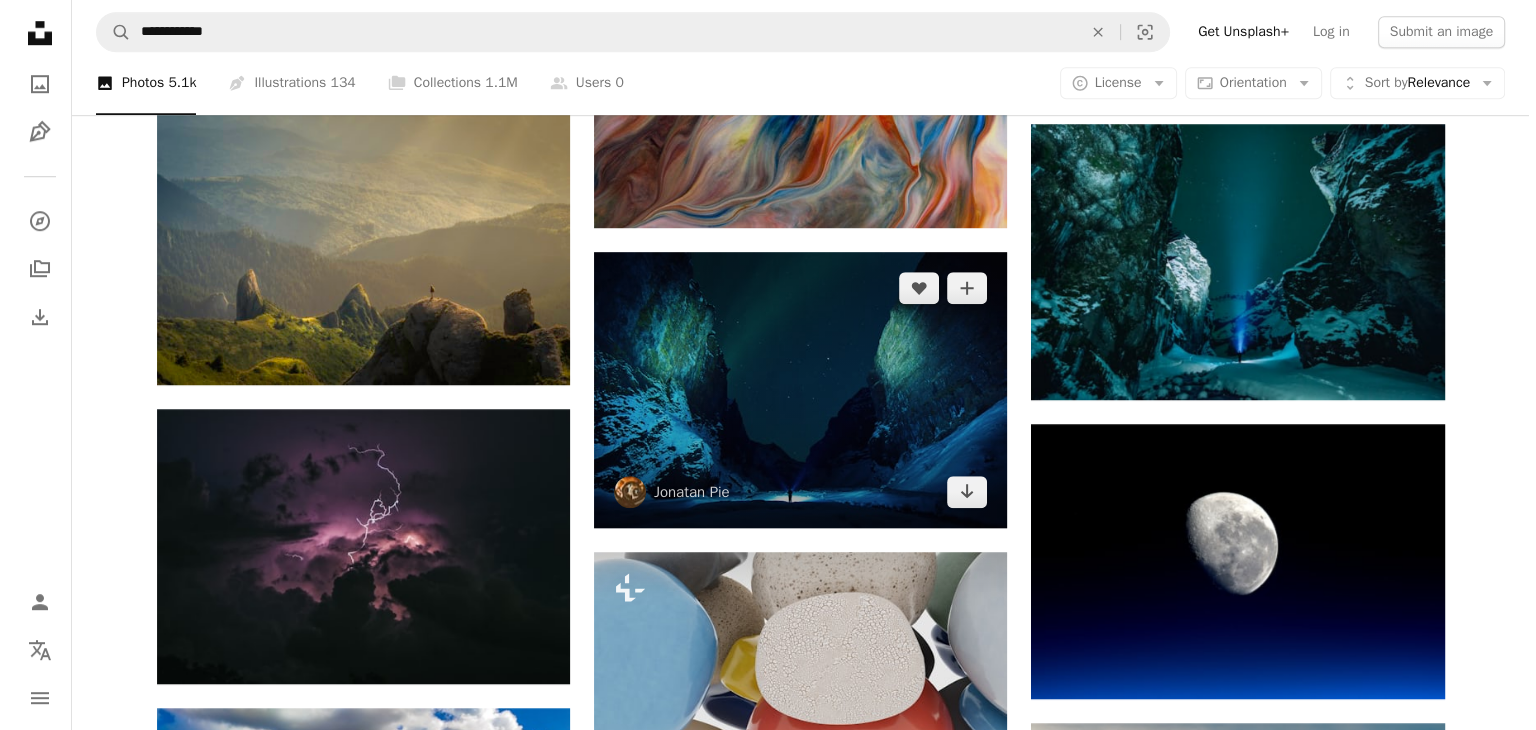 scroll, scrollTop: 1666, scrollLeft: 0, axis: vertical 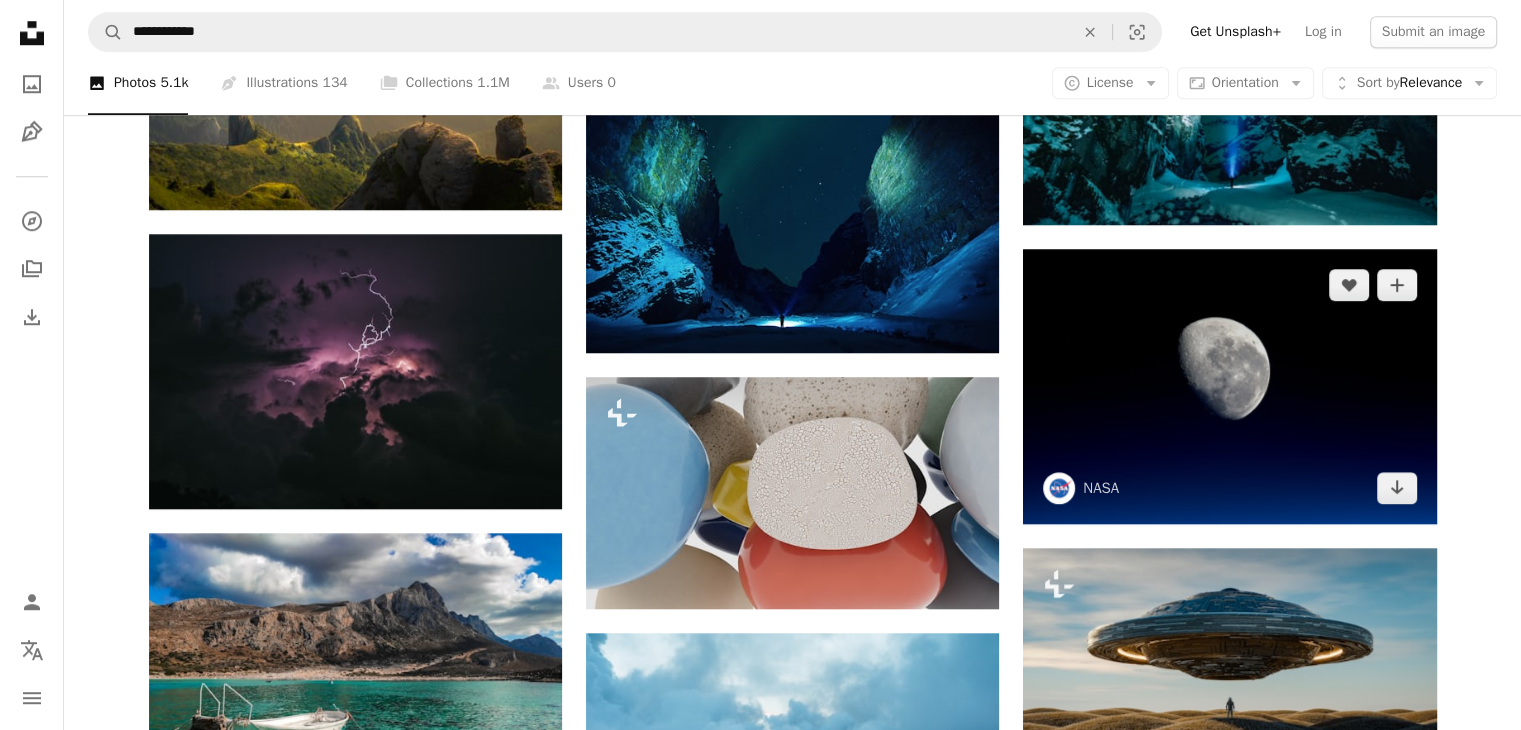 click at bounding box center [1229, 386] 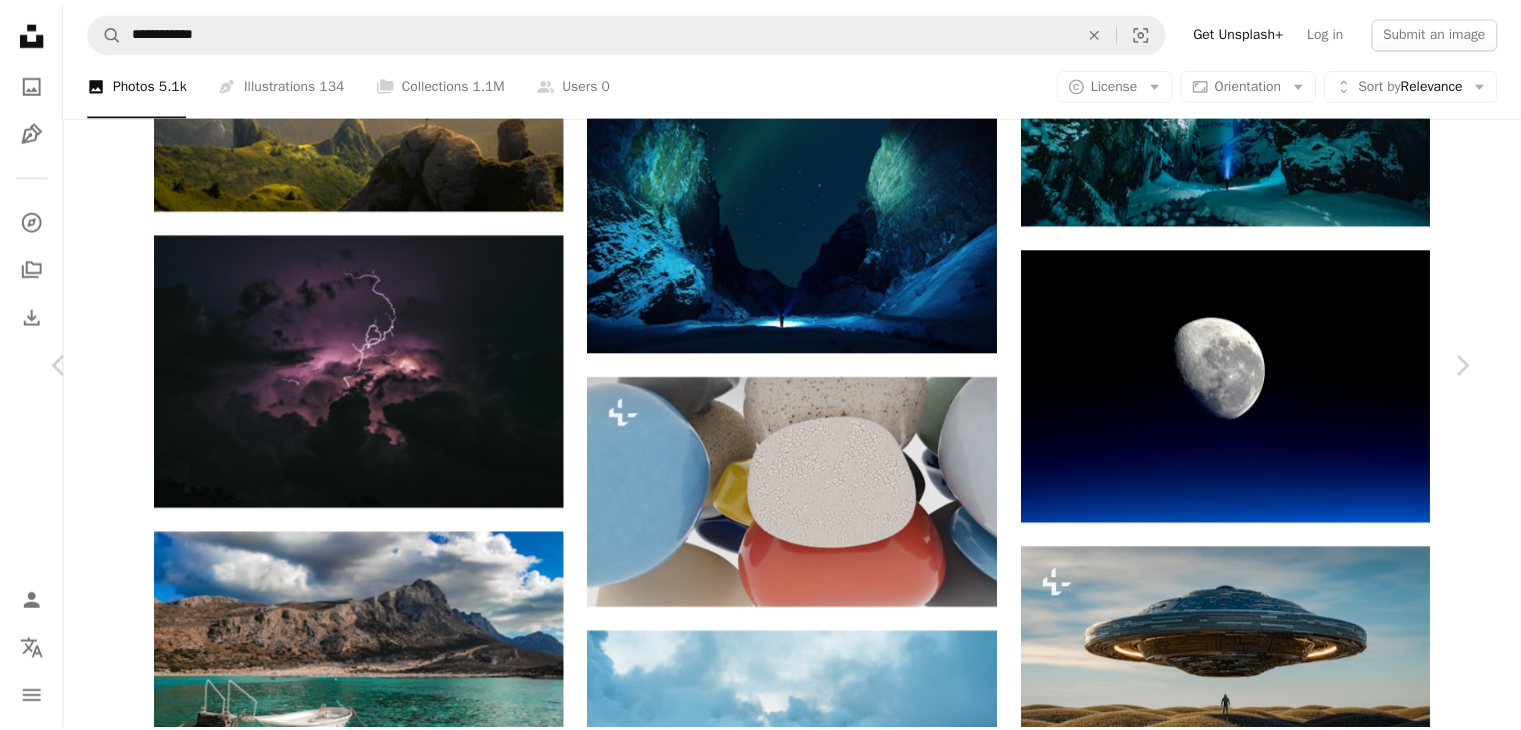 scroll, scrollTop: 0, scrollLeft: 0, axis: both 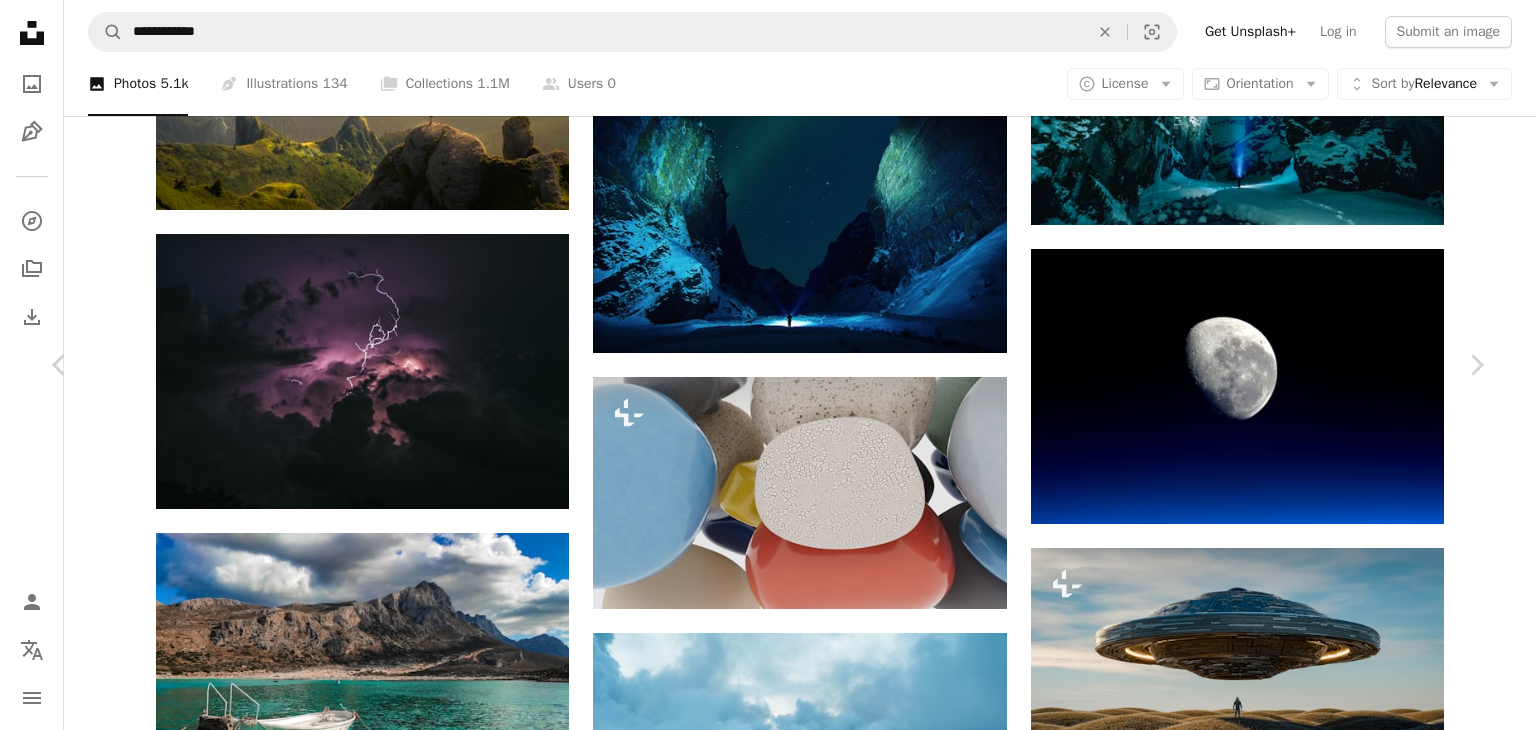 click on "Chevron down" 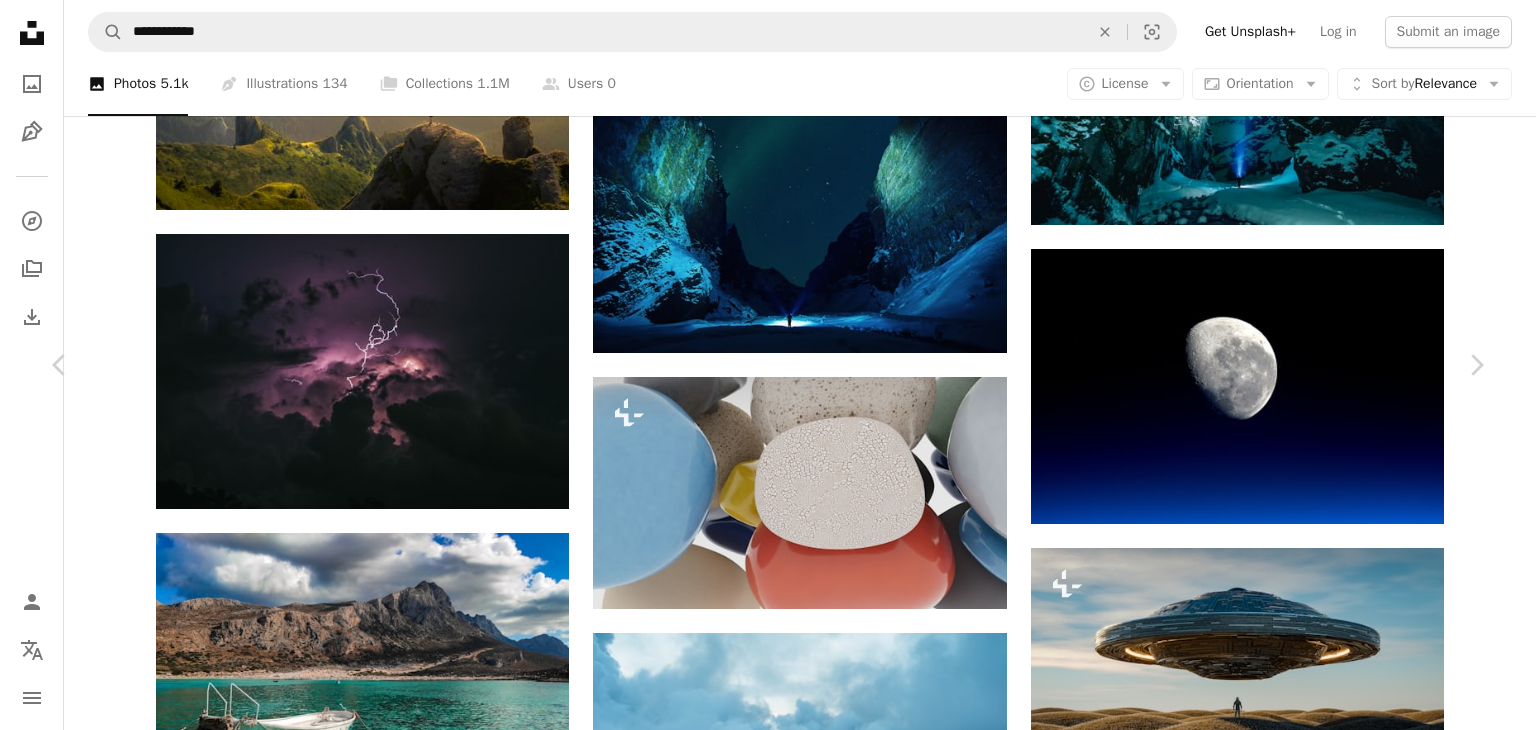 click on "An X shape Chevron left Chevron right NASA nasa A heart A plus sign Edit image   Plus sign for Unsplash+ Download free Chevron down Zoom in Views 59,538,037 Downloads 696,266 Featured in Photos ,  Nature ,  Wallpapers A forward-right arrow Share Info icon Info More Actions Moon close-up by NASA Calendar outlined Published on  [DATE] Camera NIKON CORPORATION, NIKON D4 Safety Free to use under the  Unsplash License 4K Images wallpaper laptop wallpaper macbook wallpaper 1920x1080 wallpaper mac wallpaper 8k wallpaper desktop wallpapers moon windows 10 wallpaper night sky night earth aesthetic wallpaper planet 1080p wallpaper cool wallpaper globe 2560x1440 wallpaper 1366x768 wallpaper Backgrounds Browse premium related images on iStock  |  Save 20% with code UNSPLASH20 View more on iStock  ↗ Related images A heart A plus sign Sadman Sakib Arrow pointing down A heart A plus sign Adrian Global Studio Arrow pointing down Plus sign for Unsplash+ A heart A plus sign Getty Images For  Unsplash+ A lock   A heart" at bounding box center [768, 2618] 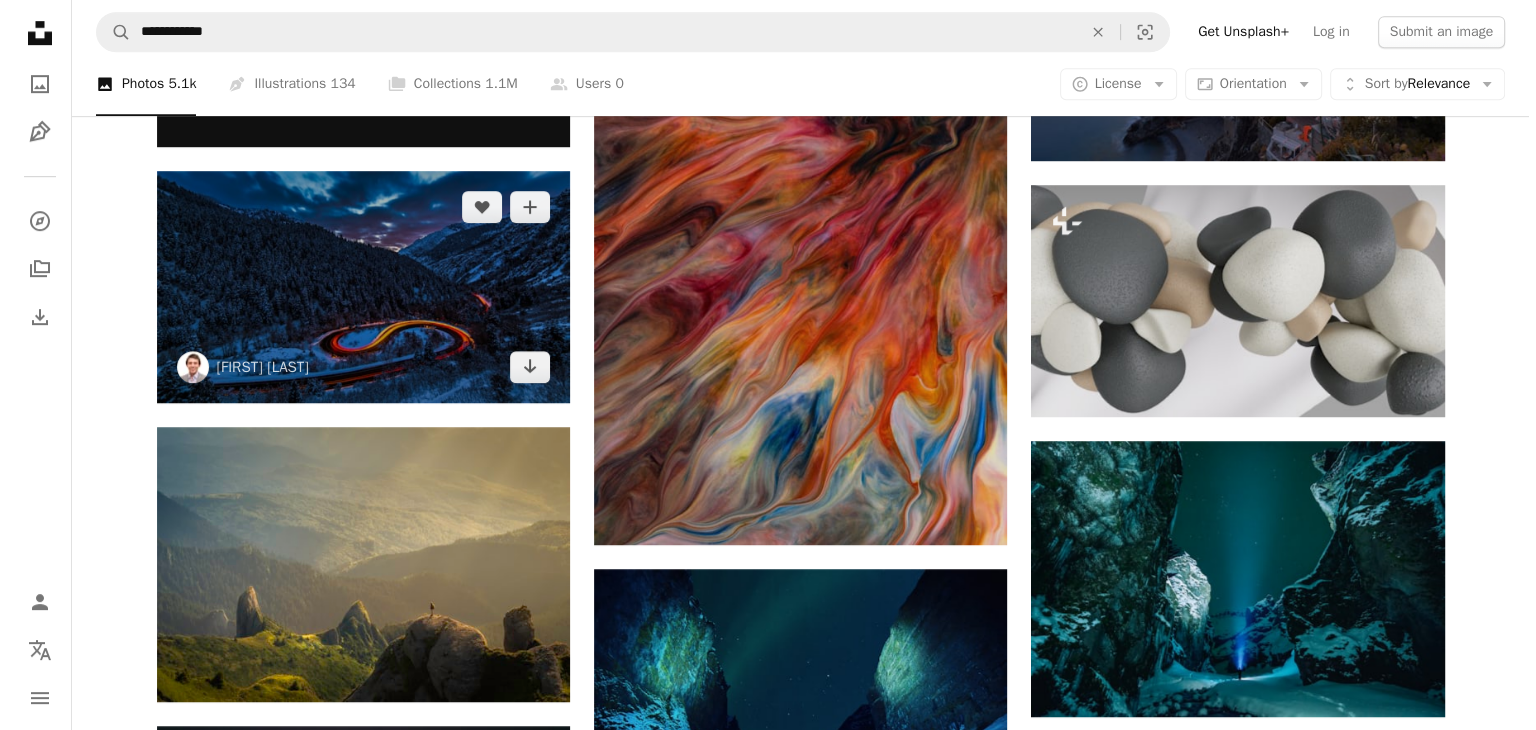 scroll, scrollTop: 1333, scrollLeft: 0, axis: vertical 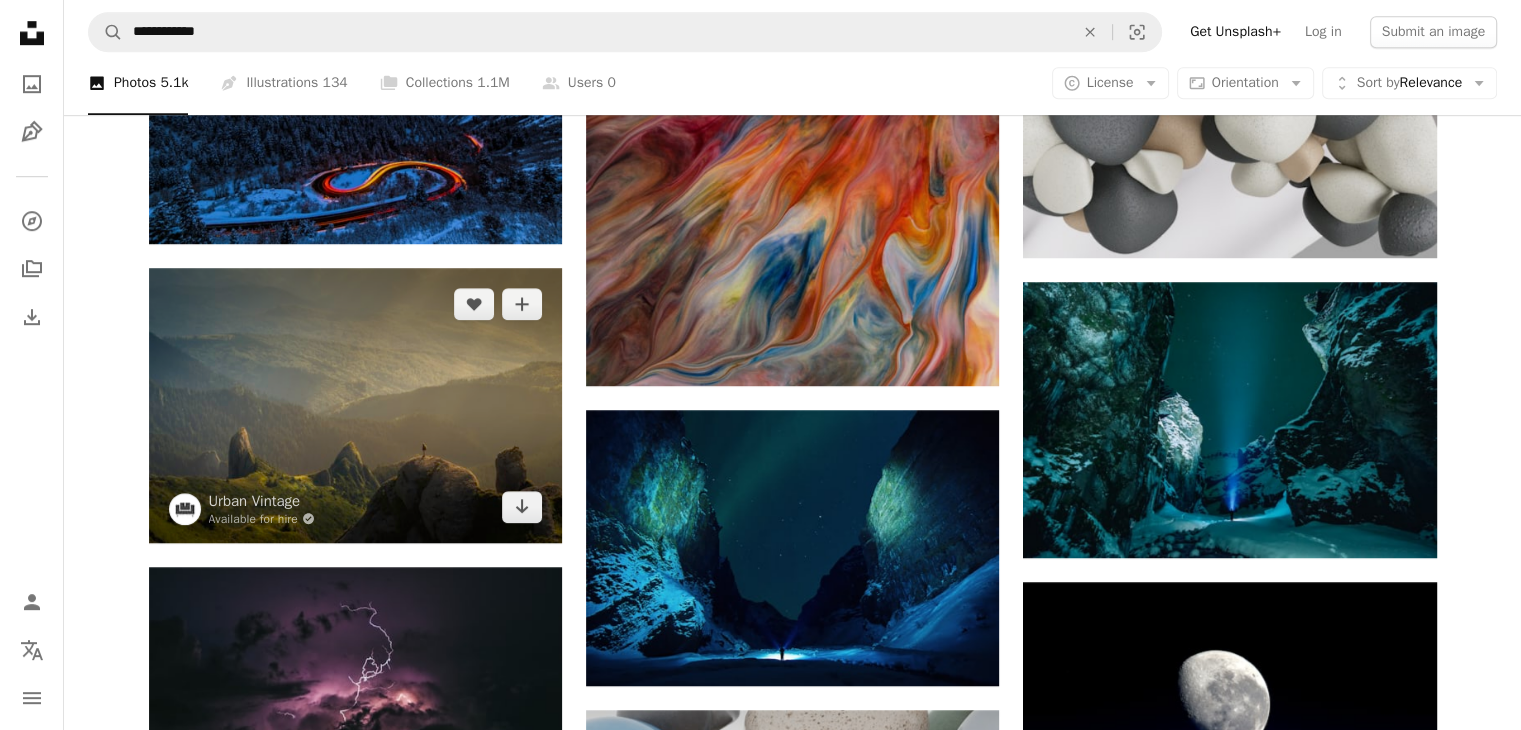 click at bounding box center [355, 405] 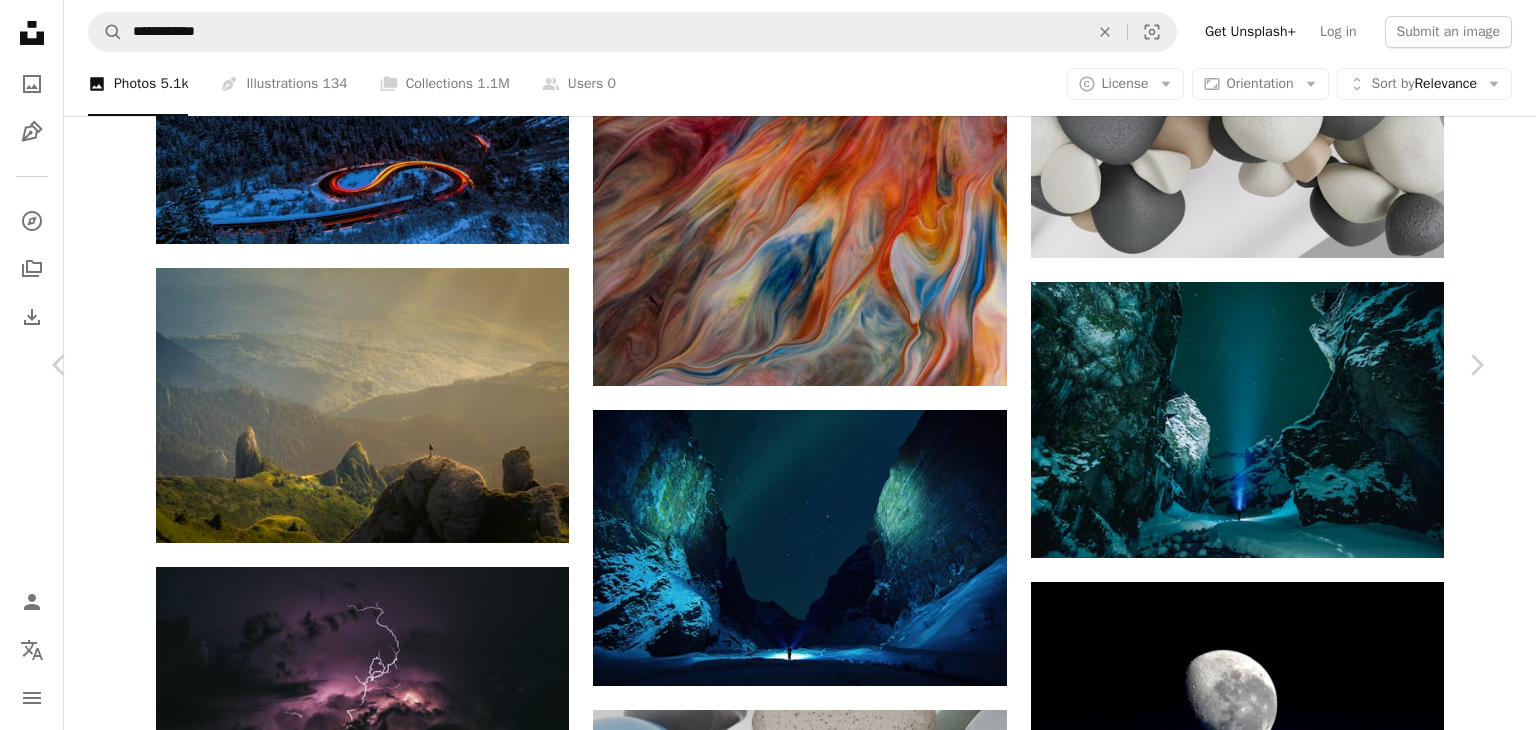 click on "Chevron down" 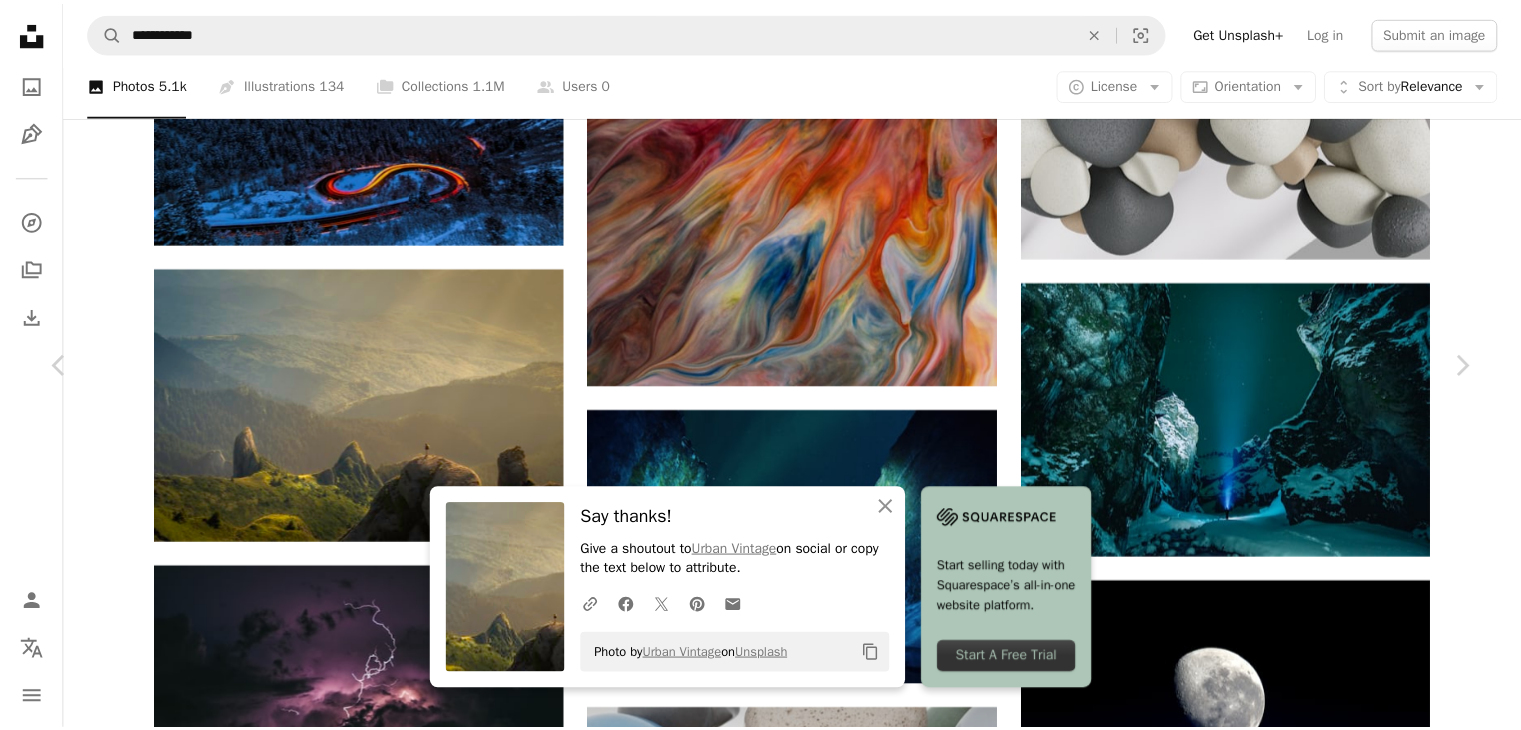 scroll, scrollTop: 2166, scrollLeft: 0, axis: vertical 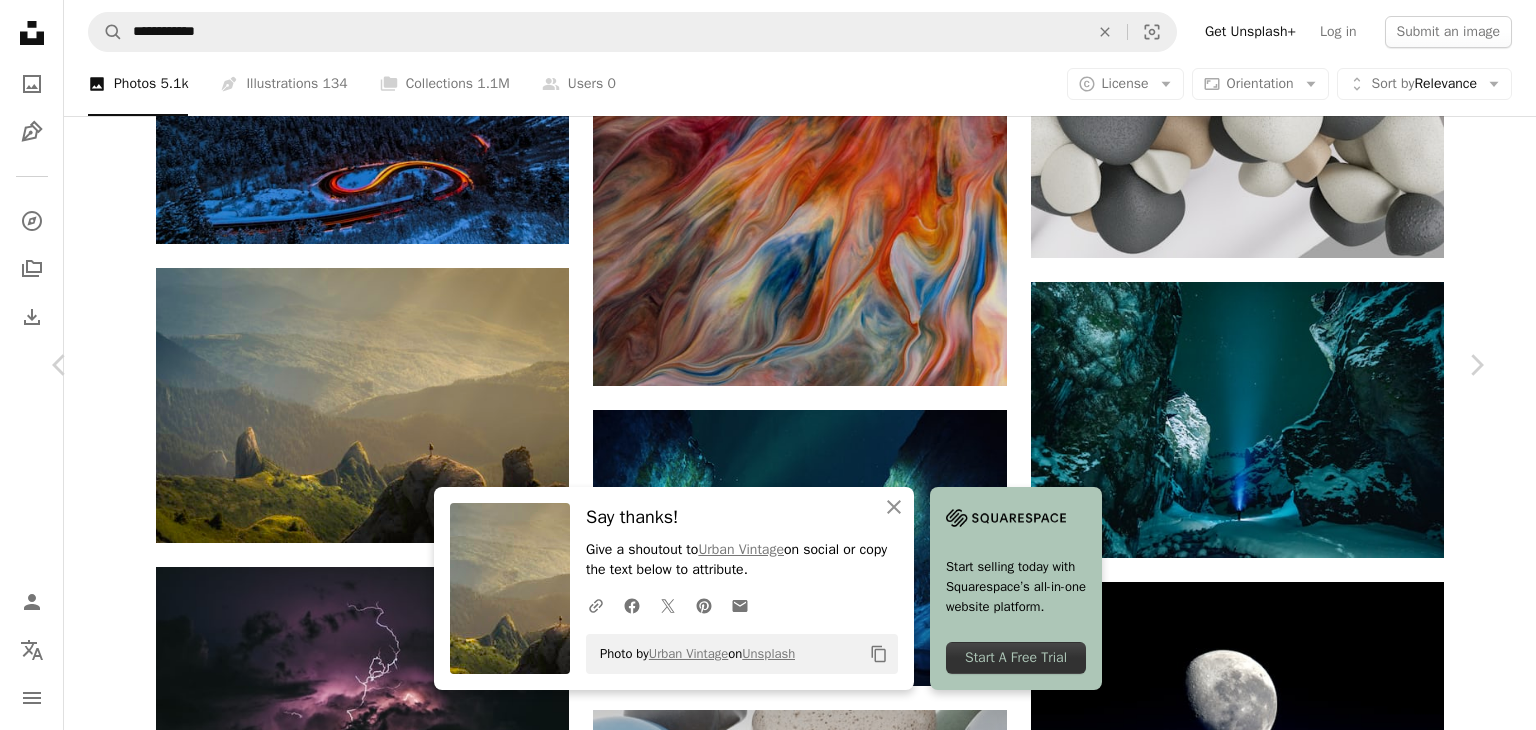 click on "An X shape Chevron left Chevron right An X shape Close Say thanks! Give a shoutout to  [BRAND]  on social or copy the text below to attribute. A URL sharing icon (chains) Facebook icon X (formerly Twitter) icon Pinterest icon An envelope Photo by  [BRAND]  on  Unsplash
Copy content Start selling today with Squarespace’s all-in-one website platform. Start A Free Trial [BRAND] Available for hire A checkmark inside of a circle A heart A plus sign Edit image   Plus sign for Unsplash+ Download free Chevron down Zoom in Views 193,312,025 Downloads 2,141,694 Featured in Photos ,  Nature ,  Travel A forward-right arrow Share Info icon Info More Actions Alone in the unspoilt wilderness A map marker Ciucaș Peak, Romania Calendar outlined Published on  [DATE] Camera NIKON CORPORATION, NIKON D90 Safety Free to use under the  Unsplash License 4K Images laptop wallpaper macbook wallpaper 1920x1080 wallpaper mac wallpaper girl 8k wallpaper windows 10 wallpaper sun aesthetic wallpaper rock" at bounding box center (768, 2951) 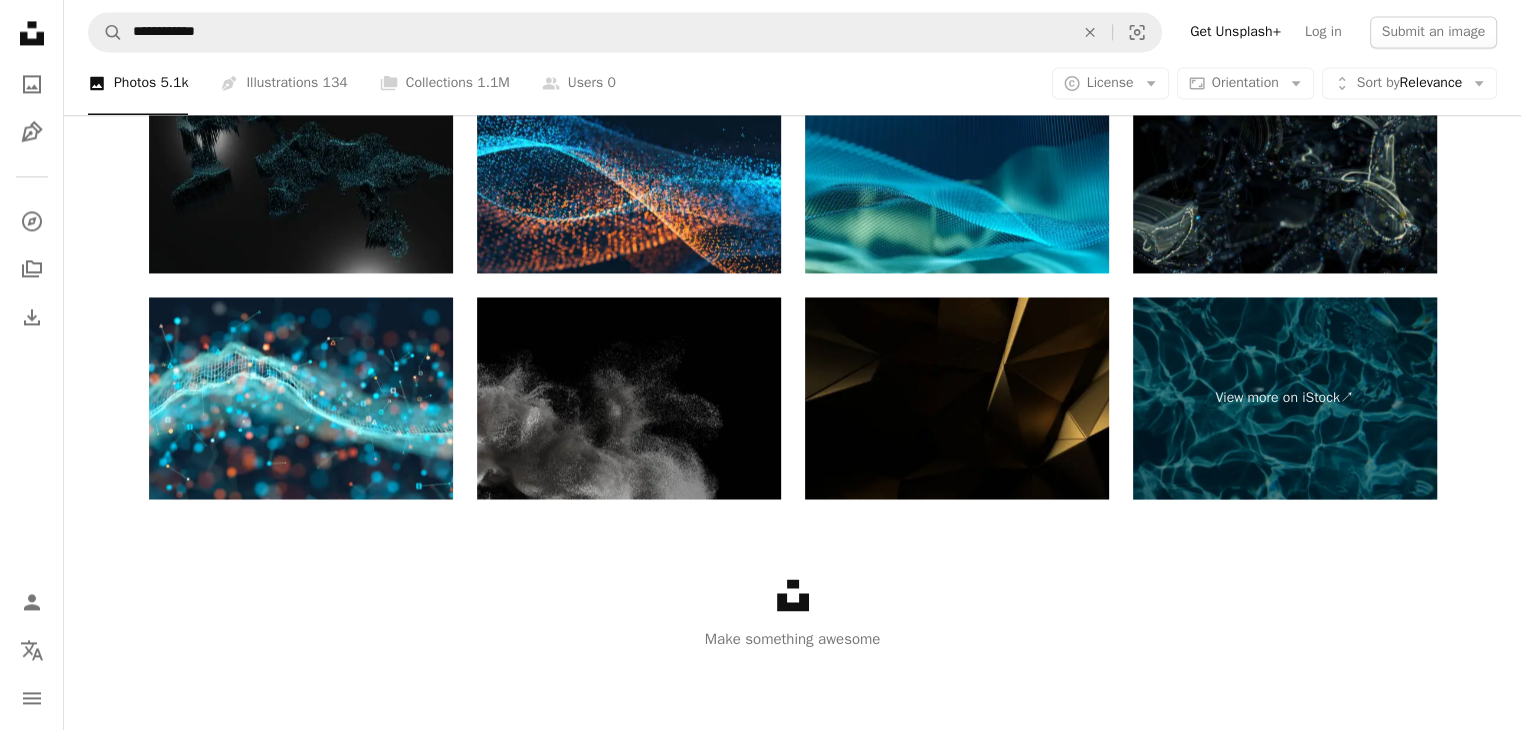 scroll, scrollTop: 2690, scrollLeft: 0, axis: vertical 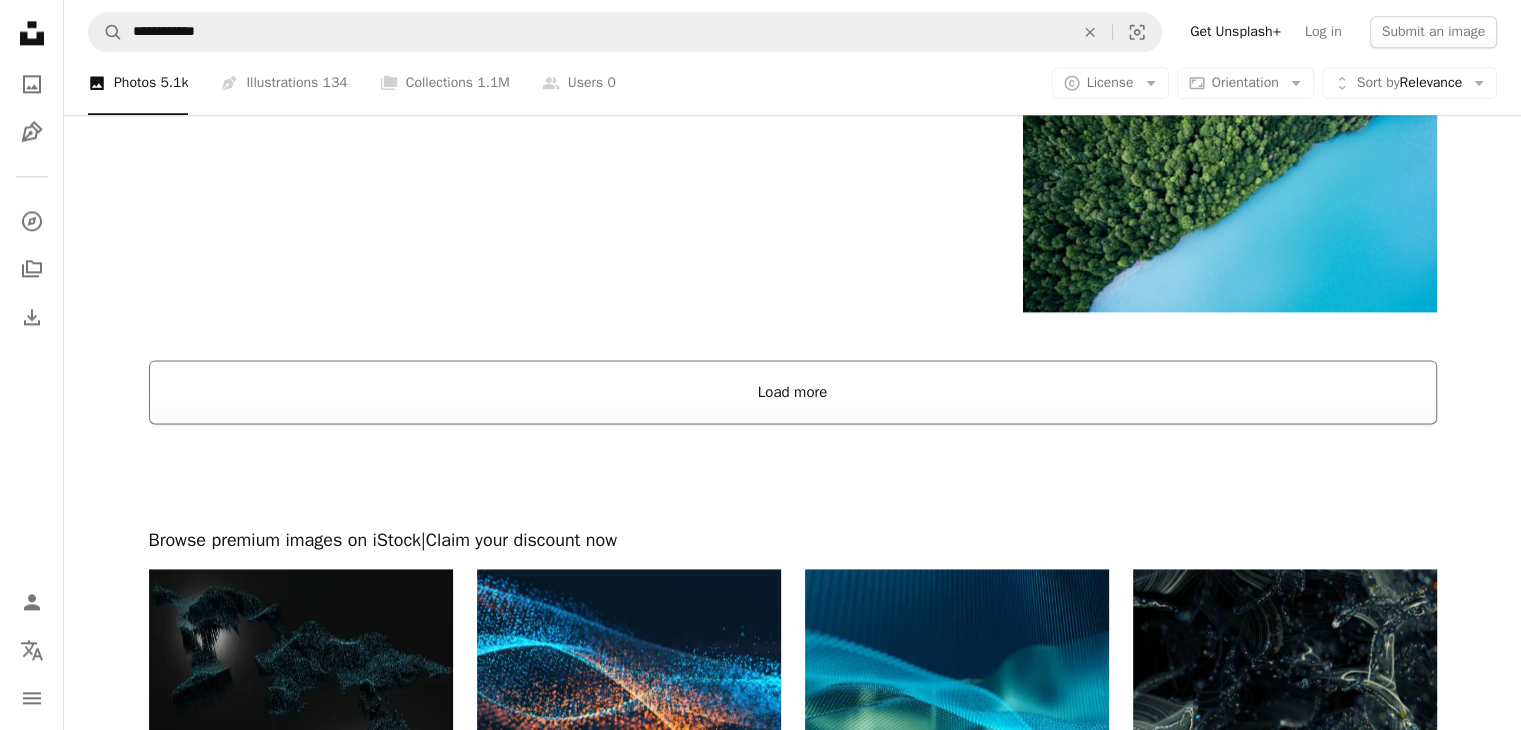 click on "Load more" at bounding box center (793, 392) 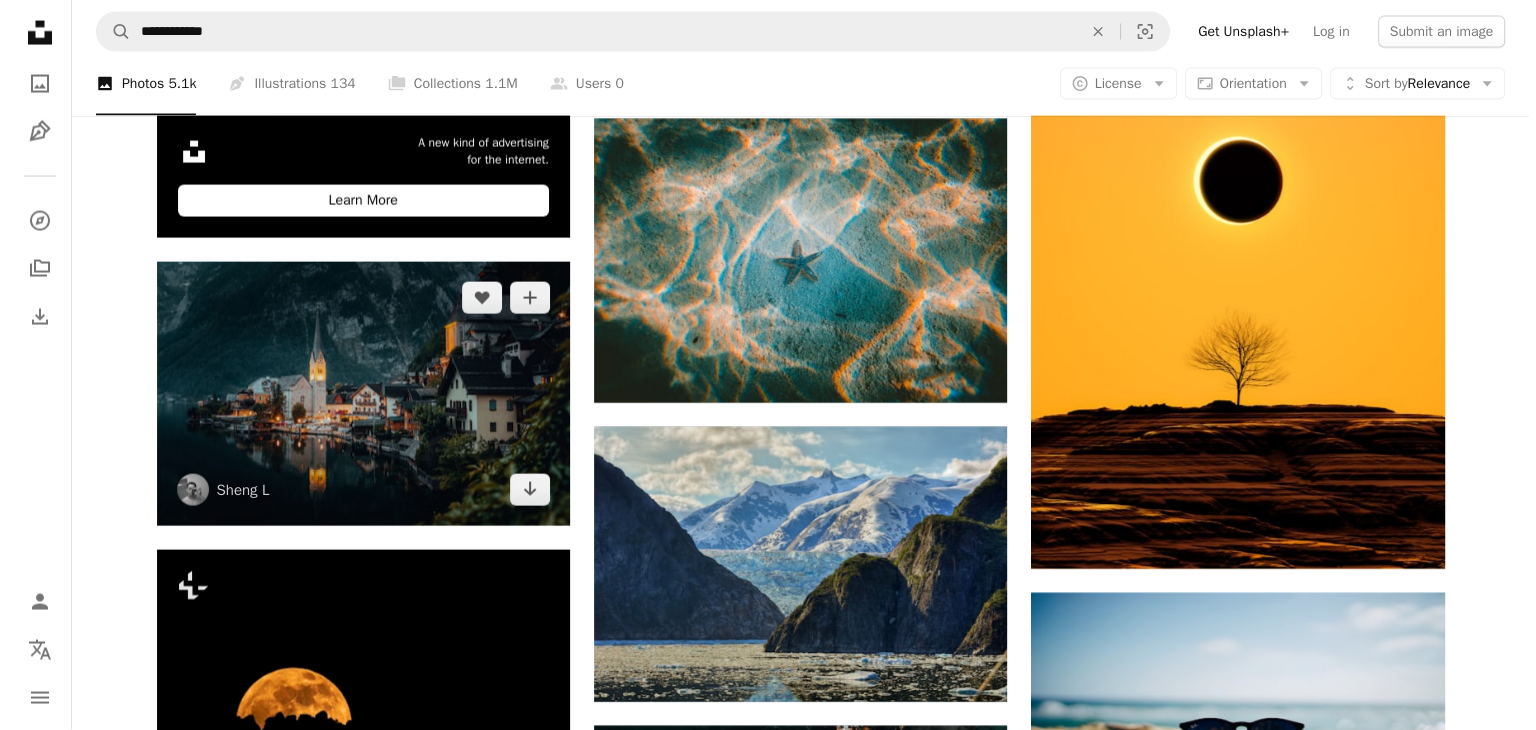 scroll, scrollTop: 4190, scrollLeft: 0, axis: vertical 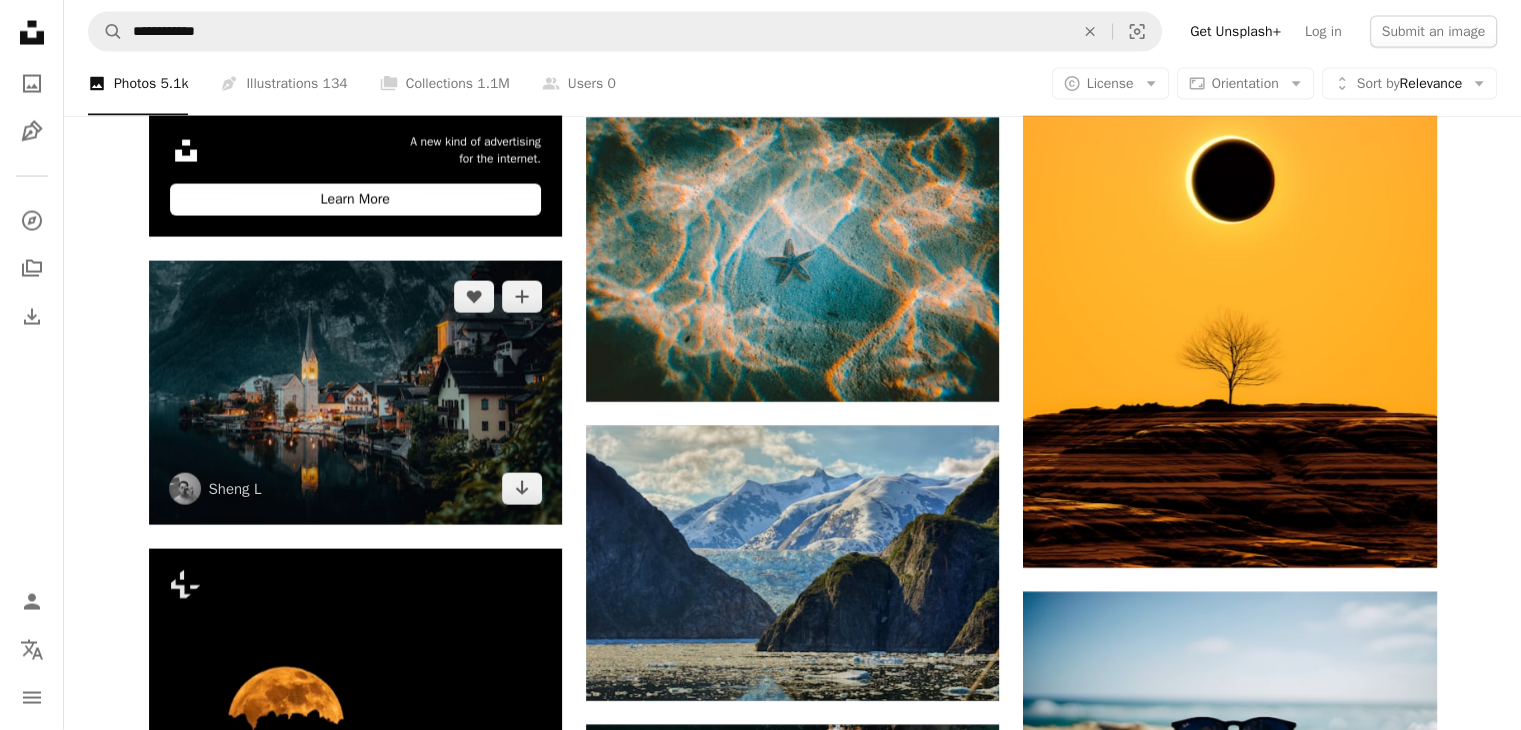click at bounding box center [355, 393] 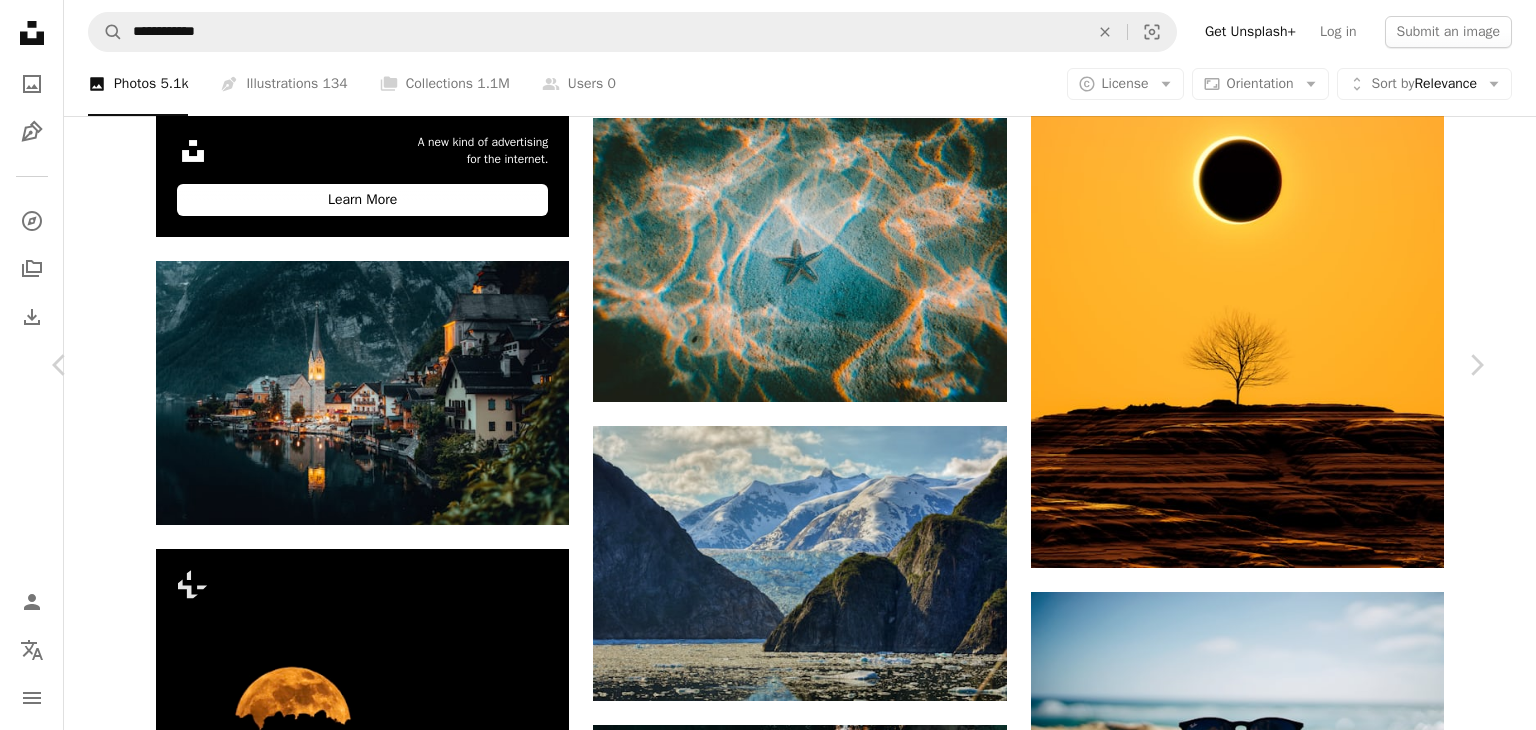 click on "Chevron down" at bounding box center (1360, 3830) 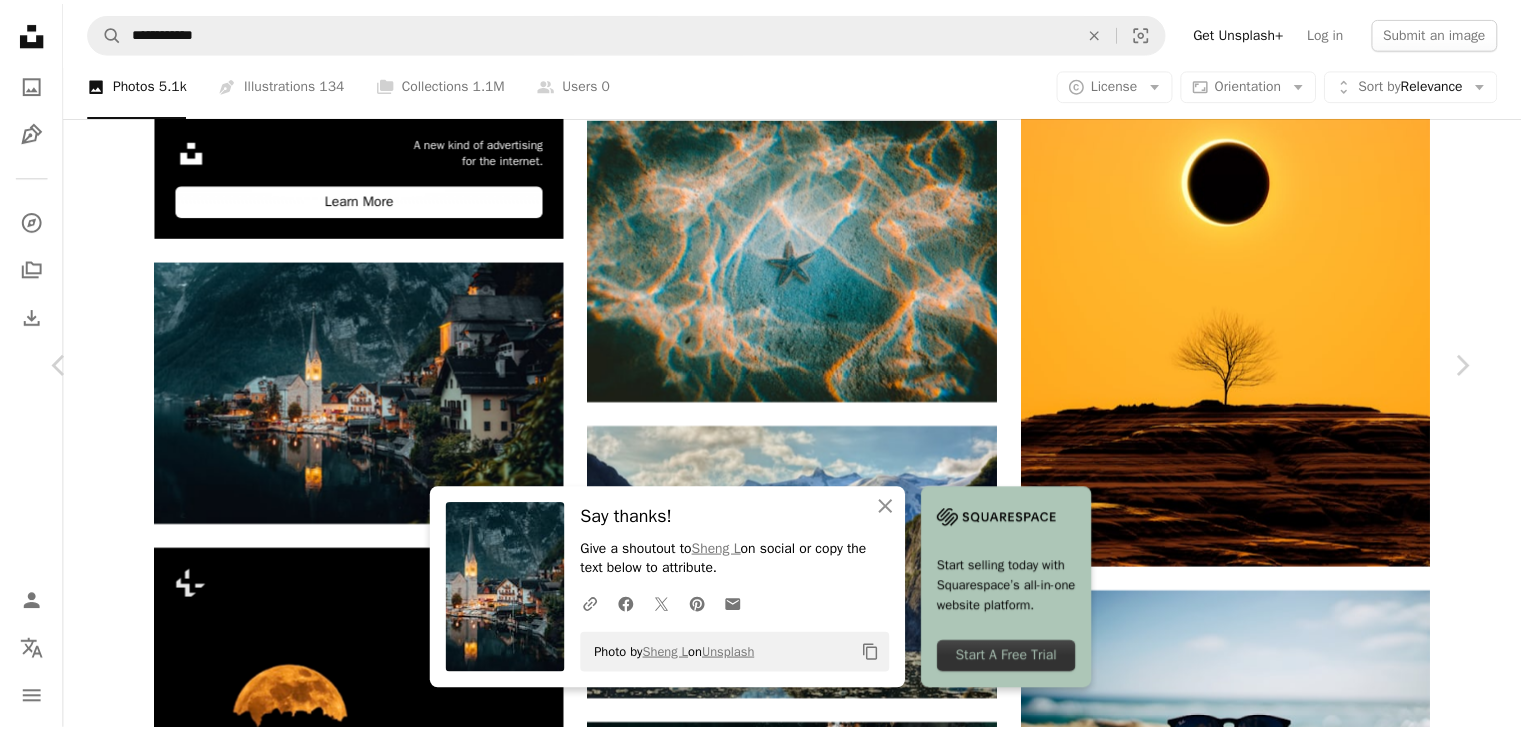 scroll, scrollTop: 2000, scrollLeft: 0, axis: vertical 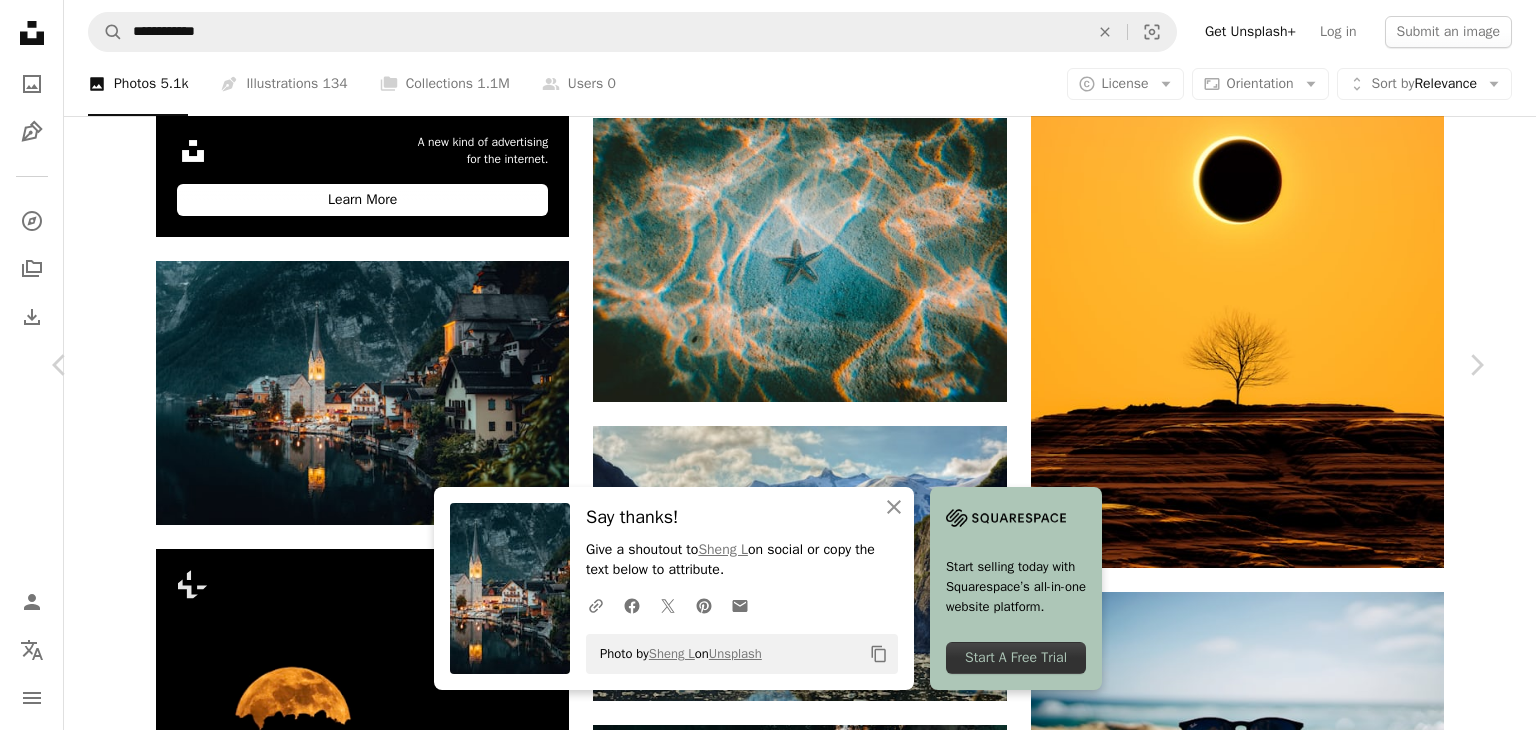 click on "An X shape Chevron left Chevron right An X shape Close Say thanks! Give a shoutout to [NAME] on social or copy the text below to attribute. A URL sharing icon (chains) Facebook icon X (formerly Twitter) icon Pinterest icon An envelope Photo by [NAME] on Unsplash
Copy content Start selling today with Squarespace’s all-in-one website platform. Start A Free Trial Sheng L parachutel_ A heart A plus sign Edit image   Plus sign for Unsplash+ Download free Chevron down Zoom in Views 21,747,498 Downloads 194,152 Featured in Photos ,  Nature ,  Wallpapers A forward-right arrow Share Info icon Info More Actions Hallstatt, [COUNTRY] Calendar outlined Published on  [MONTH] [DAY], [YEAR] Camera Canon, EOS 5D Mark IV Safety Free to use under the  Unsplash License wallpapers backgrounds wallpaper background travel building architecture desktop scenery urban outdoors roof tower neighborhood port place dock pier waterfront canal Backgrounds Browse premium related images on iStock  |  Save 20% with code UNSPLASH20  ↗" at bounding box center (768, 4148) 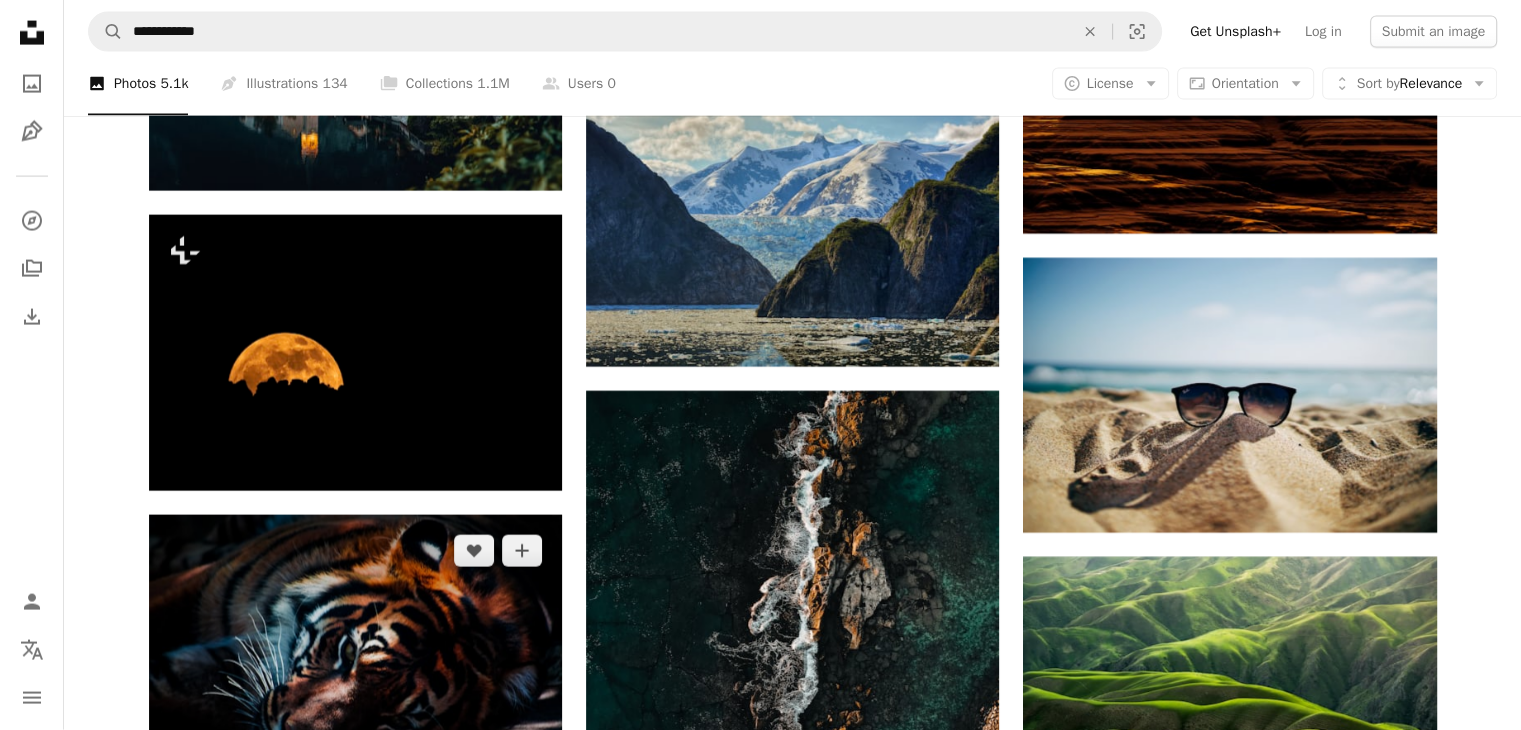 scroll, scrollTop: 4524, scrollLeft: 0, axis: vertical 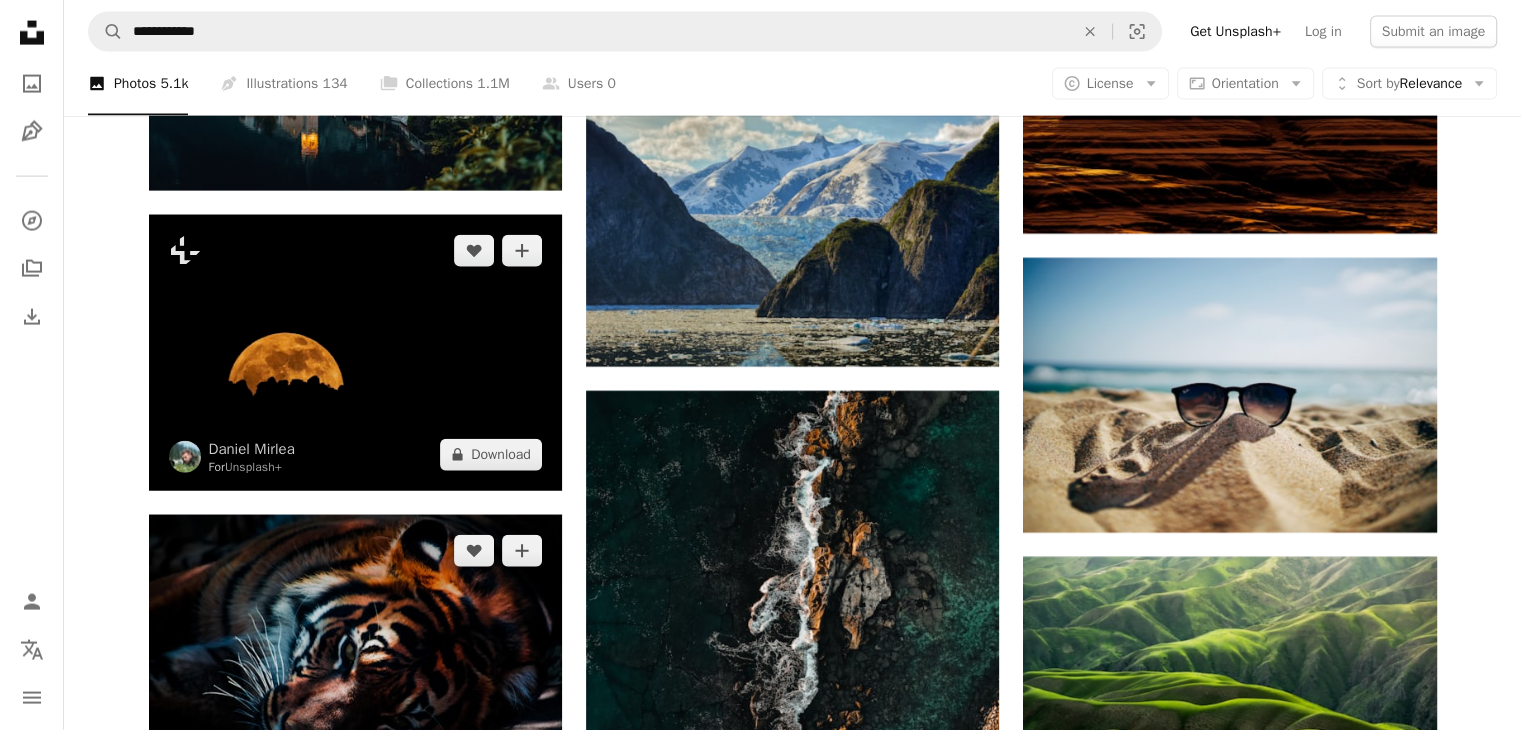 click at bounding box center [355, 352] 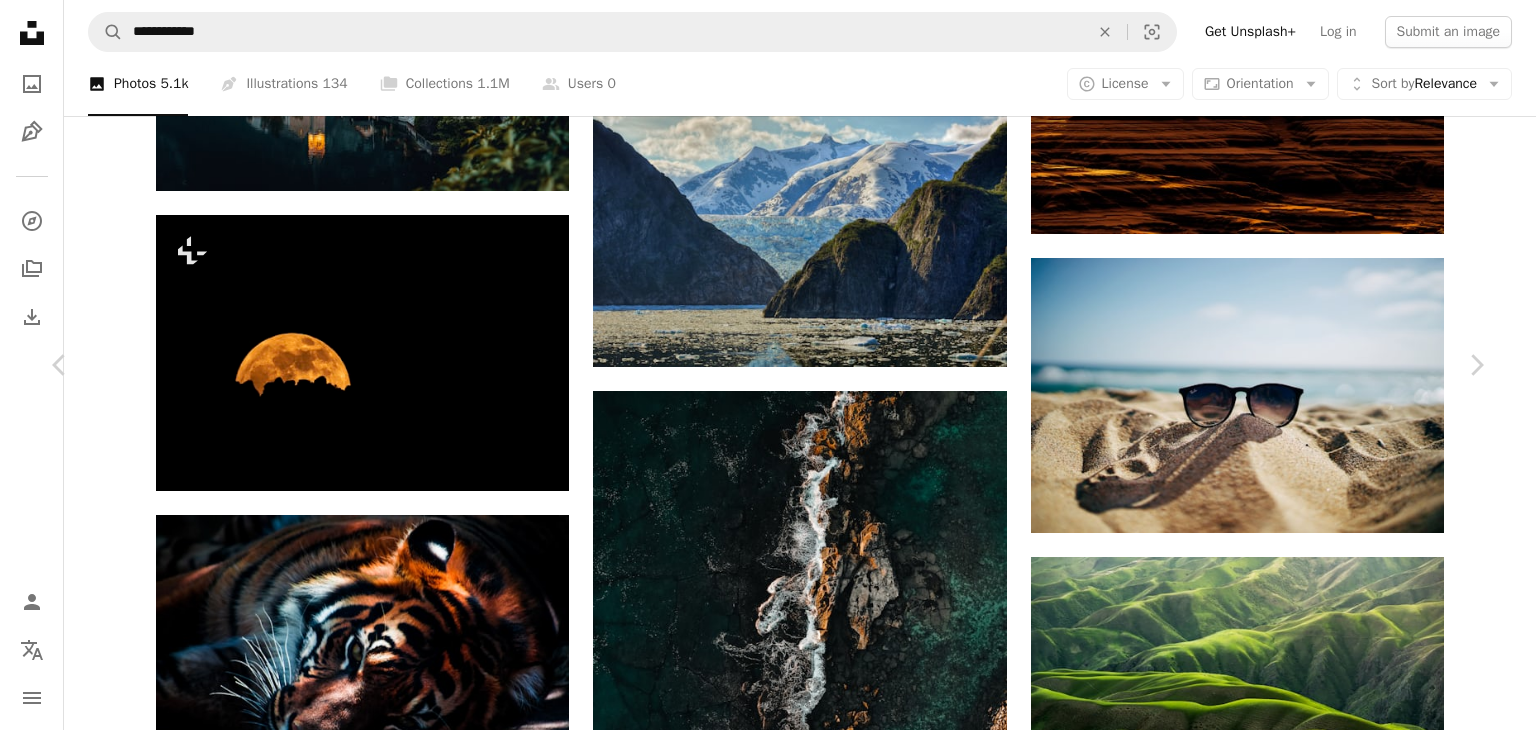 click on "An X shape Chevron left Chevron right Daniel Mirlea For  Unsplash+ A heart A plus sign Edit image   Plus sign for Unsplash+ A lock   Download Zoom in Featured in Photos ,  Nature A forward-right arrow Share More Actions Calendar outlined Published on  [DATE] Camera SONY, ILCE-1 Safety Licensed under the  Unsplash+ License wallpaper background 4K Images abstract black dark dark wallpaper desktop moon night sky dark background scenery minimalist dark mode wallpaper oled dark mode night photography dark mode background dark mode wallpapers Free images From this series Plus sign for Unsplash+ Plus sign for Unsplash+ Related images Plus sign for Unsplash+ A heart A plus sign Francesco Ungaro For  Unsplash+ A lock   Download Plus sign for Unsplash+ A heart A plus sign Annie Spratt For  Unsplash+ A lock   Download Plus sign for Unsplash+ A heart A plus sign Francesco Ungaro For  Unsplash+ A lock   Download Plus sign for Unsplash+ A heart A plus sign Tim Schmidbauer For  Unsplash+ A lock   Download A heart" at bounding box center (768, 5648) 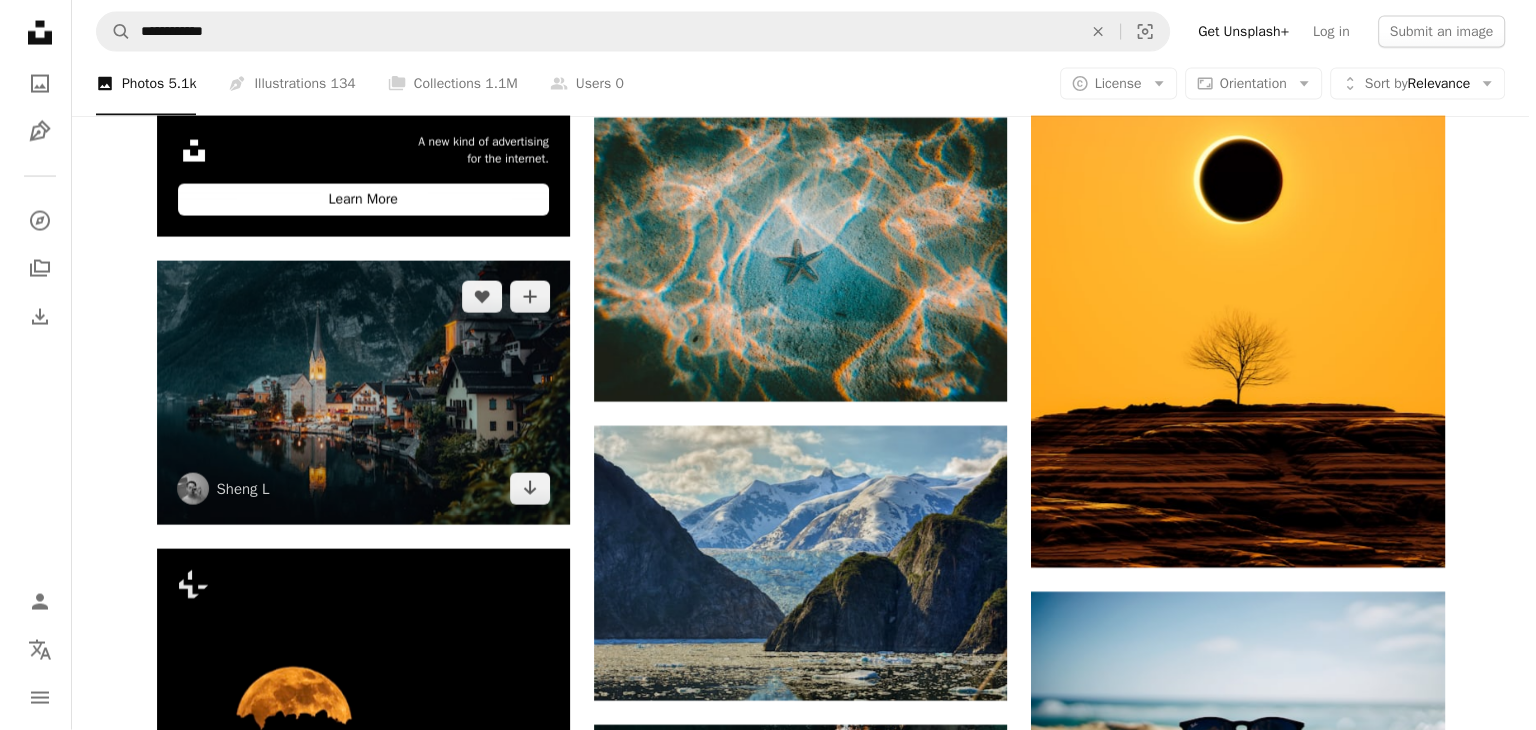 scroll, scrollTop: 4856, scrollLeft: 0, axis: vertical 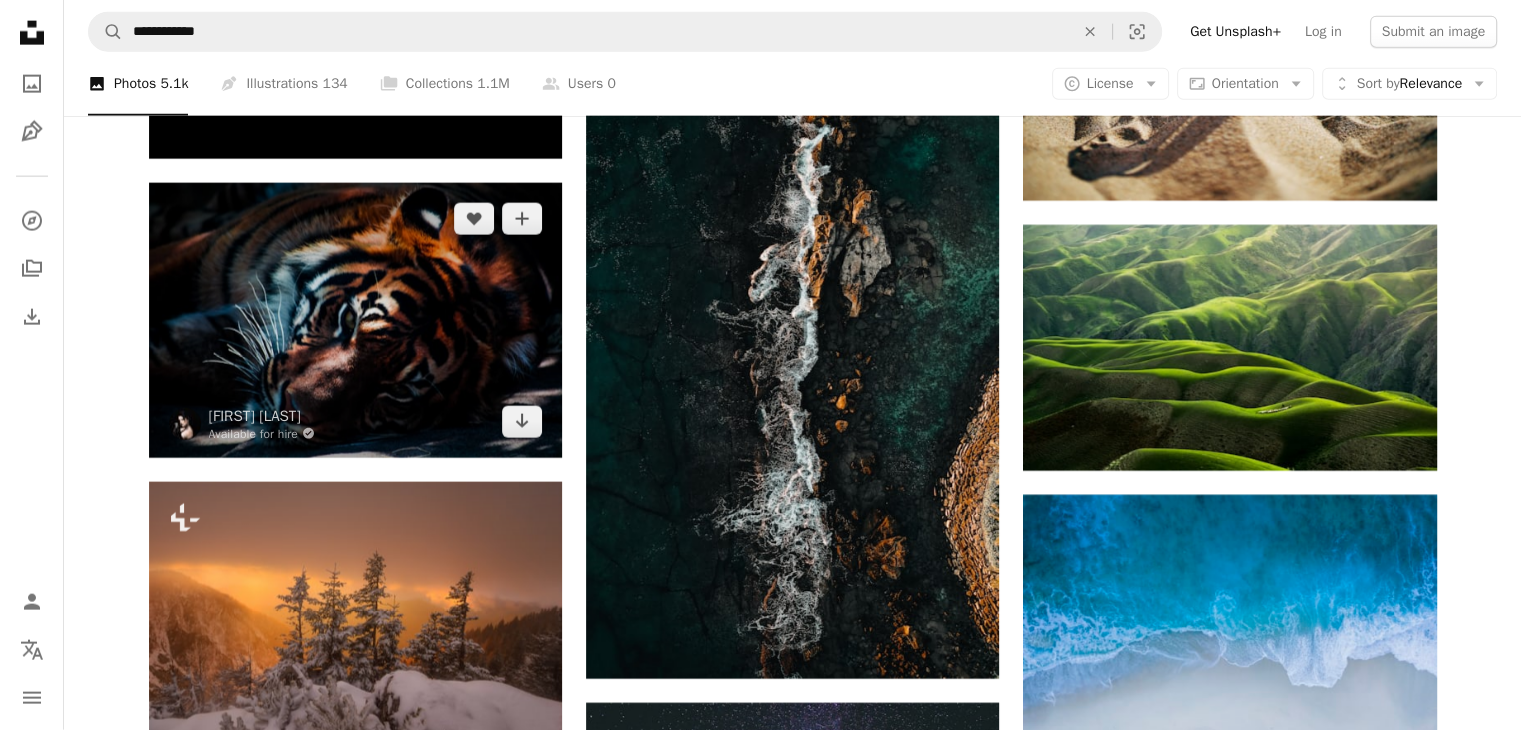 click at bounding box center (355, 320) 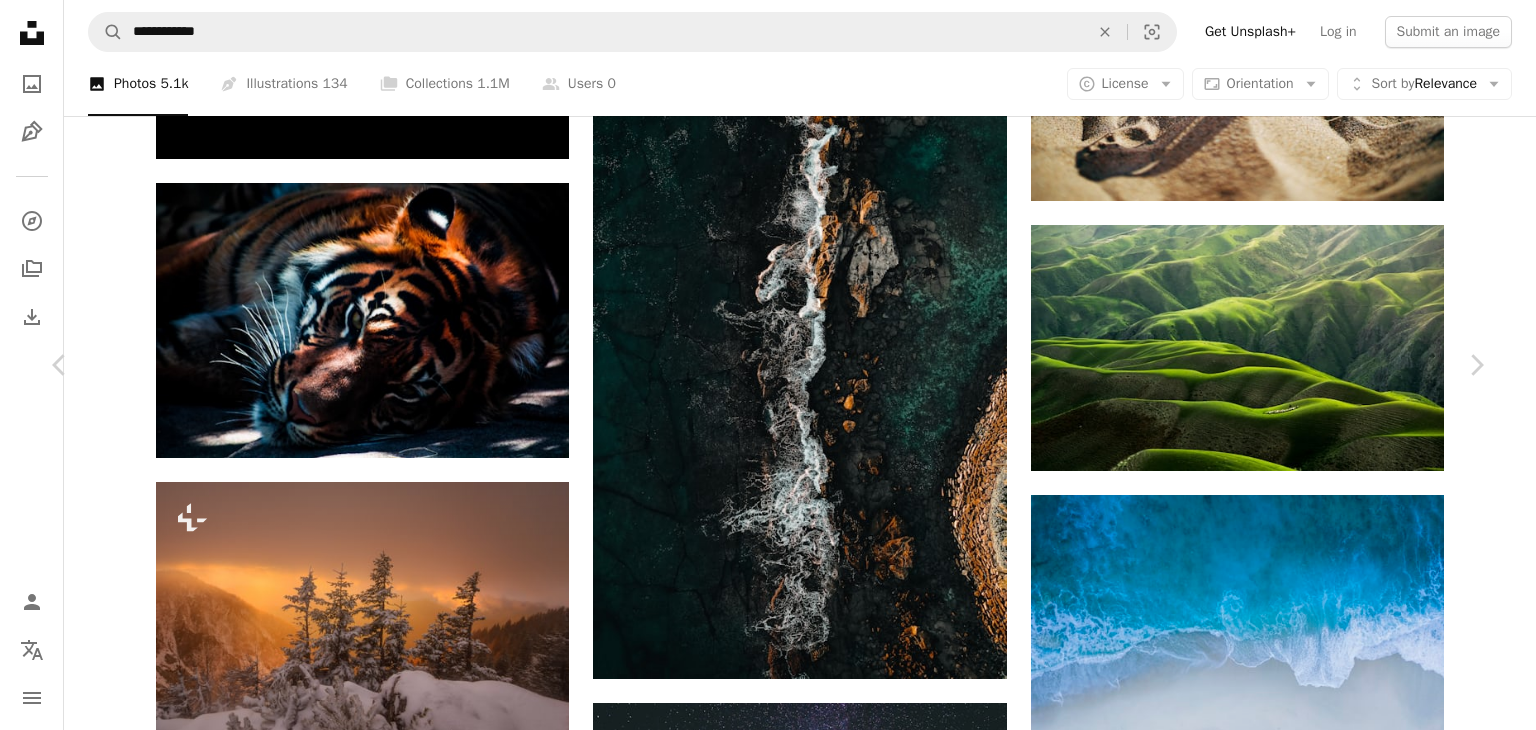 click on "Chevron down" 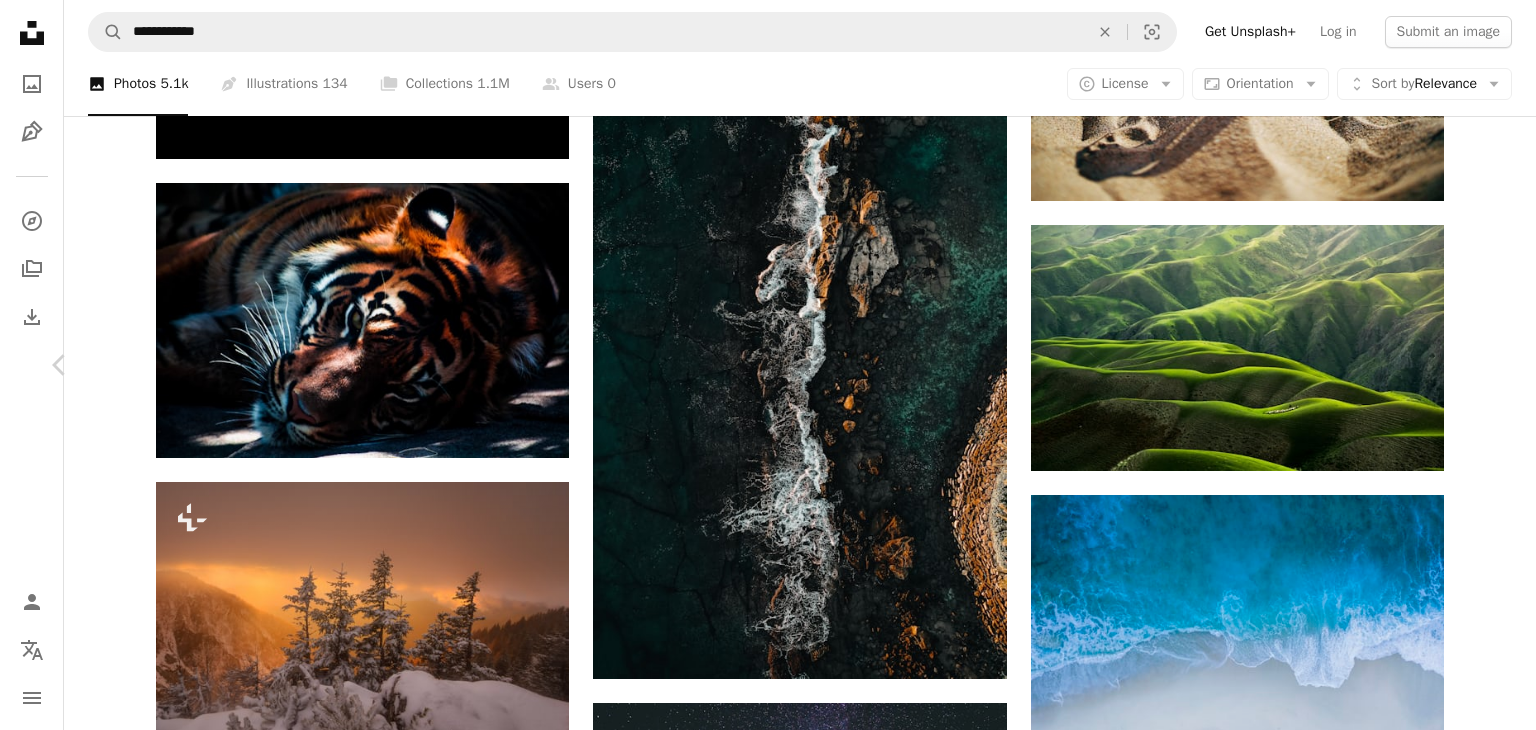 click on "An X shape Chevron left Chevron right Edewaa Foster Available for hire A checkmark inside of a circle A heart A plus sign Edit image   Plus sign for Unsplash+ Download free Chevron down Zoom in Views 19,454,493 Downloads 376,931 Featured in Photos ,  Wallpapers A forward-right arrow Share Info icon Info More Actions Tiger resting in the shade Calendar outlined Published on  [MONTH] [DAY], [YEAR] Camera NIKON CORPORATION, NIKON D5200 Safety Free to use under the  Unsplash License 4K Images wallpaper laptop wallpaper macbook wallpaper 1920x1080 wallpaper cat mac wallpaper animal 8k wallpaper windows 10 wallpaper lion aesthetic wallpaper orange wildlife tiger 1080p wallpaper cool wallpaper 2560x1440 wallpaper 1366x768 wallpaper cool background Free images Browse premium related images on iStock  |  Save 20% with code UNSPLASH20 View more on iStock  ↗ Related images A heart A plus sign mana5280 Arrow pointing down A heart A plus sign Prakhar Priyraj Arrow pointing down A heart A plus sign Leon Andov Available for hire" at bounding box center [768, 5317] 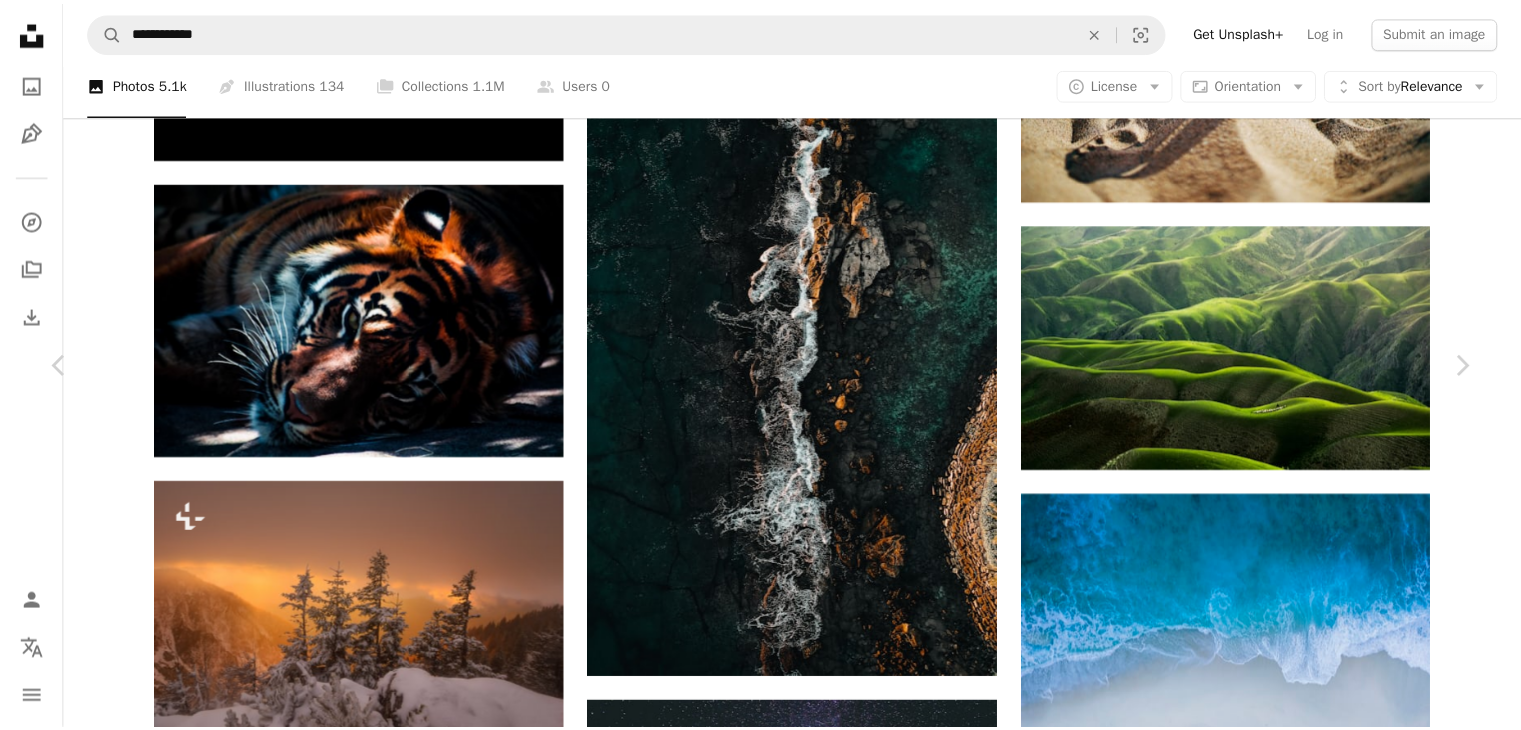 scroll, scrollTop: 638, scrollLeft: 0, axis: vertical 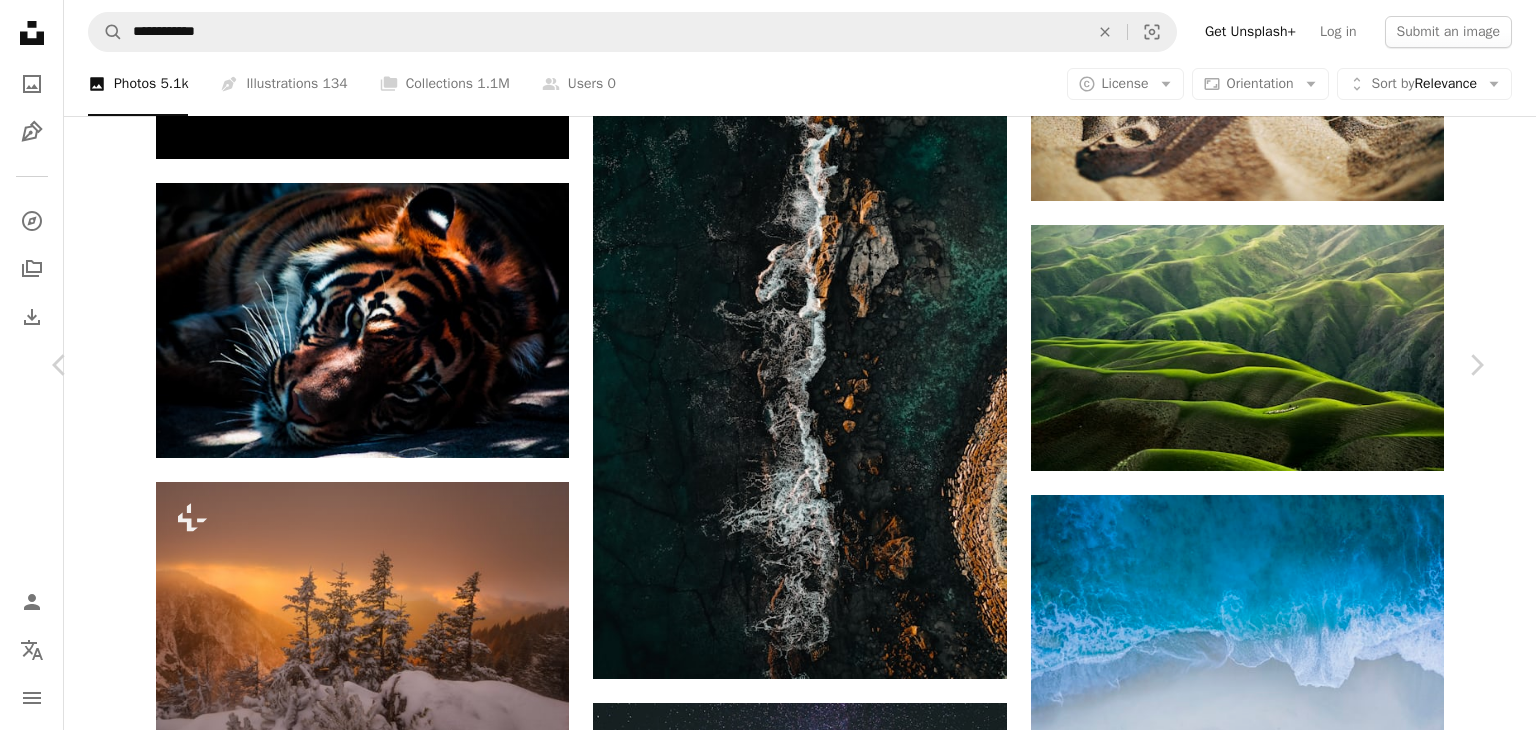 click on "An X shape Chevron left Chevron right Qingbao Meng Available for hire A checkmark inside of a circle A heart A plus sign Edit image   Plus sign for Unsplash+ Download free Chevron down Zoom in Views 198,073,731 Downloads 2,170,269 Featured in Photos ,  Color of Water ,  Nature A forward-right arrow Share Info icon Info More Actions Body Grassland in Yili，Xinjiang，China Calendar outlined Published on  [DATE] Camera NIKON CORPORATION, NIKON D750 Safety Free to use under the  Unsplash License 4K Images wallpaper laptop wallpaper macbook wallpaper 1920x1080 wallpaper mac wallpaper 8k wallpaper spring green windows 10 wallpaper aesthetic wallpaper 1080p wallpaper cool wallpaper landscape wallpaper 2560x1440 wallpaper 1366x768 wallpaper cool background live wallpaper pc wallpaper chrome wallpaper Free images Browse premium related images on iStock  |  Save 20% with code UNSPLASH20 View more on iStock  ↗ Related images A heart A plus sign Daniil Silantev Available for hire Arrow pointing down A heart" at bounding box center [768, 5317] 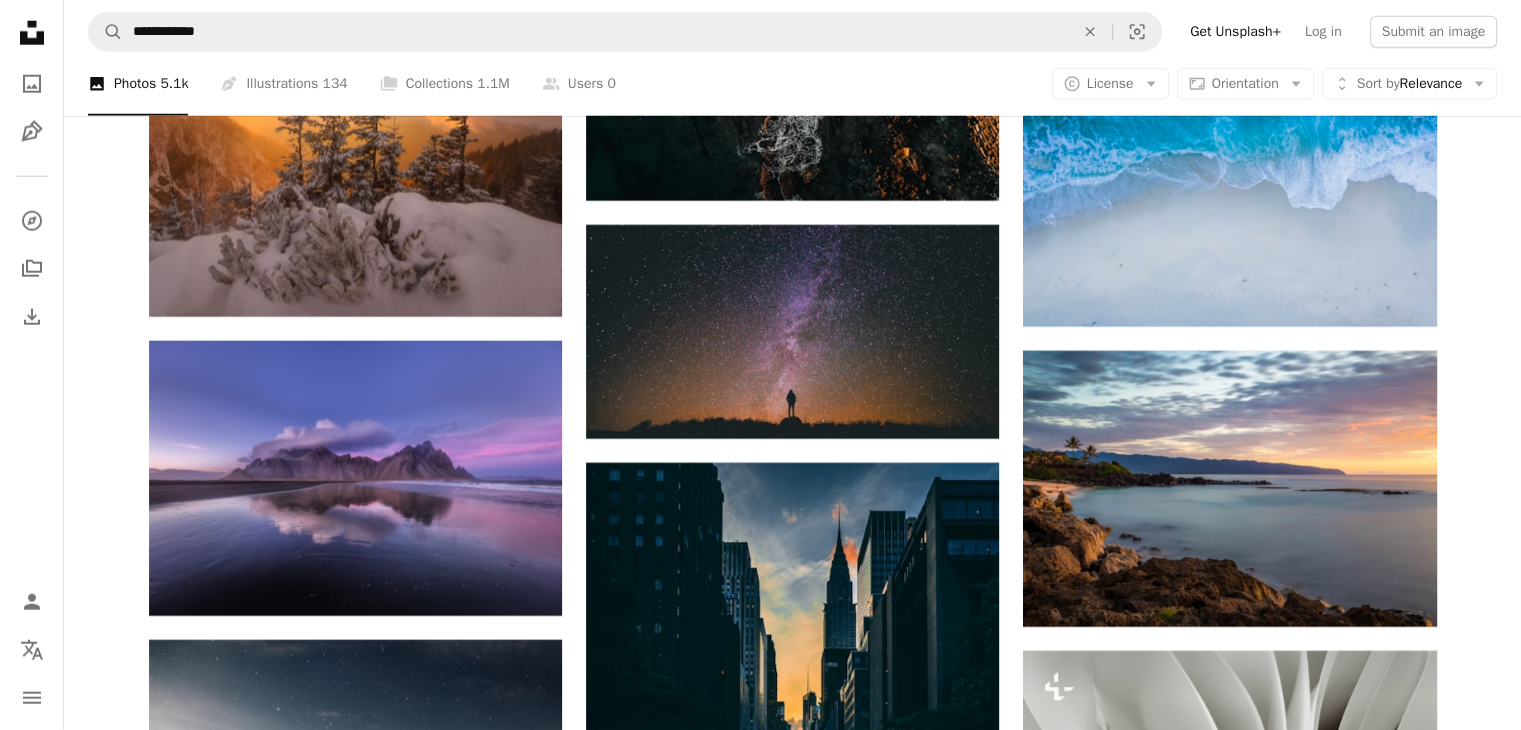 scroll, scrollTop: 5356, scrollLeft: 0, axis: vertical 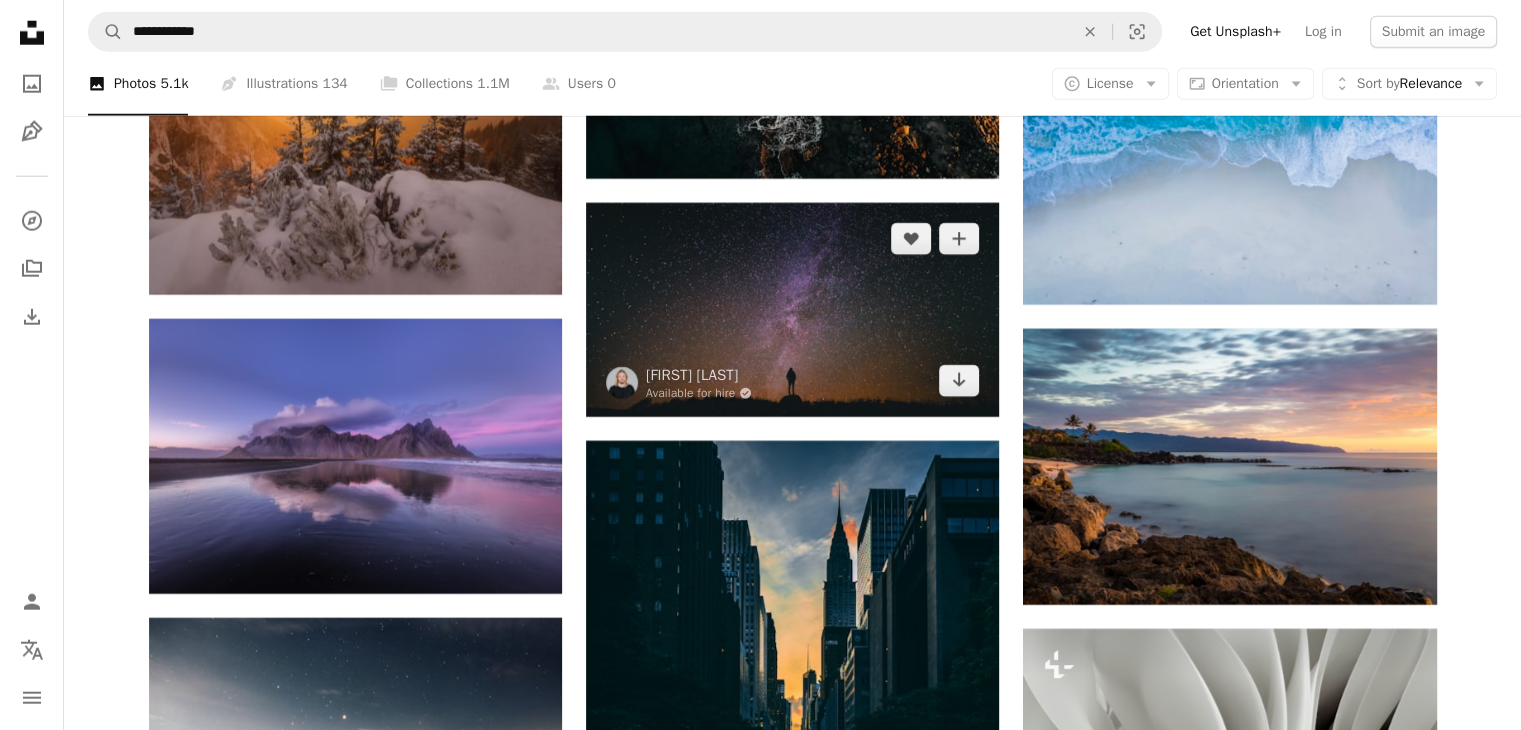 click at bounding box center [792, 310] 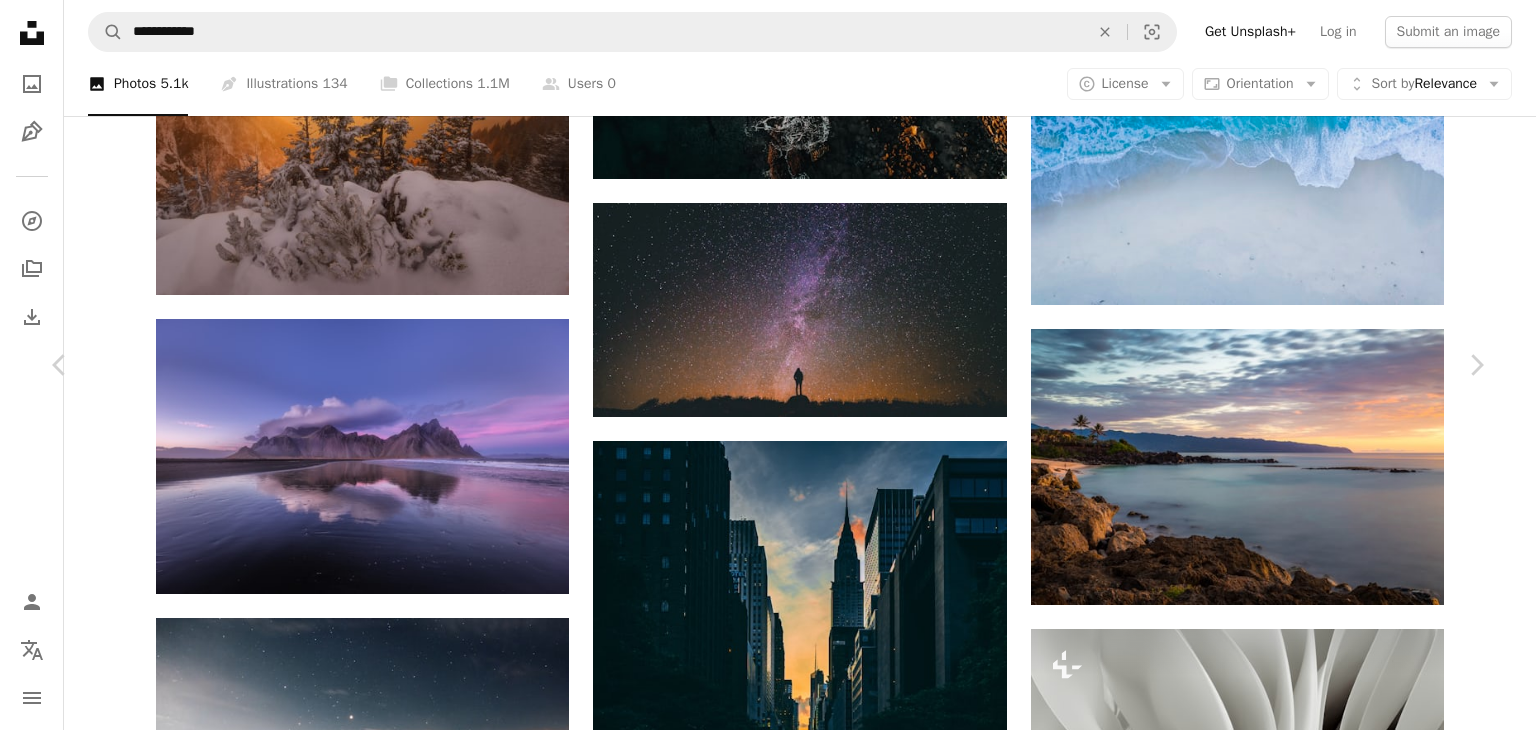 click on "Chevron down" 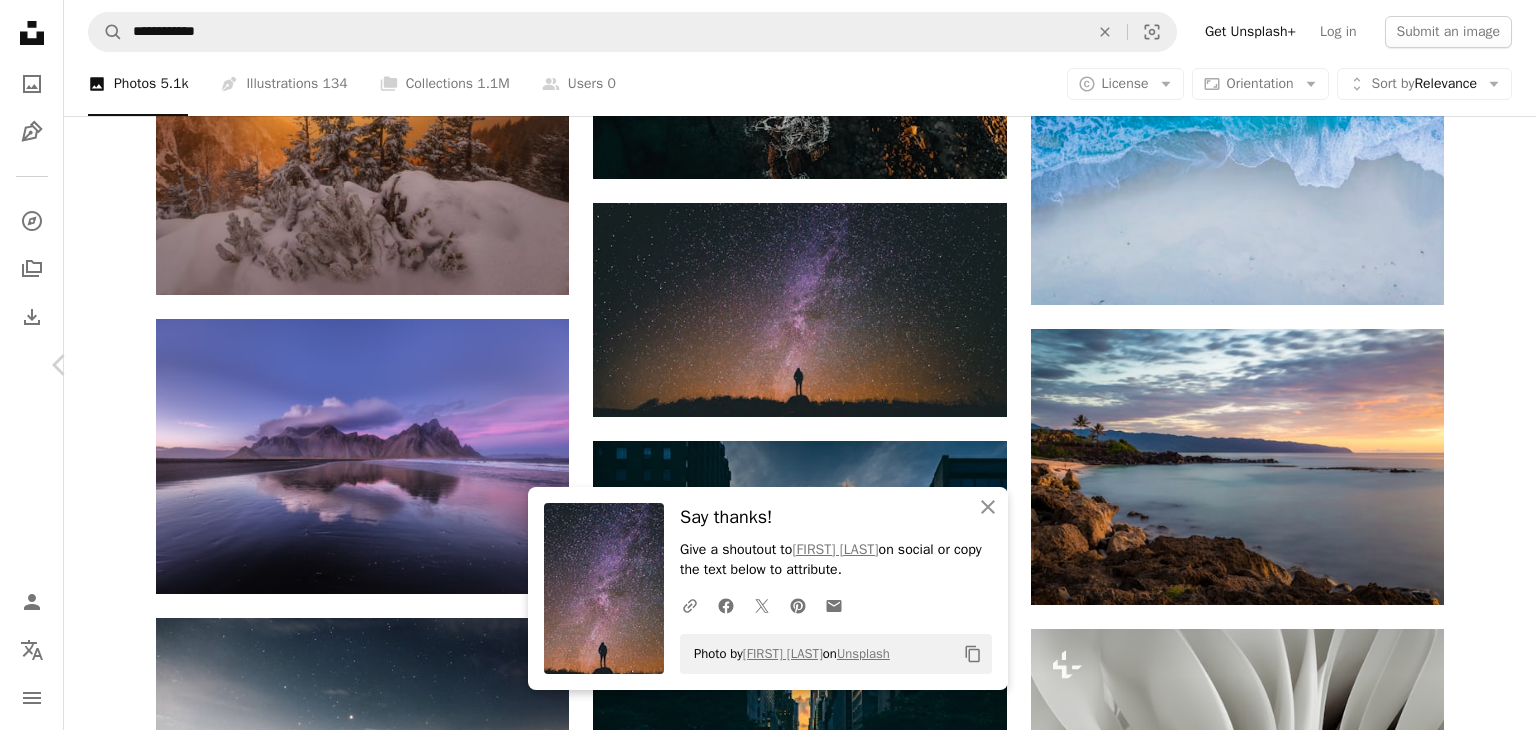 click on "Chevron right" at bounding box center (1476, 365) 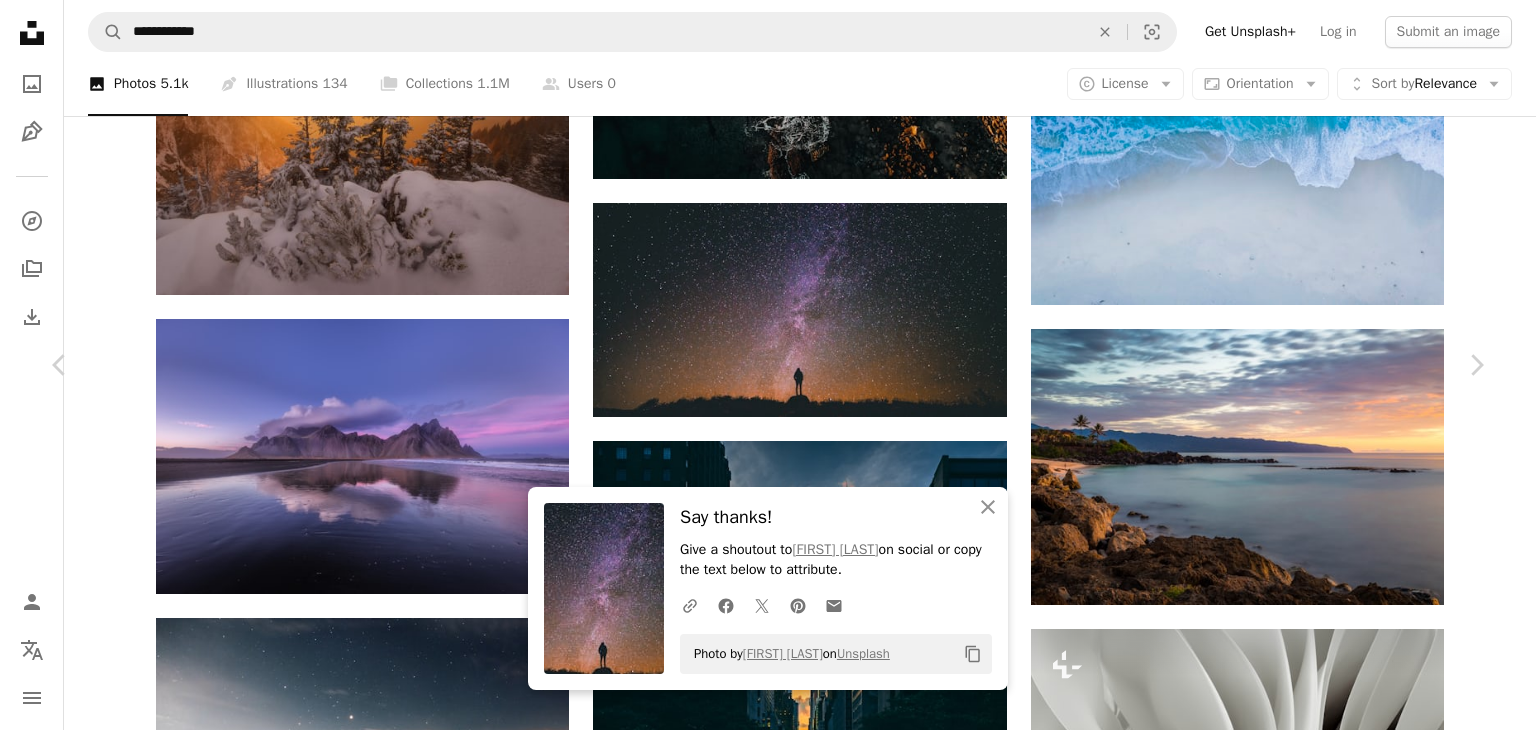 click on "An X shape Chevron left Chevron right An X shape Close Say thanks! Give a shoutout to [NAME] on social or copy the text below to attribute. A URL sharing icon (chains) Facebook icon X (formerly Twitter) icon Pinterest icon An envelope Photo by [NAME] on Unsplash
Copy content Melanie Magdalena m2creates A heart A plus sign Edit image   Plus sign for Unsplash+ Download free Chevron down Zoom in Views 27,568,110 Downloads 445,594 Featured in Photos ,  Nature ,  Wallpapers A forward-right arrow Share Info icon Info More Actions Lift off at Lantern Fest 2015 A map marker Sandia Speedway, [CITY], [COUNTRY] Calendar outlined Published on  [MONTH] [DAY], [YEAR] Camera NIKON CORPORATION, NIKON D5100 Safety Free to use under the  Unsplash License 4K Images wallpaper laptop wallpaper macbook wallpaper 1920x1080 wallpaper mac wallpaper 8k wallpaper windows 10 wallpaper night fire aesthetic wallpaper orange candle 1080p wallpaper cool wallpaper crowd 2560x1440 wallpaper 1366x768 wallpaper cool background  |" at bounding box center [768, 4816] 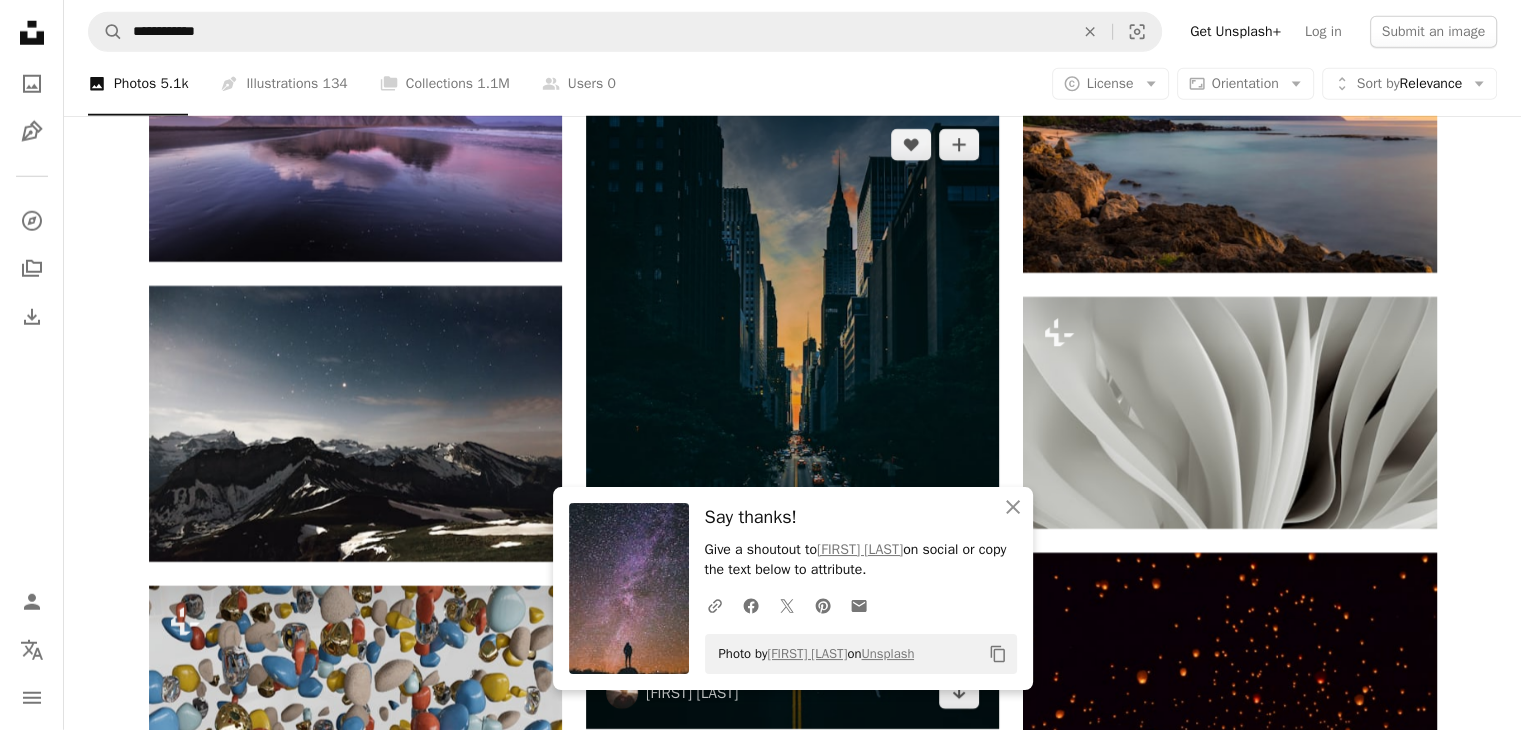 scroll, scrollTop: 5690, scrollLeft: 0, axis: vertical 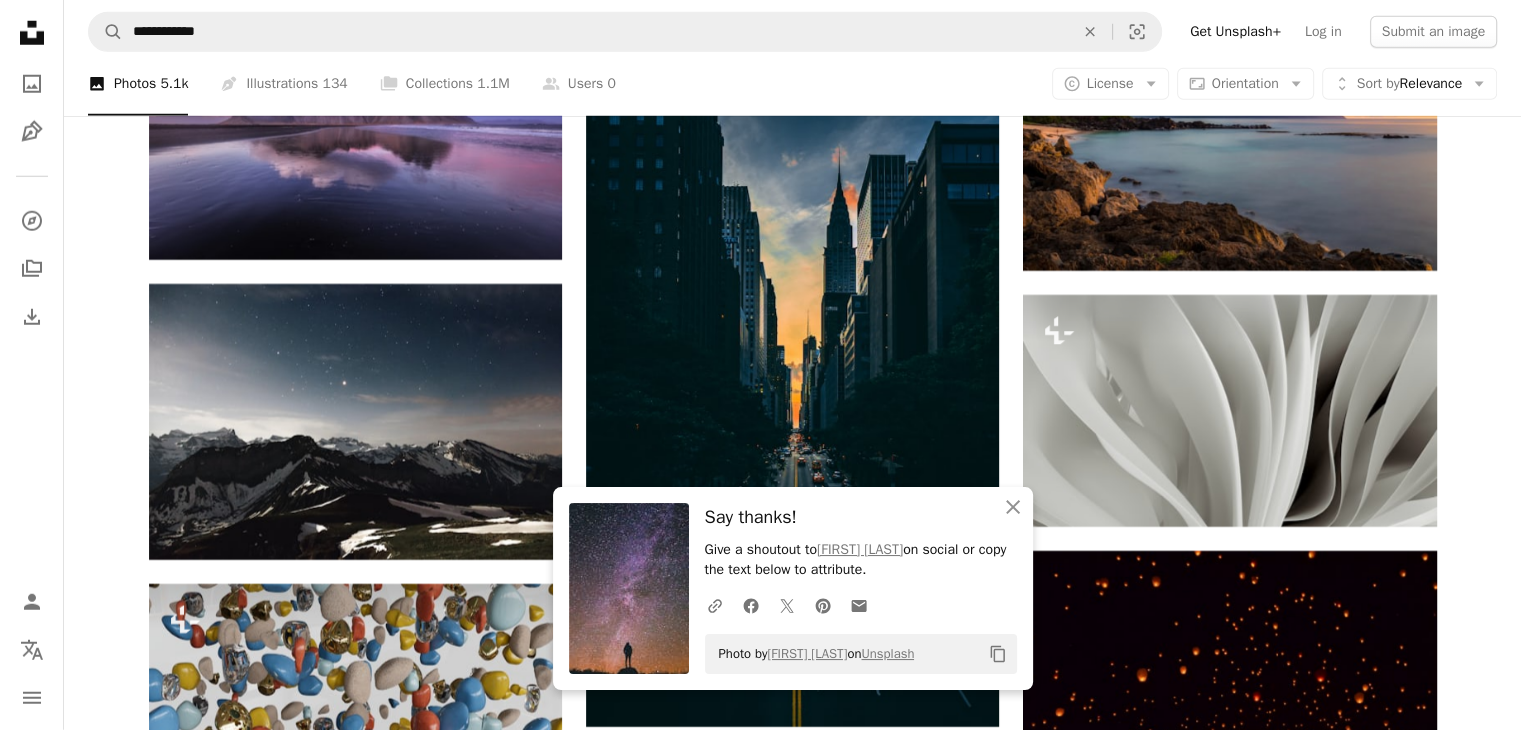 click on "Plus sign for Unsplash+ A heart A plus sign [FIRST] [LAST] For  Unsplash+ A lock   Download A heart A plus sign [FIRST] [LAST] Arrow pointing down A heart A plus sign [FIRST] [LAST] Available for hire A checkmark inside of a circle Arrow pointing down A heart A plus sign [FIRST] [LAST] Arrow pointing down A heart A plus sign [FIRST] Available for hire A checkmark inside of a circle Arrow pointing down A heart A plus sign [FIRST] [LAST] Available for hire A checkmark inside of a circle Arrow pointing down A heart A plus sign [FIRST] [LAST] Available for hire A checkmark inside of a circle Arrow pointing down A heart A plus sign [FIRST] [LAST] Arrow pointing down A heart A plus sign [FIRST] Arrow pointing down Plus sign for Unsplash+ A heart A plus sign [FIRST] For  Unsplash+ A lock   Download –– ––– –––  –– ––– –  ––– –––  ––––  –   – –– –––  – – ––– –– –– –––– –– A new kind of advertising  for the internet. Learn More" at bounding box center (792, -537) 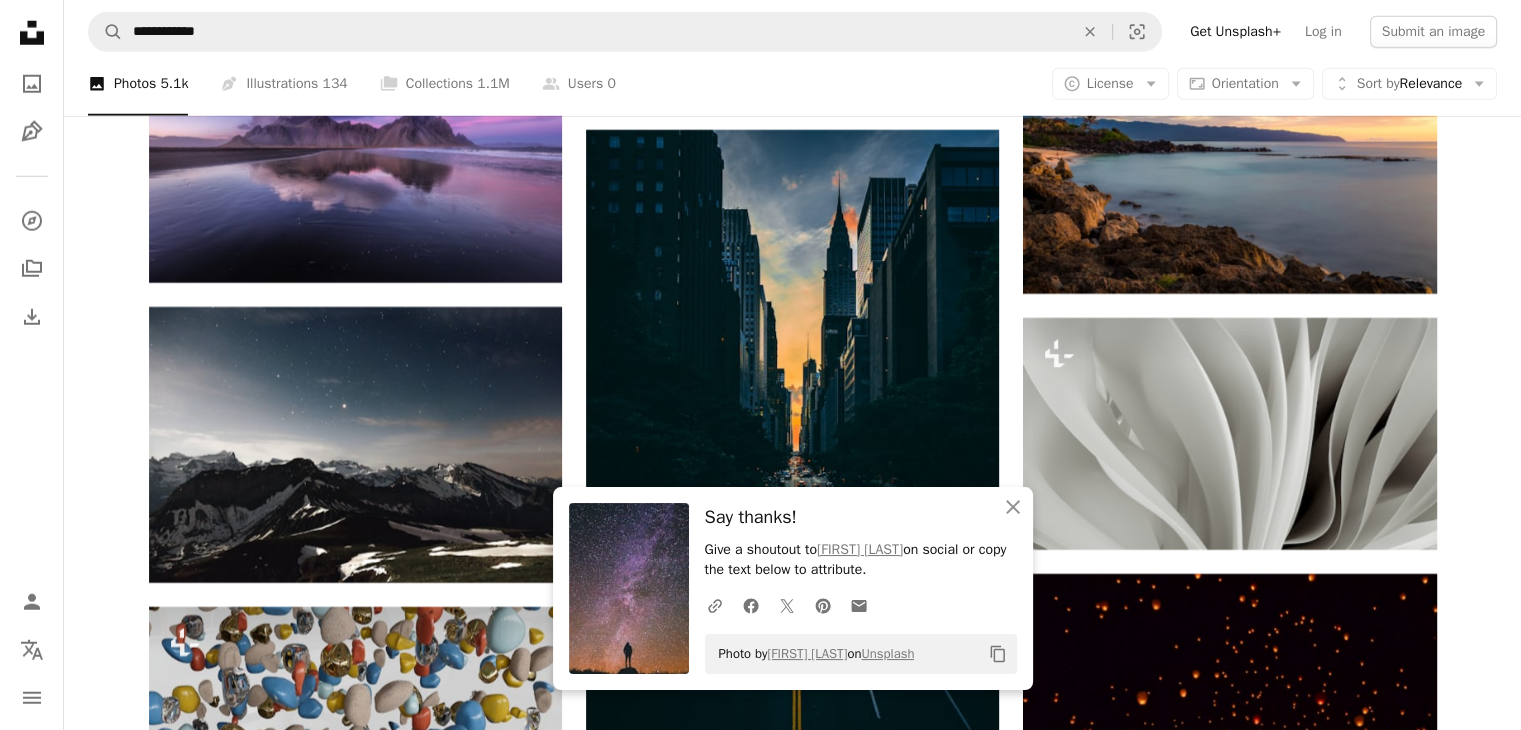 scroll, scrollTop: 5690, scrollLeft: 0, axis: vertical 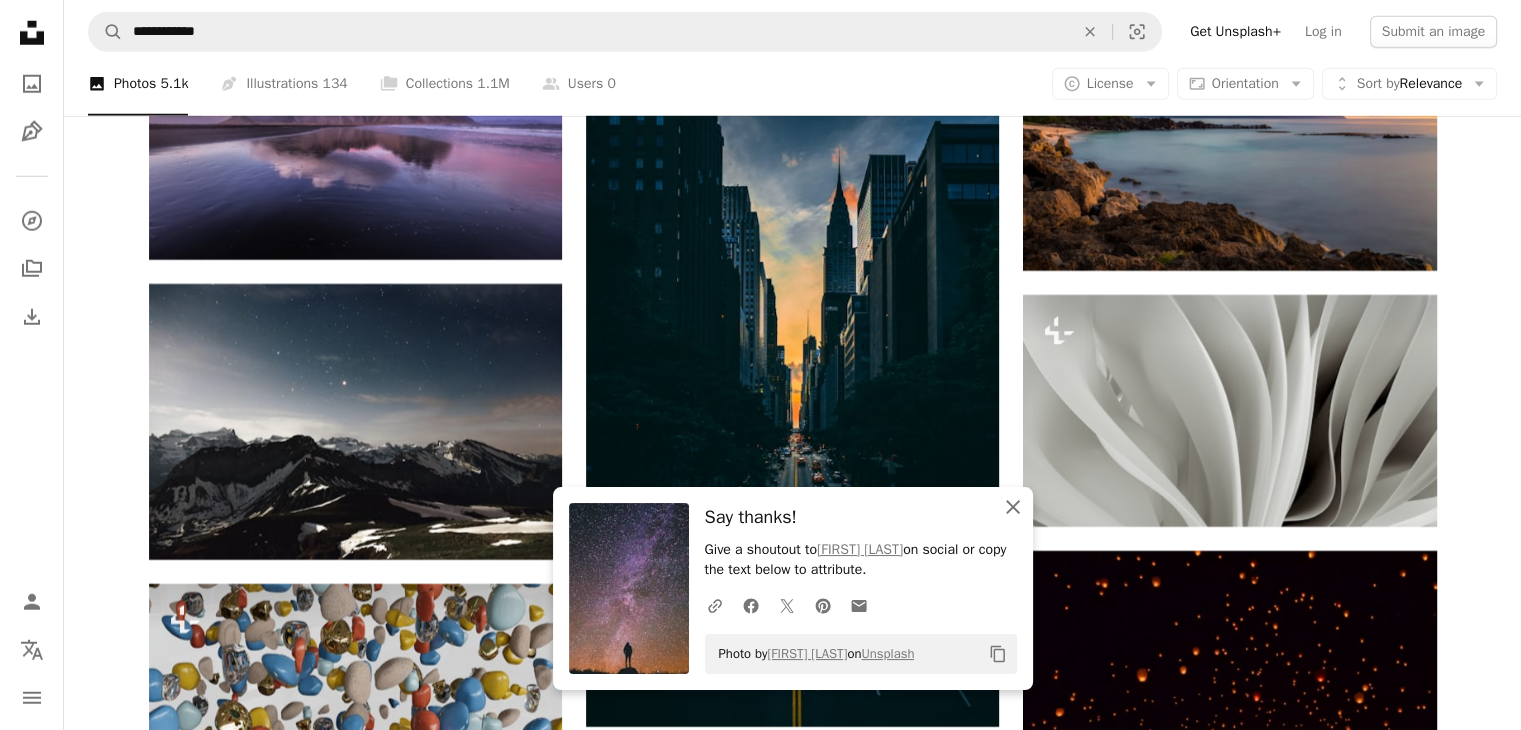 click on "An X shape" 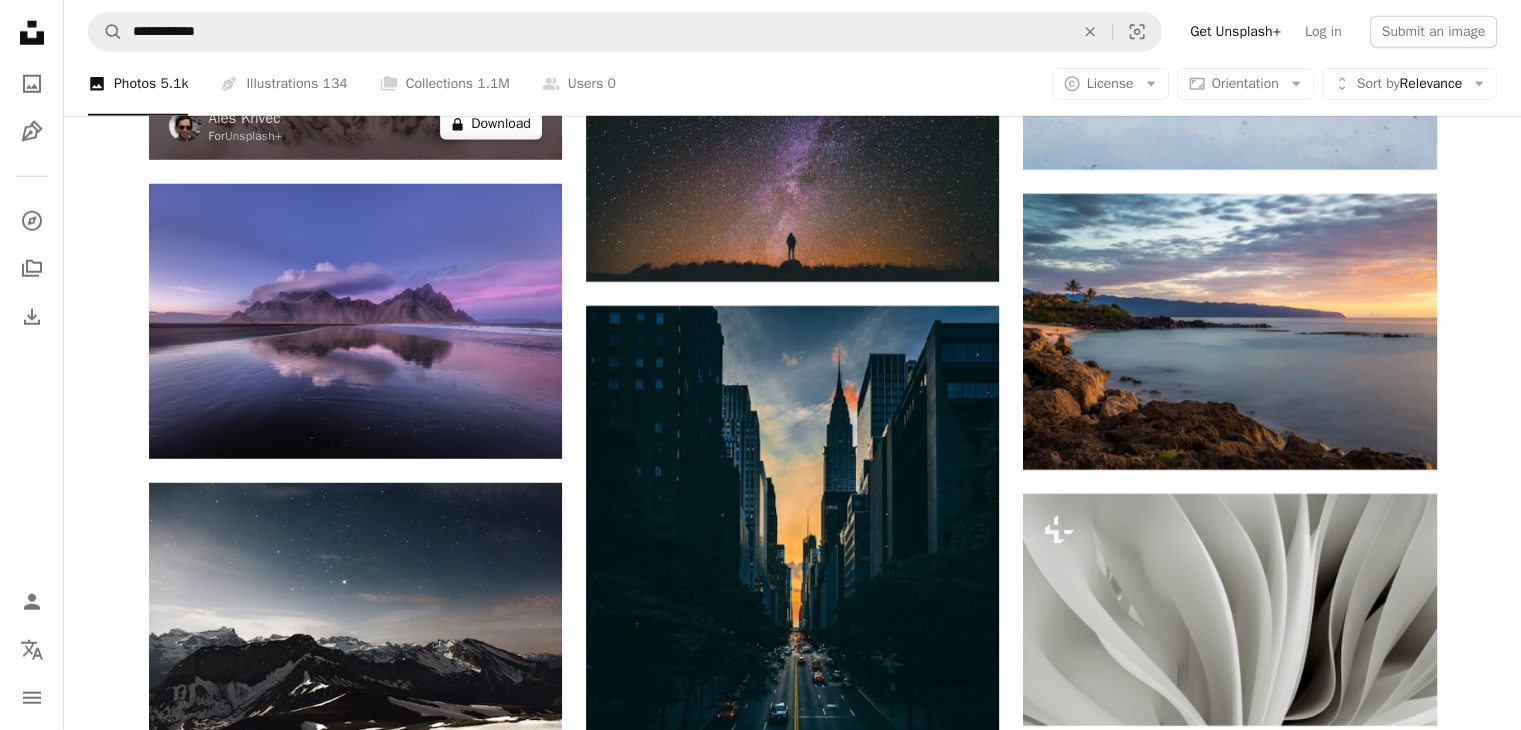 scroll, scrollTop: 5690, scrollLeft: 0, axis: vertical 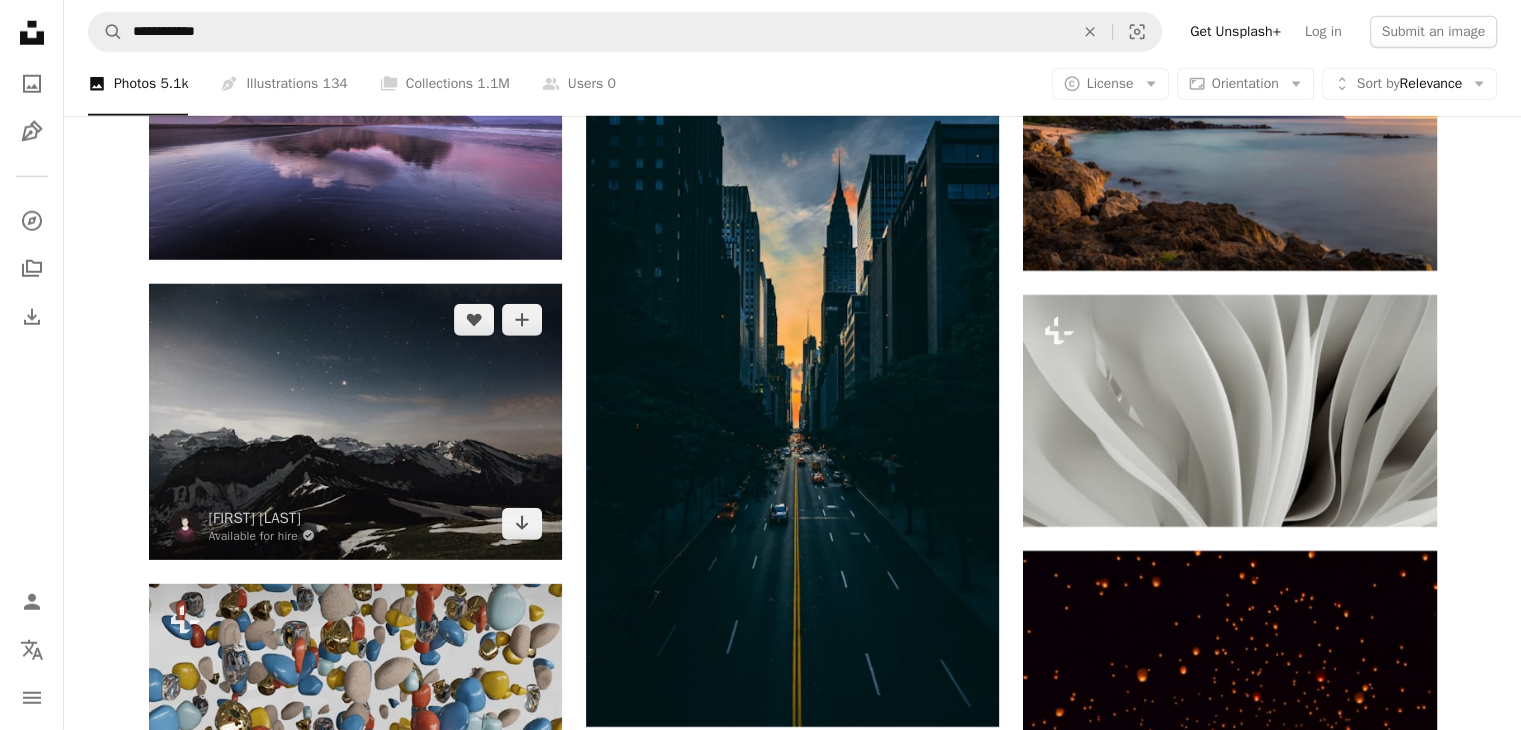 click at bounding box center (355, 421) 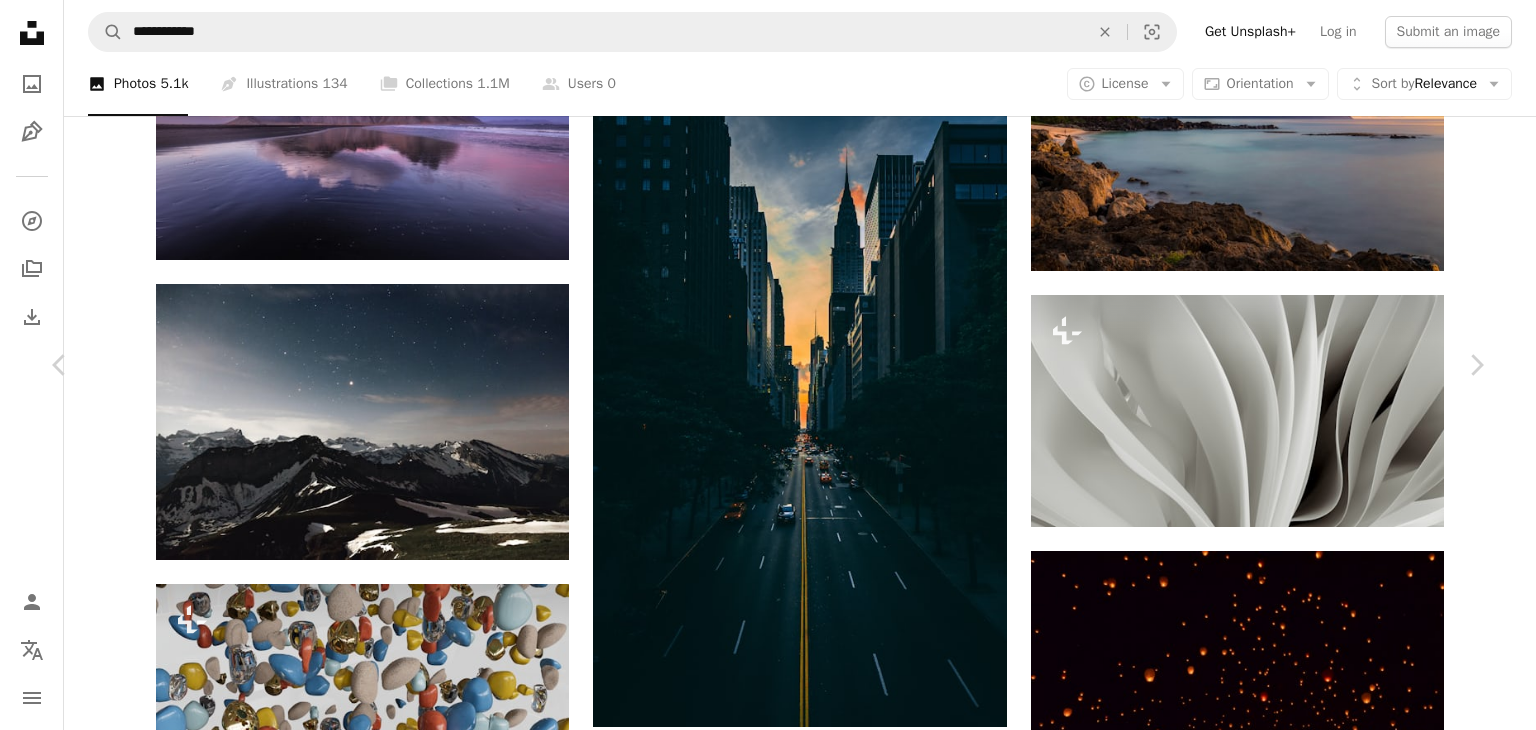click on "Chevron down" 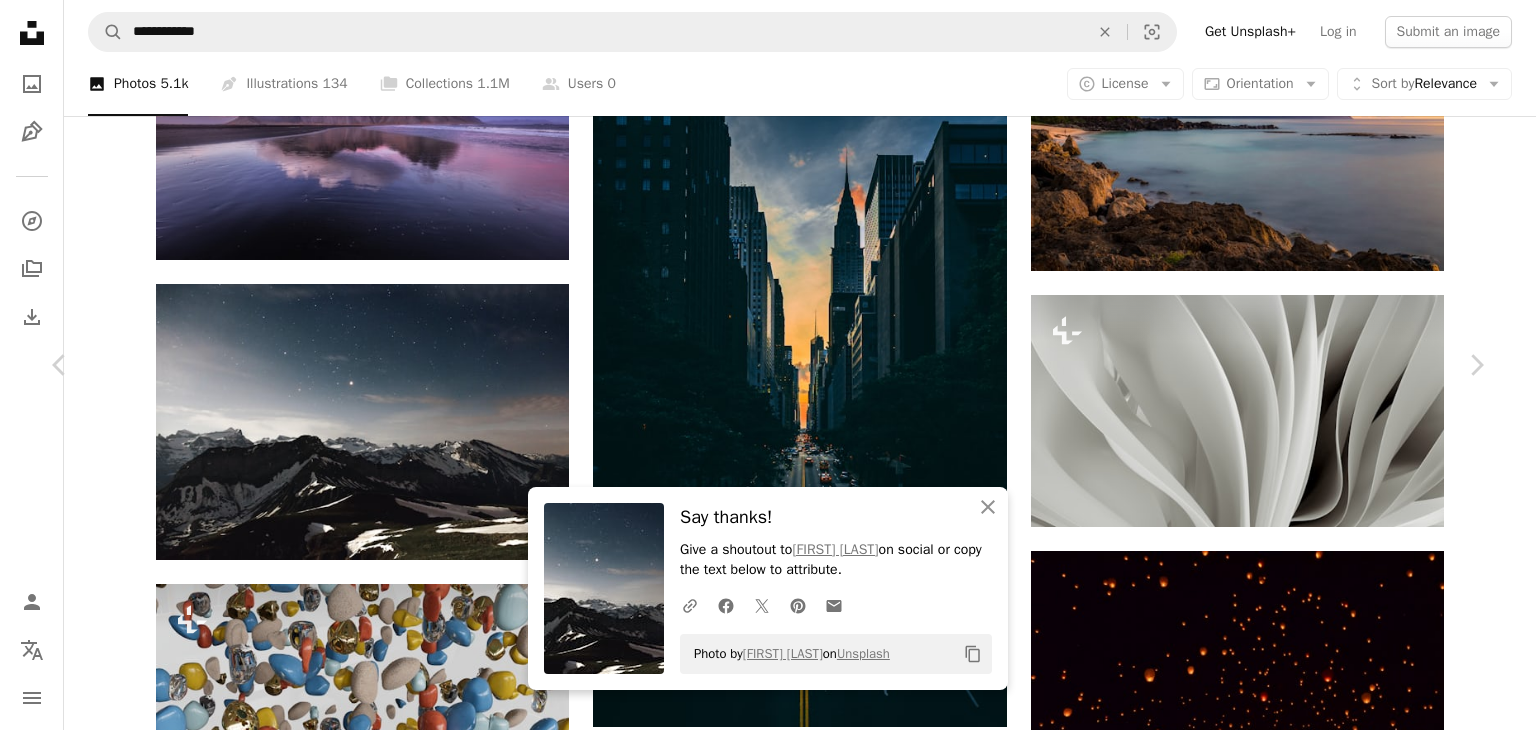 click on "An X shape Chevron left Chevron right An X shape Close Say thanks! Give a shoutout to  [NAME]  on social or copy the text below to attribute. A URL sharing icon (chains) Facebook icon X (formerly Twitter) icon Pinterest icon An envelope Photo by  [NAME]  on  Unsplash
Copy content [NAME] [NAME] Available for hire A checkmark inside of a circle A heart A plus sign Edit image   Plus sign for Unsplash+ Download free Chevron down Zoom in Views 113,137,963 Downloads 729,458 Featured in Photos ,  Wallpapers A forward-right arrow Share Info icon Info More Actions (contact me for the full resoluton image) A map marker Niederbauen-Chulm, Emmetten, [COUNTRY] Calendar outlined Published on  [DATE] Camera Canon, EOS 5D Mark II Safety Free to use under the  Unsplash License 4K Images laptop wallpaper macbook wallpaper forest 1920x1080 wallpaper mac wallpaper 8k wallpaper mountains windows 10 wallpaper snow aesthetic wallpaper switzerland stars camping 1080p wallpaper cool wallpaper  |   ↗" at bounding box center (768, 4482) 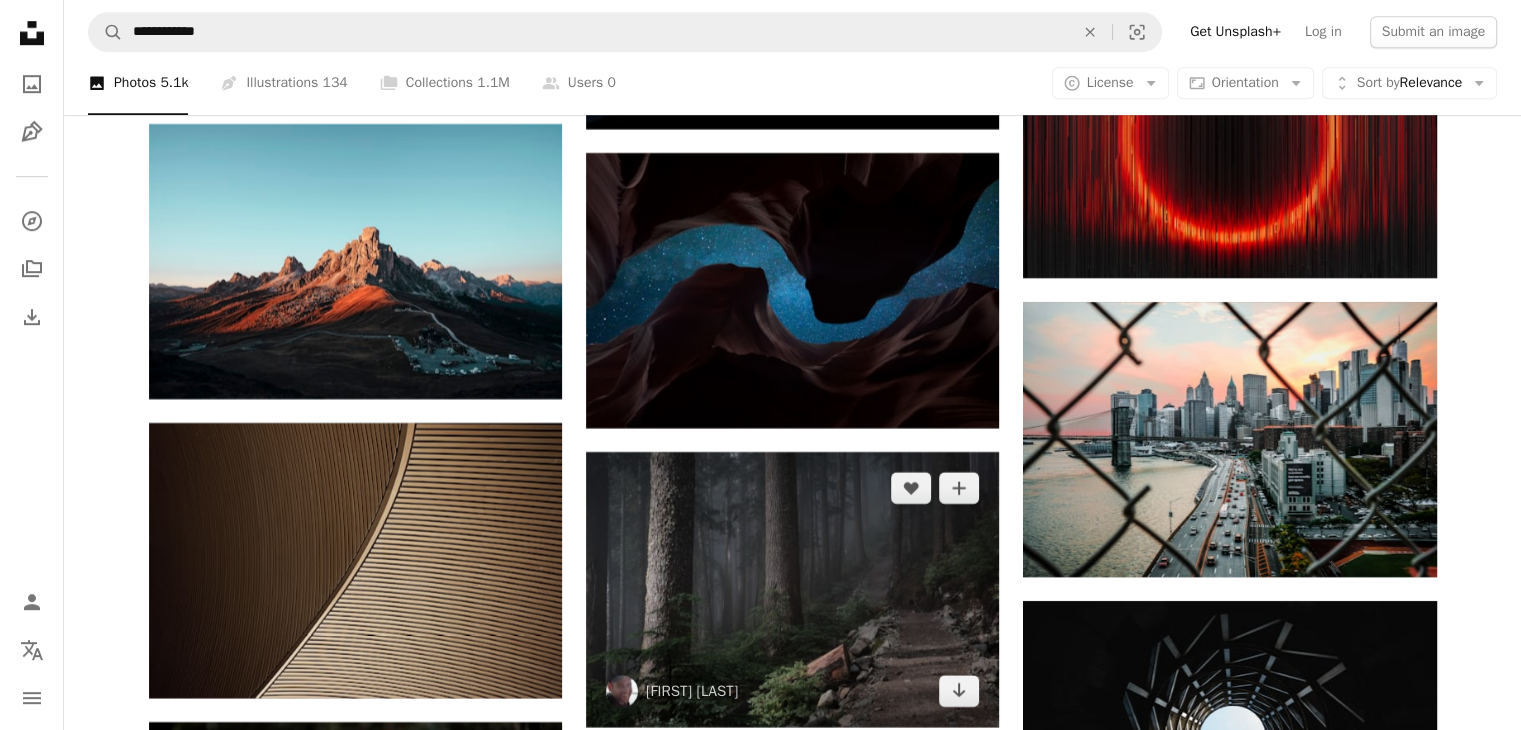 scroll, scrollTop: 8856, scrollLeft: 0, axis: vertical 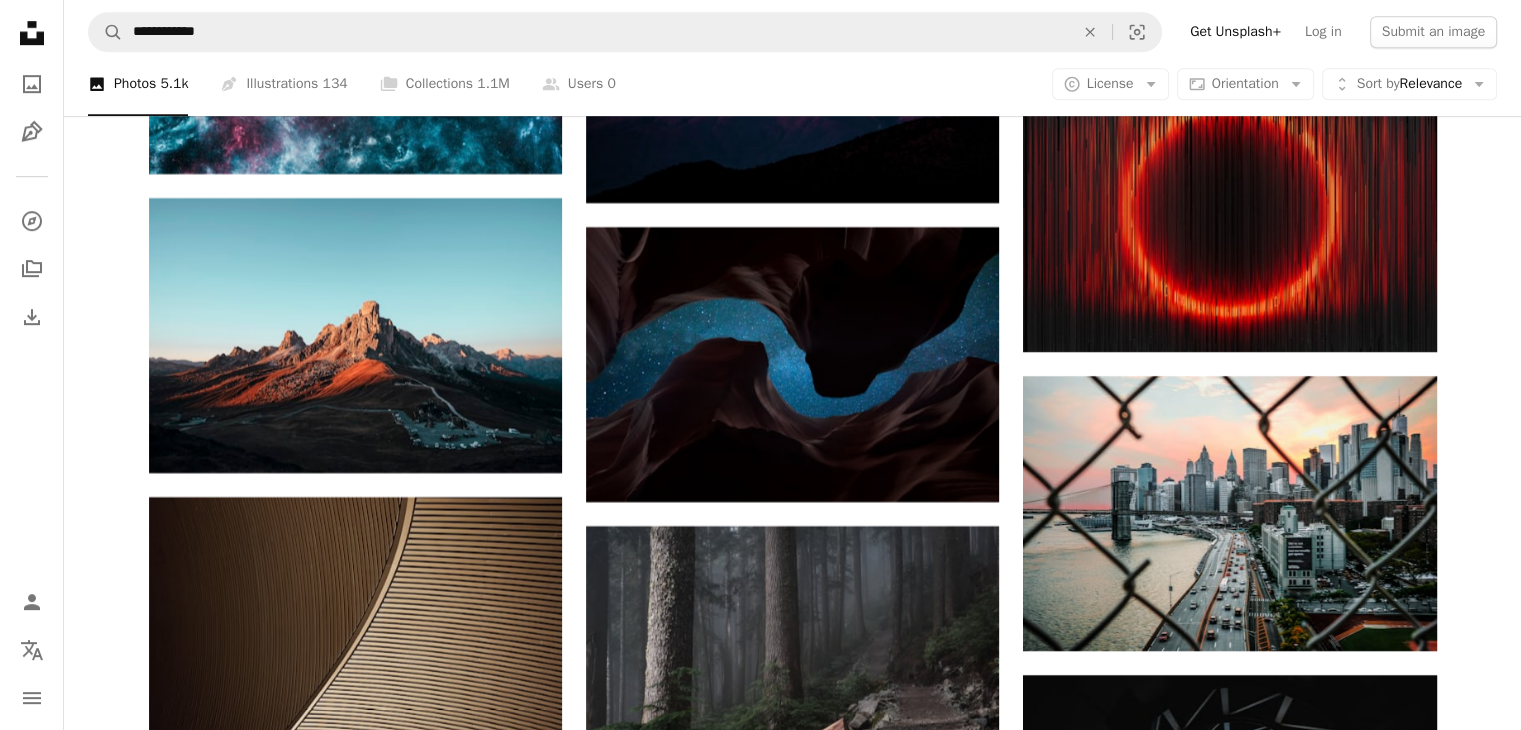 click on "Plus sign for Unsplash+ A heart A plus sign [FIRST] [LAST] For  Unsplash+ A lock   Download A heart A plus sign [FIRST] [LAST] Arrow pointing down A heart A plus sign [FIRST] [LAST] Available for hire A checkmark inside of a circle Arrow pointing down A heart A plus sign [FIRST] [LAST] Arrow pointing down A heart A plus sign [FIRST] Available for hire A checkmark inside of a circle Arrow pointing down A heart A plus sign [FIRST] [LAST] Available for hire A checkmark inside of a circle Arrow pointing down A heart A plus sign [FIRST] [LAST] Available for hire A checkmark inside of a circle Arrow pointing down A heart A plus sign [FIRST] [LAST] Arrow pointing down A heart A plus sign [FIRST] Arrow pointing down Plus sign for Unsplash+ A heart A plus sign [FIRST] For  Unsplash+ A lock   Download –– ––– –––  –– ––– –  ––– –––  ––––  –   – –– –––  – – ––– –– –– –––– –– A new kind of advertising  for the internet. Learn More" at bounding box center [792, -2560] 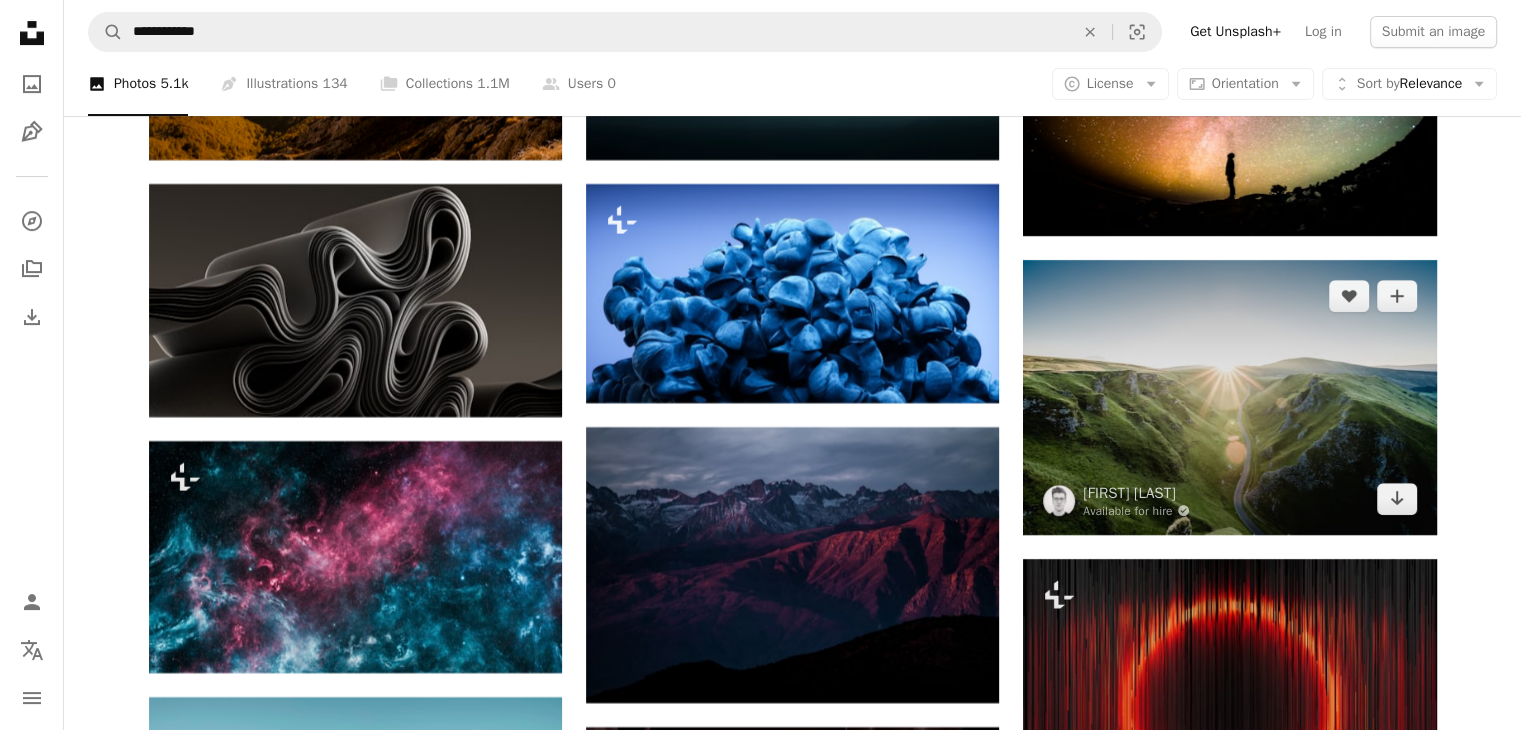 scroll, scrollTop: 8190, scrollLeft: 0, axis: vertical 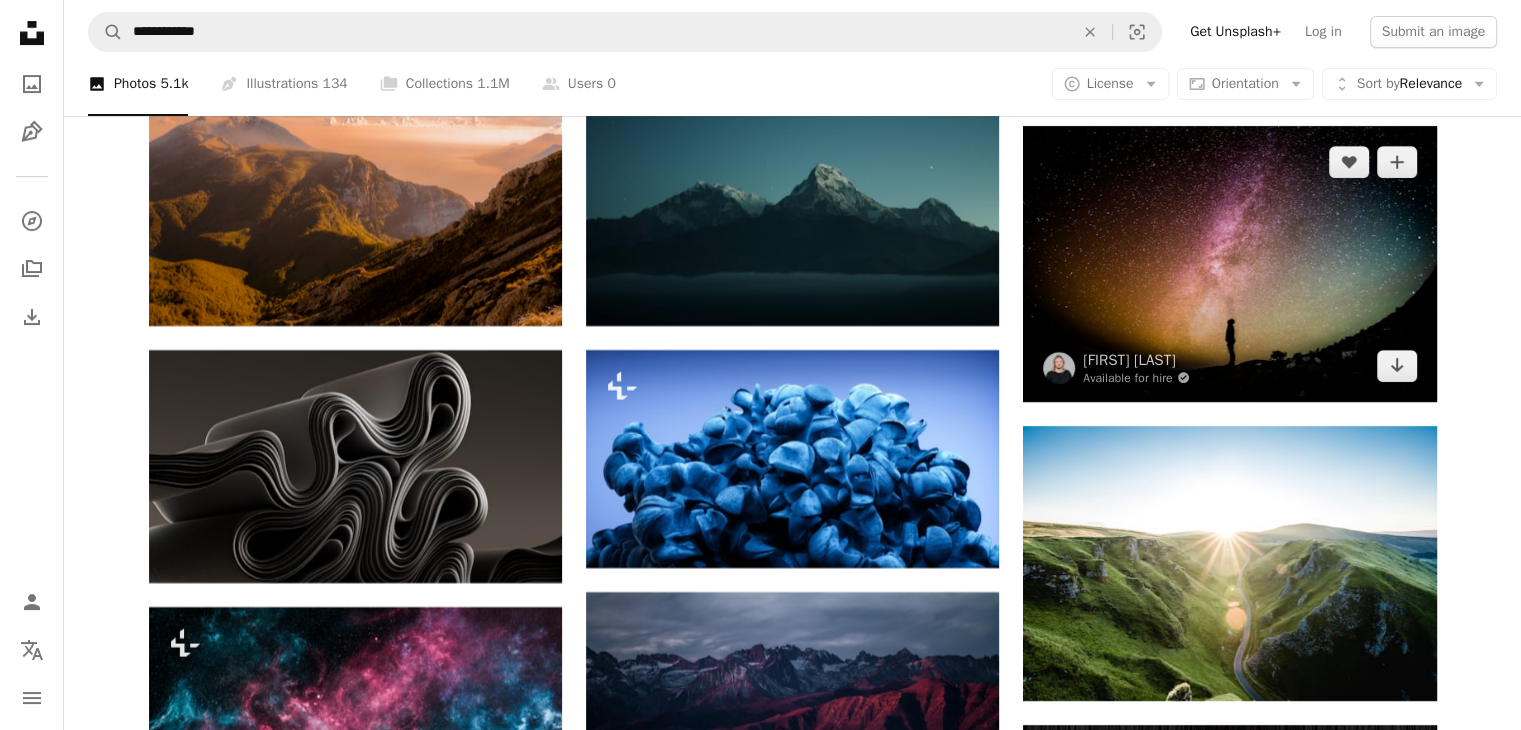 click at bounding box center [1229, 263] 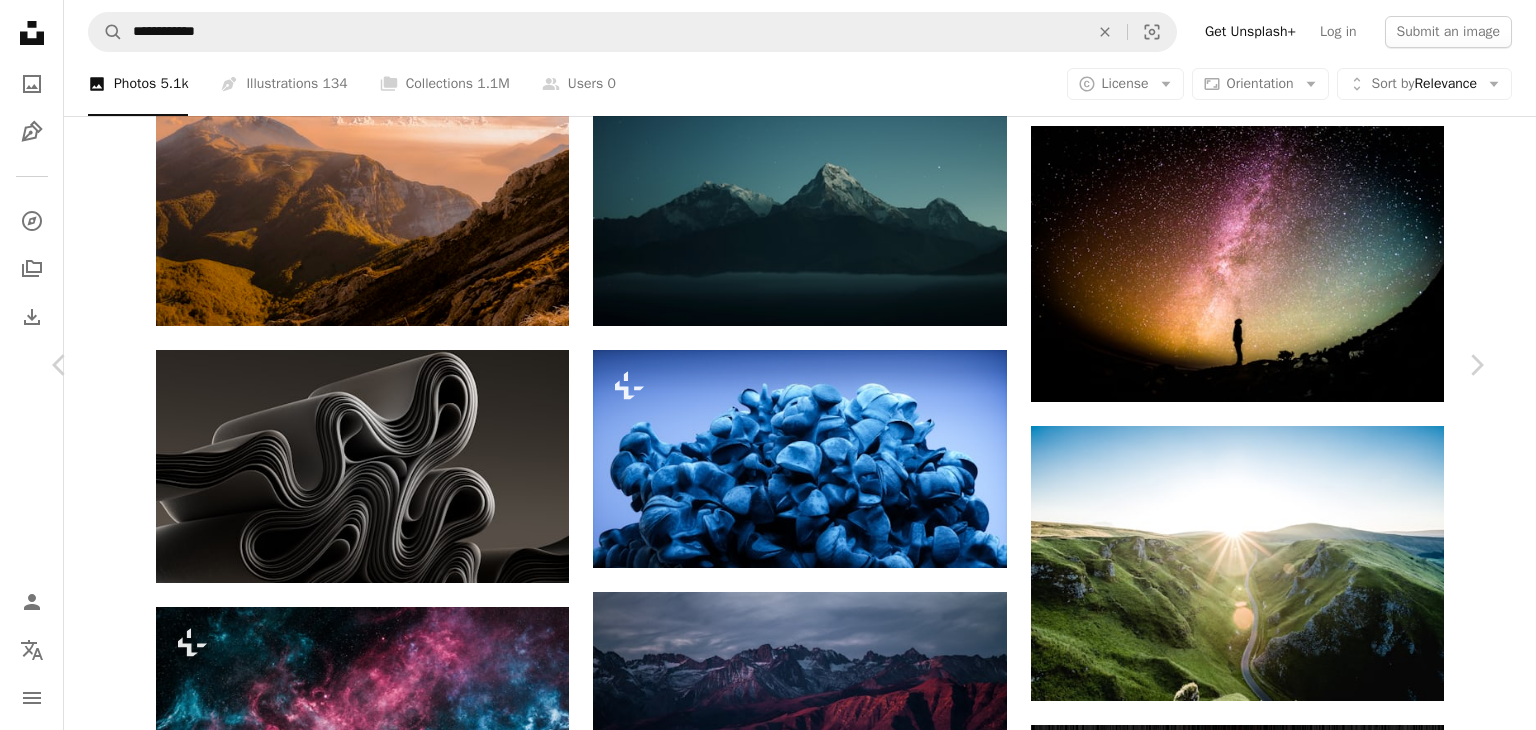 click on "Chevron down" 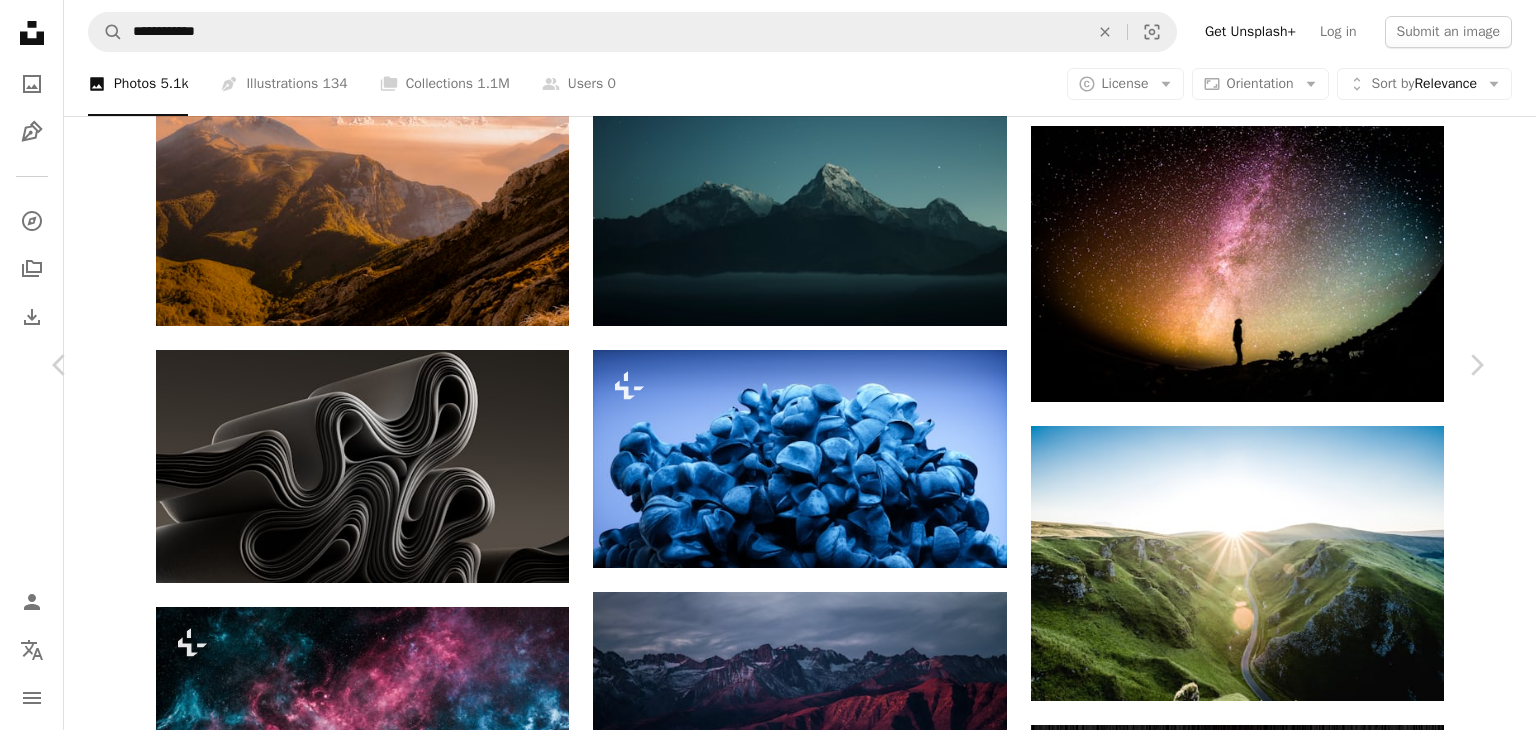 click on "Original Size   ( 5616 x 3744 )" at bounding box center [1264, 4125] 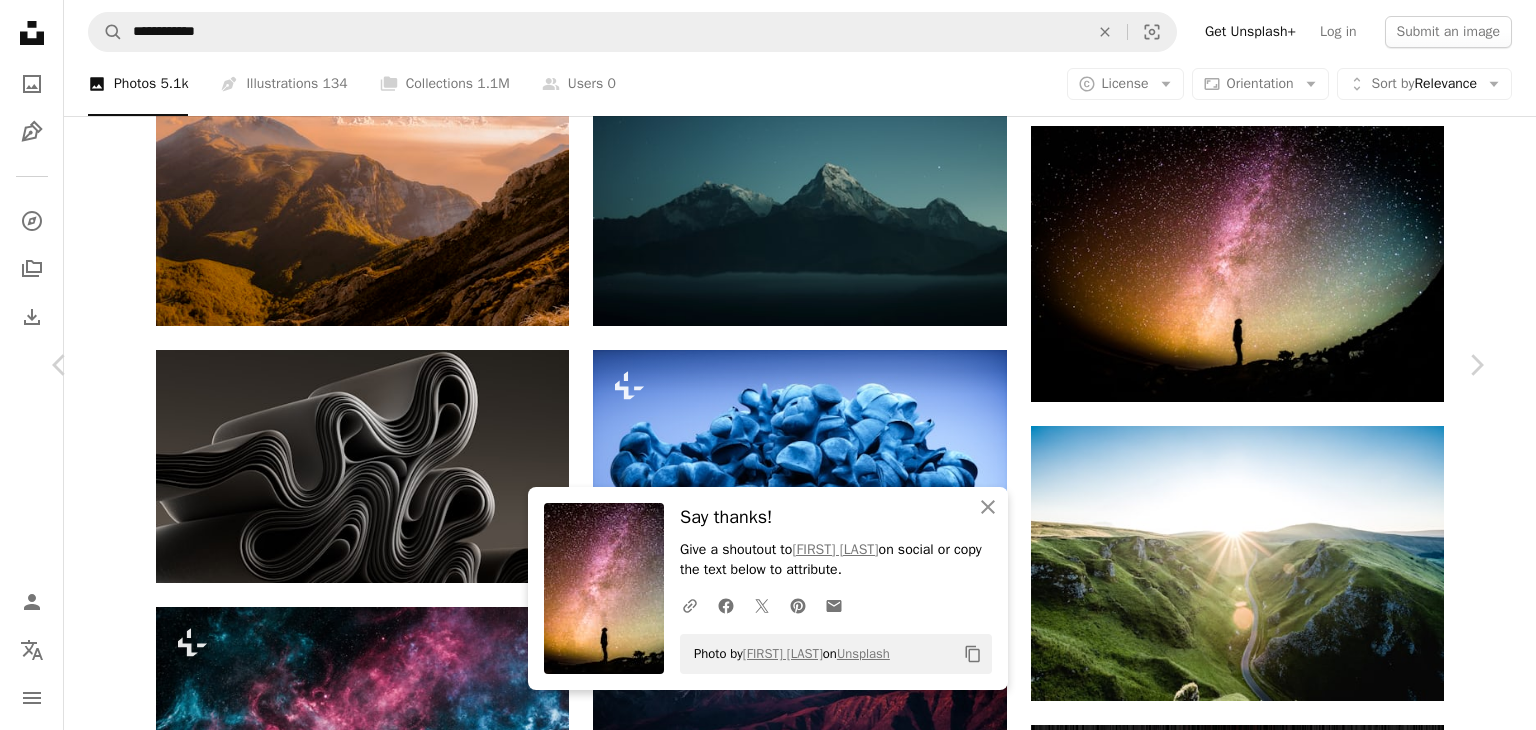 click on "An X shape Chevron left Chevron right An X shape Close Say thanks! Give a shoutout to  Greg Rakozy  on social or copy the text below to attribute. A URL sharing icon (chains) Facebook icon X (formerly Twitter) icon Pinterest icon An envelope Photo by  Greg Rakozy  on  Unsplash
Copy content Greg Rakozy Available for hire A checkmark inside of a circle A heart A plus sign Edit image   Plus sign for Unsplash+ Download free Chevron down Zoom in Views 265,639,962 Downloads 4,506,233 Featured in Photos ,  Wallpapers A forward-right arrow Share Info icon Info More Actions A map marker Spiral Jetty, [COUNTRY] Calendar outlined Published on  [MONTH] [DAY], [YEAR] Camera Canon, EOS 5D Mark II Safety Free to use under the  Unsplash License 4K Images wallpaper laptop wallpaper macbook wallpaper 1920x1080 wallpaper mac wallpaper 8k wallpaper windows 10 wallpaper night universe galaxy aesthetic wallpaper stars 1080p wallpaper cool wallpaper 2560x1440 wallpaper 1366x768 wallpaper cool background live wallpaper  |" at bounding box center (768, 4268) 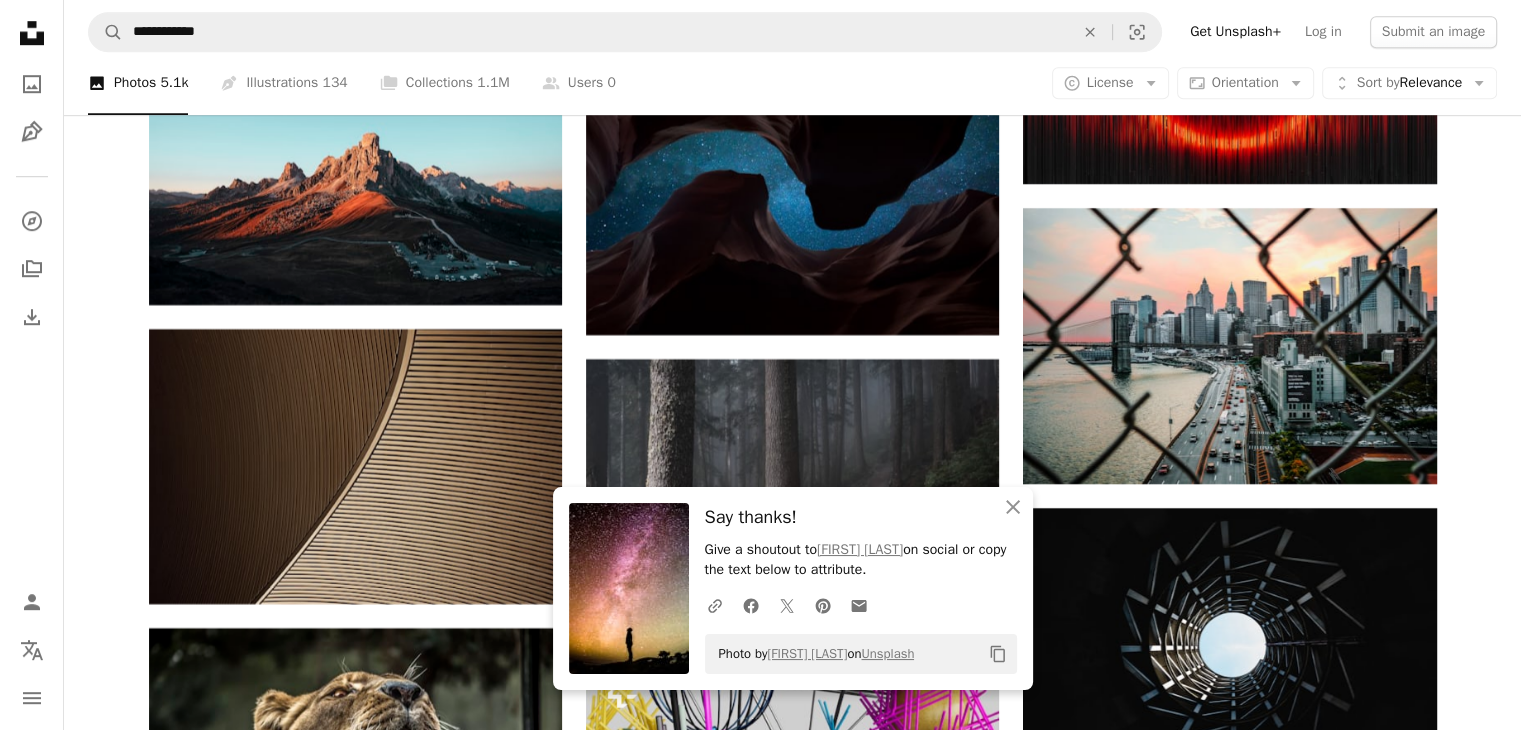 scroll, scrollTop: 9024, scrollLeft: 0, axis: vertical 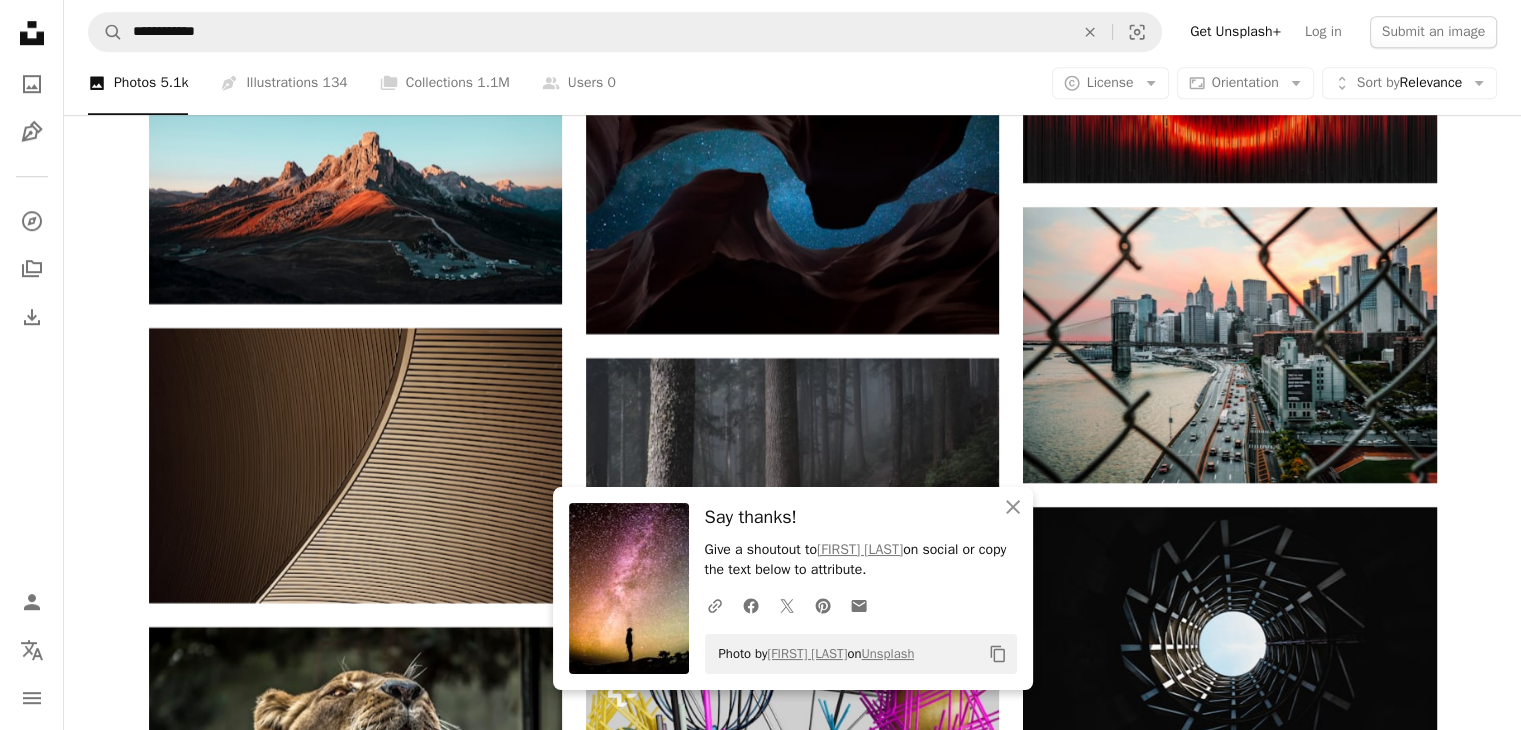 click on "Plus sign for Unsplash+ A heart A plus sign [FIRST] [LAST] For  Unsplash+ A lock   Download A heart A plus sign [FIRST] [LAST] Arrow pointing down A heart A plus sign [FIRST] [LAST] Available for hire A checkmark inside of a circle Arrow pointing down A heart A plus sign [FIRST] [LAST] Arrow pointing down A heart A plus sign [FIRST] Available for hire A checkmark inside of a circle Arrow pointing down A heart A plus sign [FIRST] [LAST] Available for hire A checkmark inside of a circle Arrow pointing down A heart A plus sign [FIRST] [LAST] Available for hire A checkmark inside of a circle Arrow pointing down A heart A plus sign [FIRST] [LAST] Arrow pointing down A heart A plus sign [FIRST] Arrow pointing down Plus sign for Unsplash+ A heart A plus sign [FIRST] For  Unsplash+ A lock   Download –– ––– –––  –– ––– –  ––– –––  ––––  –   – –– –––  – – ––– –– –– –––– –– A new kind of advertising  for the internet. Learn More" at bounding box center (792, -2728) 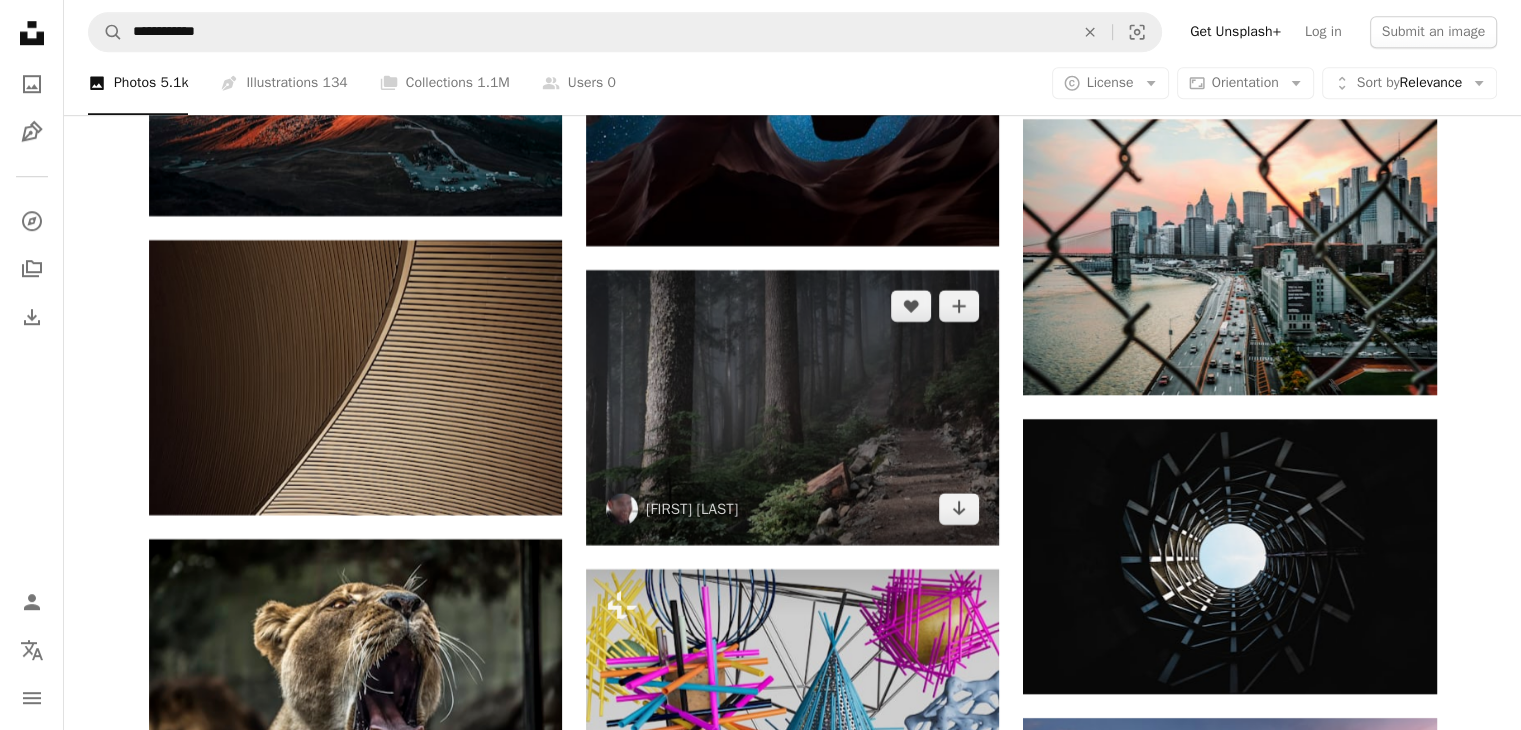 scroll, scrollTop: 9024, scrollLeft: 0, axis: vertical 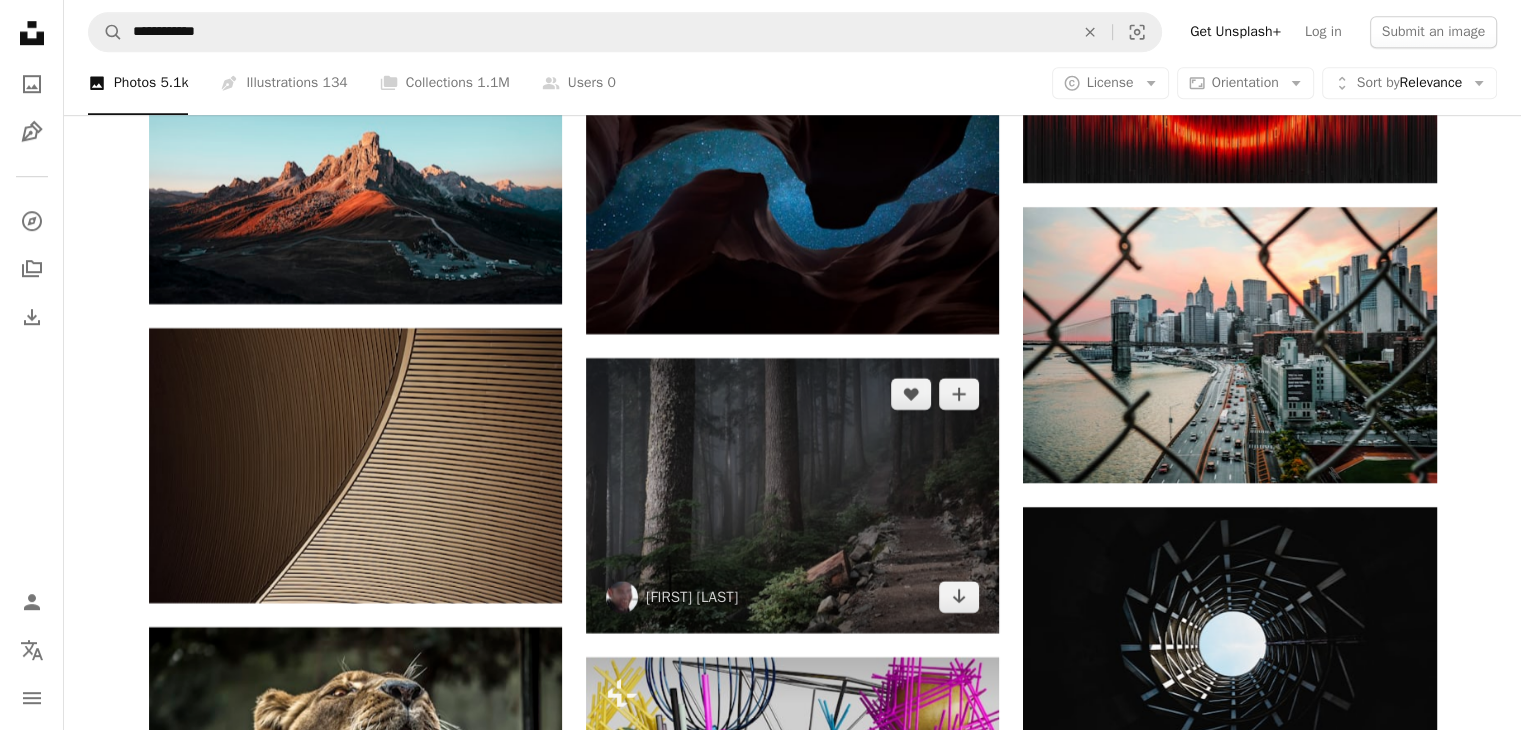 click at bounding box center [792, 495] 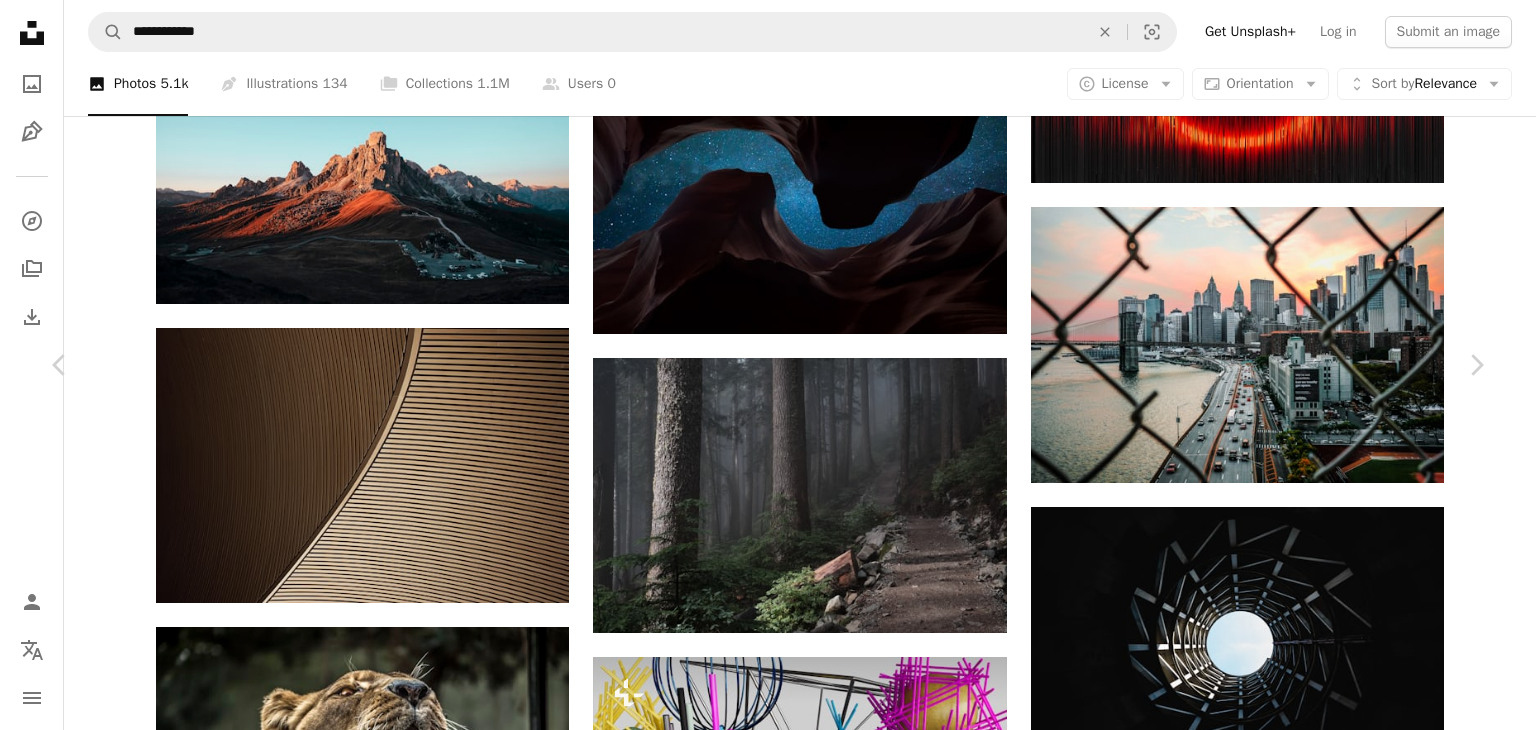 click on "Chevron down" at bounding box center [1360, 4834] 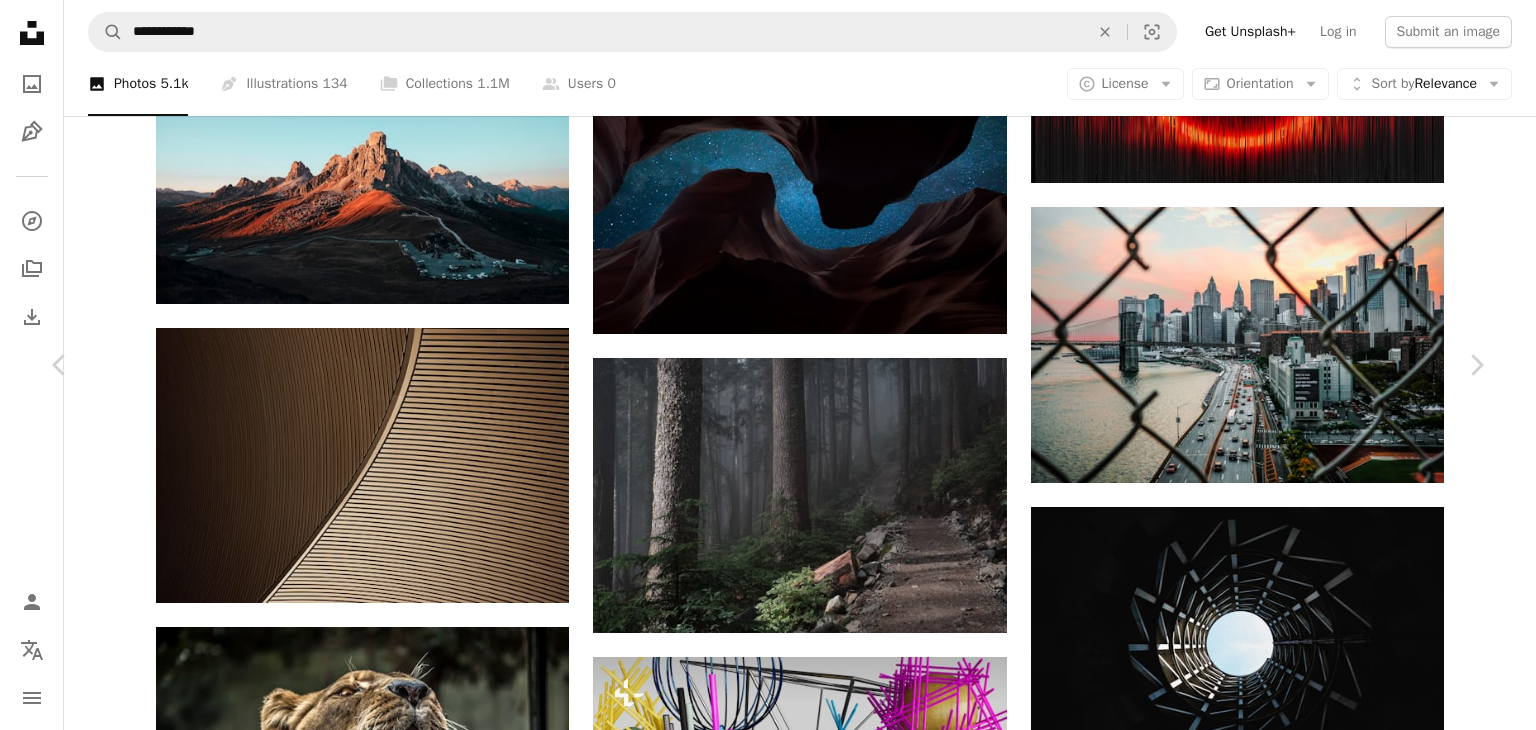 click on "An X shape Chevron left Chevron right Derrick Cooper [USERNAME] A heart A plus sign Edit image   Plus sign for Unsplash+ Download free Chevron down Zoom in Views 128,506,918 Downloads 295,629 Featured in Photos ,  Nature ,  Wallpapers A forward-right arrow Share Info icon Info More Actions A map marker Howe Sound Crest Trail, West Vancouver, Canada Calendar outlined Published on  [DATE] Camera FUJIFILM, X-T10 Safety Free to use under the  Unsplash License forest fog wallpapers path forest wallpaper backgrounds outdoors rocks forest background mist track woodland wilderness trail bush foggy computer backgrounds hedge haze undergrowth Public domain images Browse premium related images on iStock  |  Save 20% with code UNSPLASH20 View more on iStock  ↗ Related images A heart A plus sign Hannes Vikoler Available for hire A checkmark inside of a circle Arrow pointing down A heart A plus sign Maciej Bagiński Available for hire A checkmark inside of a circle Arrow pointing down A heart A plus sign" at bounding box center [768, 5152] 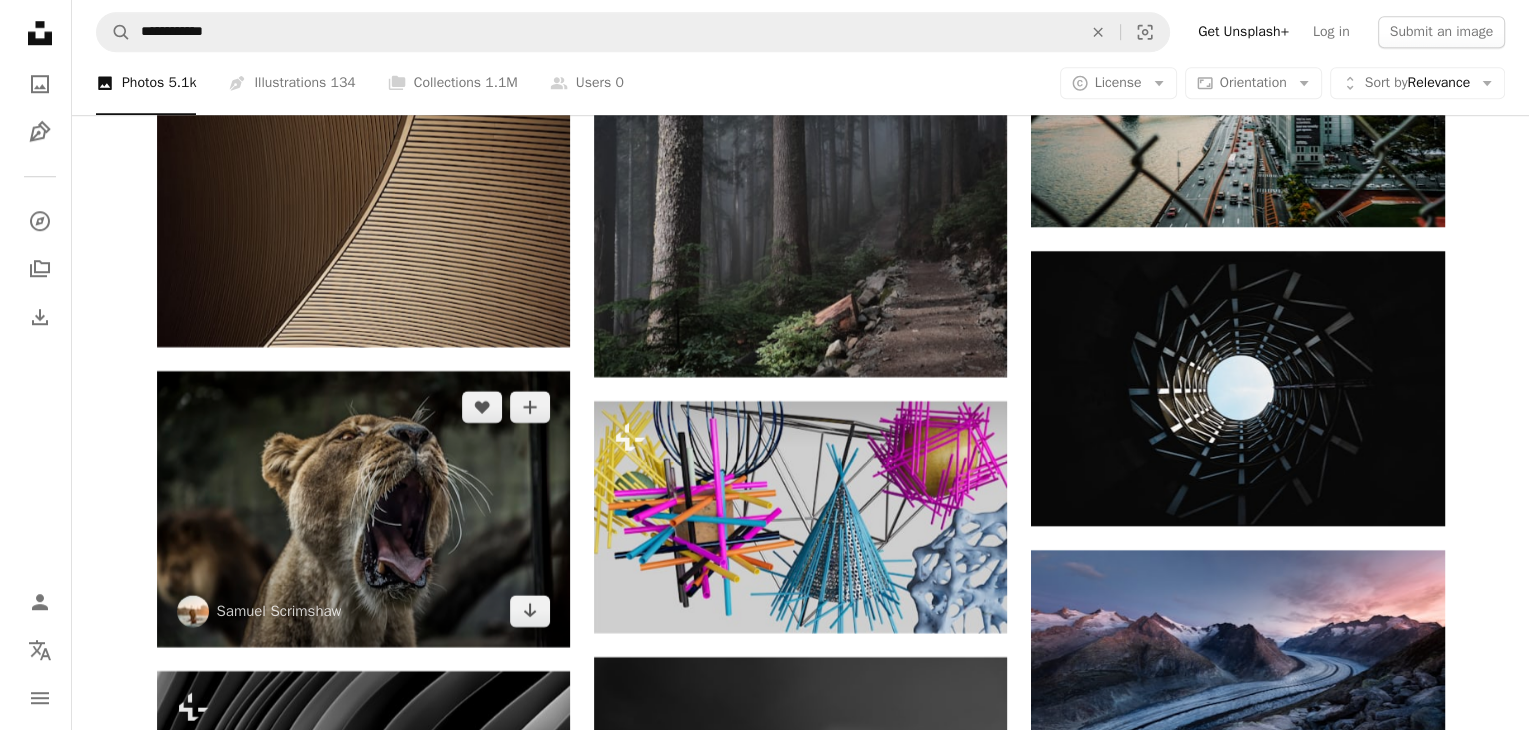 scroll, scrollTop: 9356, scrollLeft: 0, axis: vertical 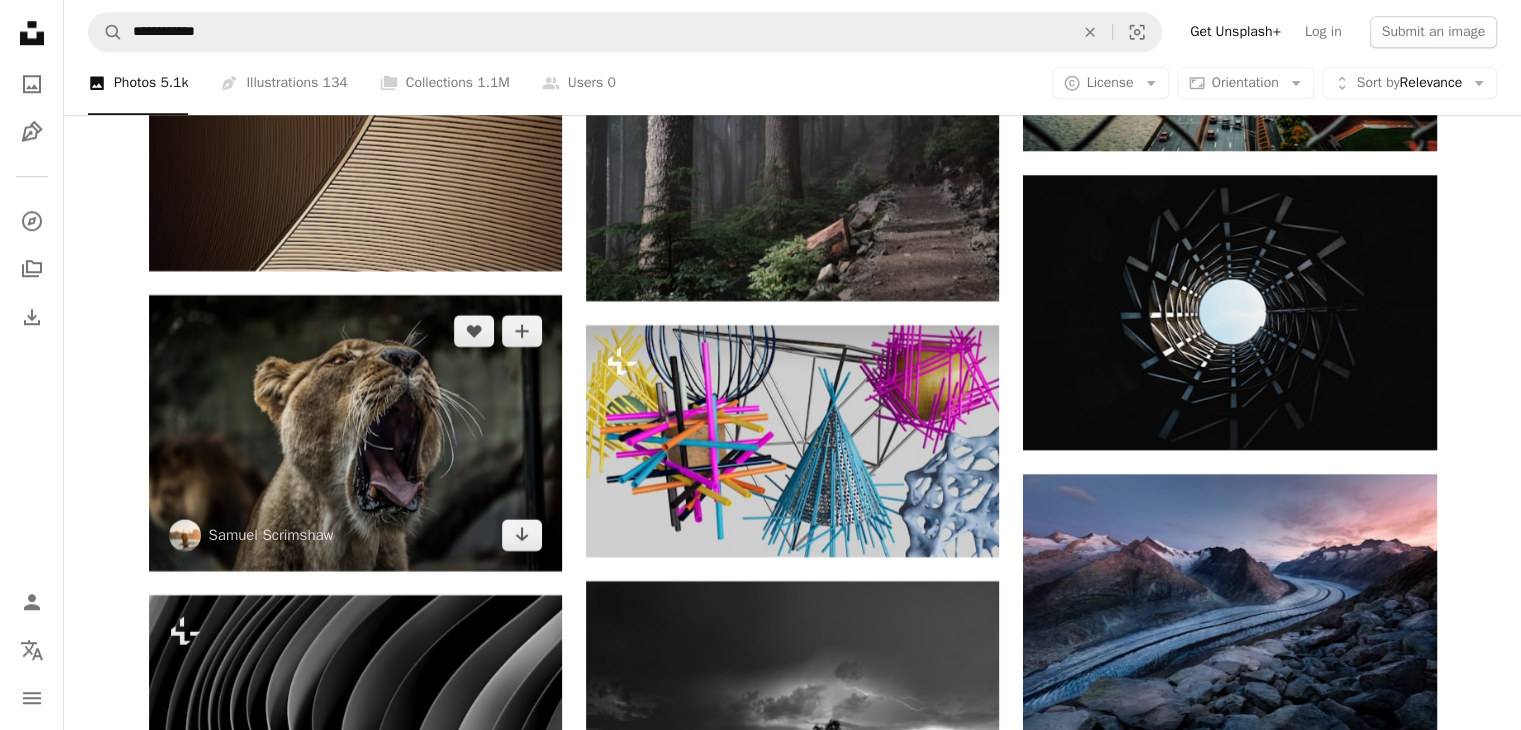 click at bounding box center [355, 432] 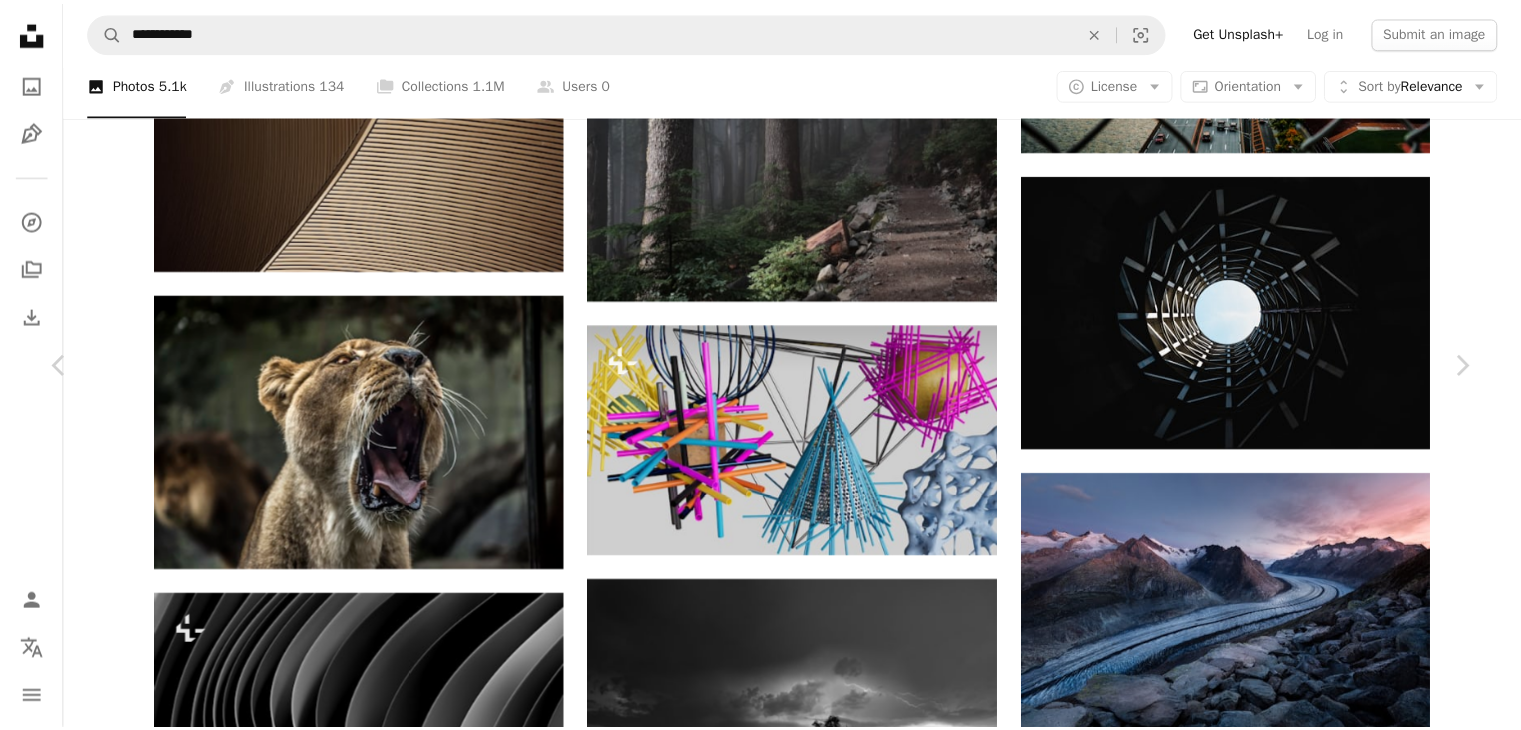 scroll, scrollTop: 1500, scrollLeft: 0, axis: vertical 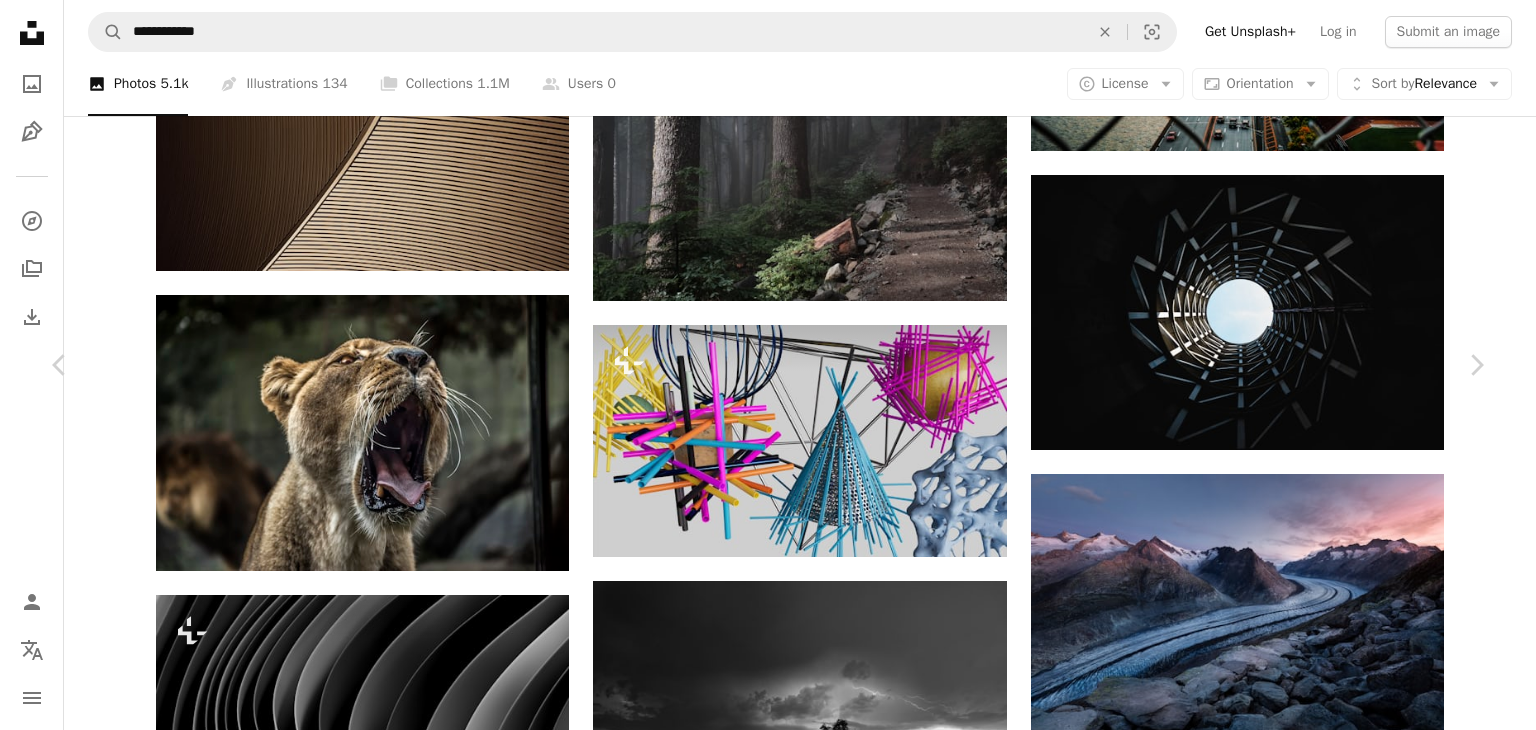click on "An X shape Chevron left Chevron right Samuel Scrimshaw [USERNAME] A heart A plus sign Edit image   Plus sign for Unsplash+ Download free Chevron down Zoom in Views 26,331,079 Downloads 397,628 Featured in Photos ,  Animals ,  Wallpapers A forward-right arrow Share Info icon Info More Actions Outraged lion Calendar outlined Published on  [DATE] Camera Canon, EOS 6D Safety Free to use under the  Unsplash License 4K Images laptop wallpaper macbook wallpaper 1920x1080 wallpaper mac wallpaper 8k wallpaper windows 10 wallpaper animals lion aesthetic wallpaper wildlife 1080p wallpaper cool wallpaper 2560x1440 wallpaper lion wallpaper 1366x768 wallpaper cool background live wallpaper pc wallpaper HD Wallpapers Browse premium related images on iStock  |  Save 20% with code UNSPLASH20 View more on iStock  ↗ Related images A heart A plus sign Evans Dims Available for hire A checkmark inside of a circle Arrow pointing down A heart A plus sign Mustafa Masetic Arrow pointing down A heart A plus sign For" at bounding box center [768, 4820] 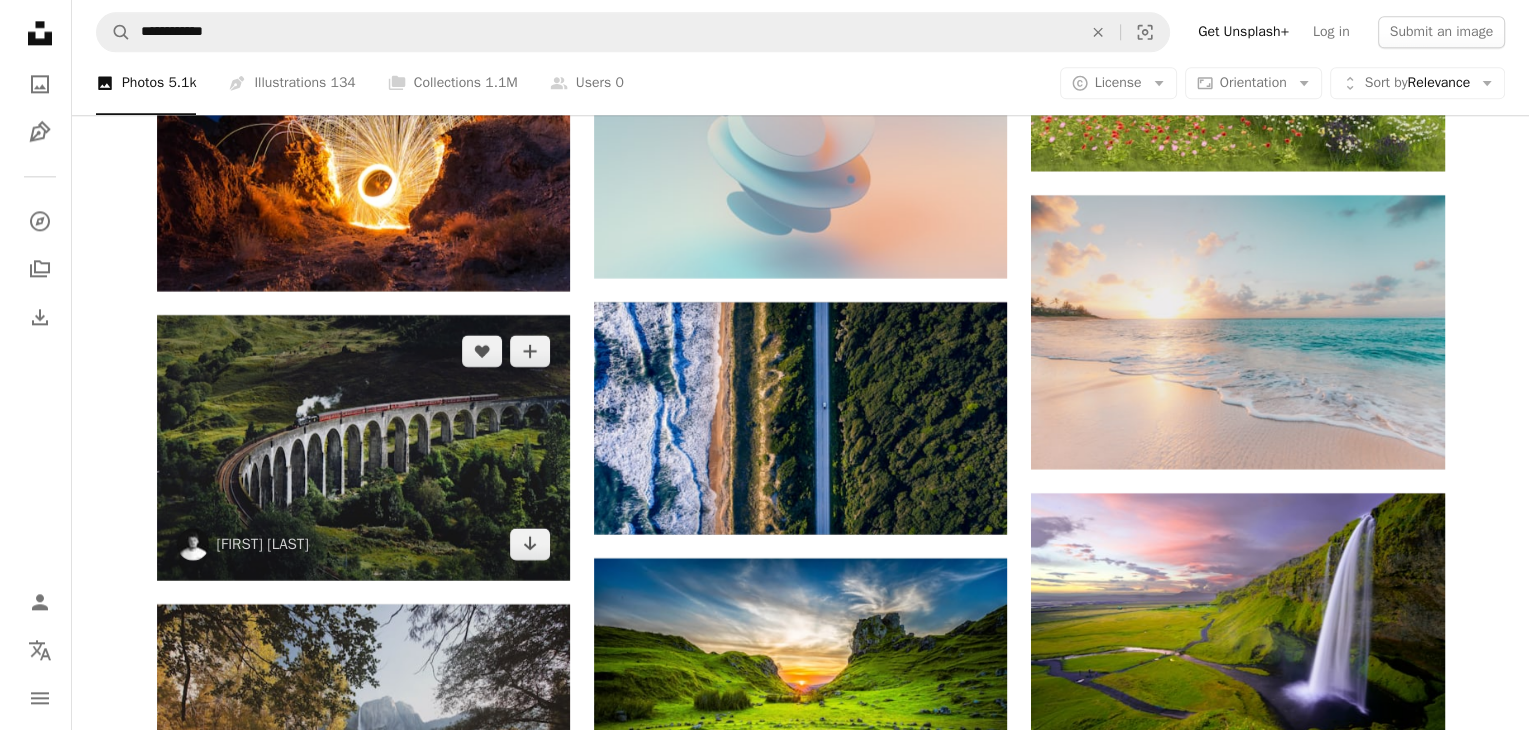 scroll, scrollTop: 10190, scrollLeft: 0, axis: vertical 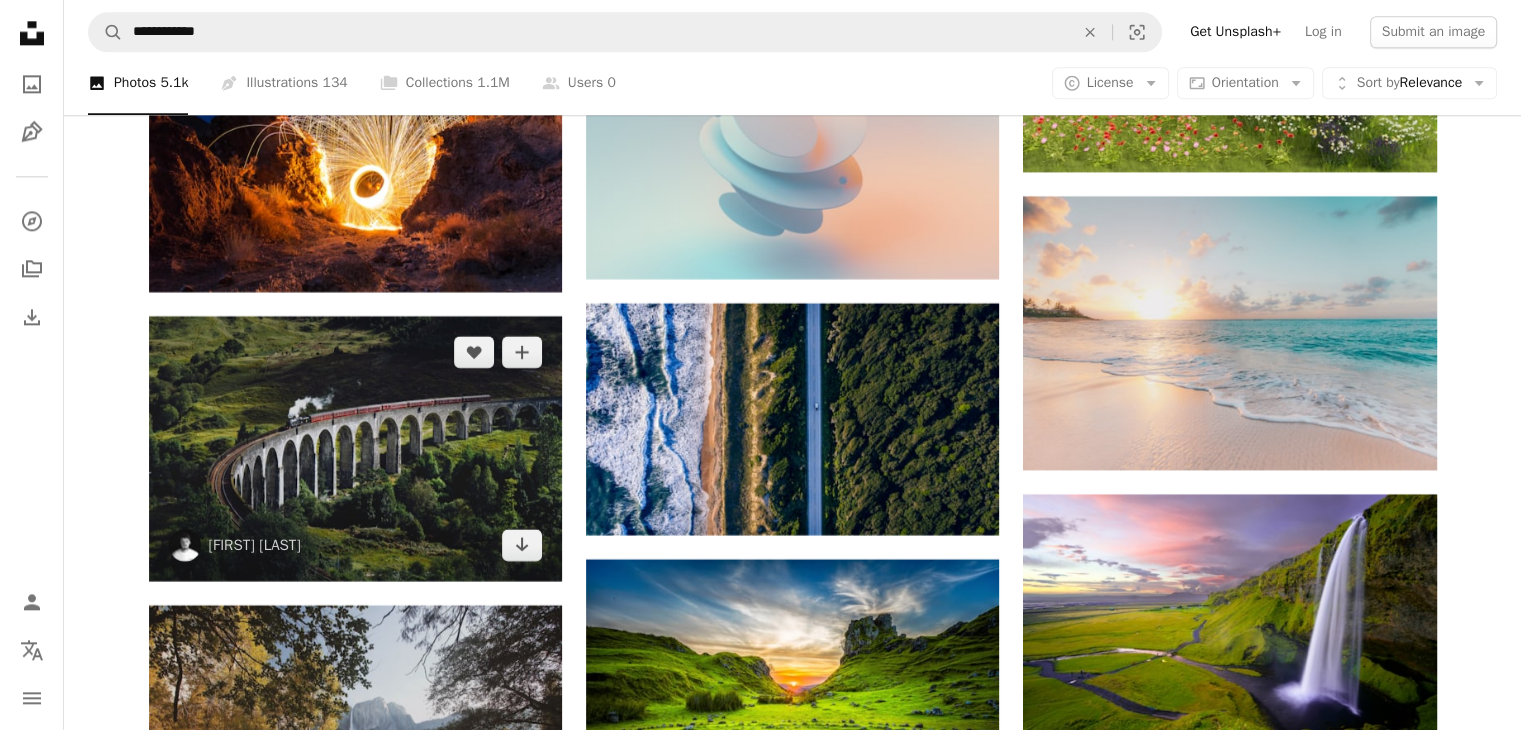 click at bounding box center [355, 448] 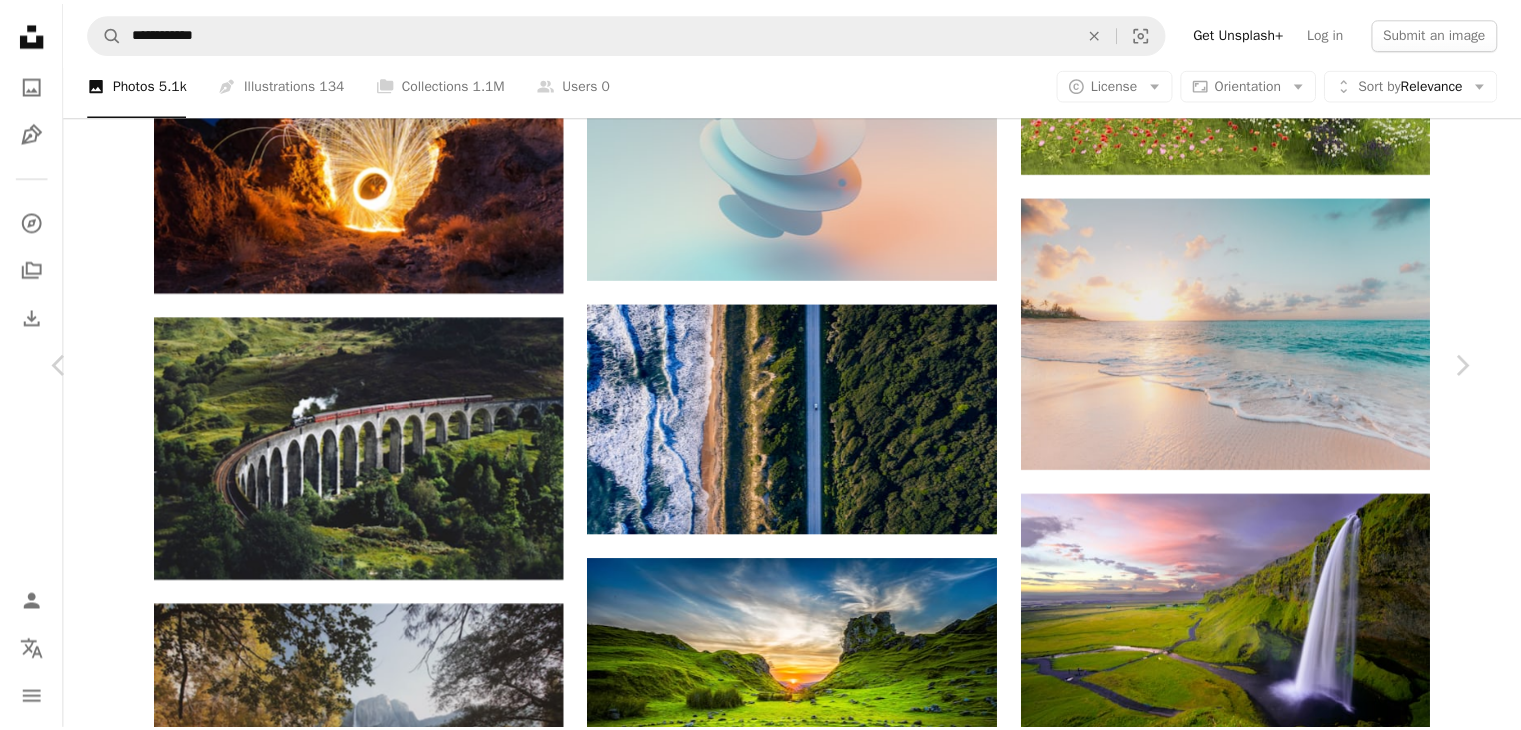 scroll, scrollTop: 0, scrollLeft: 0, axis: both 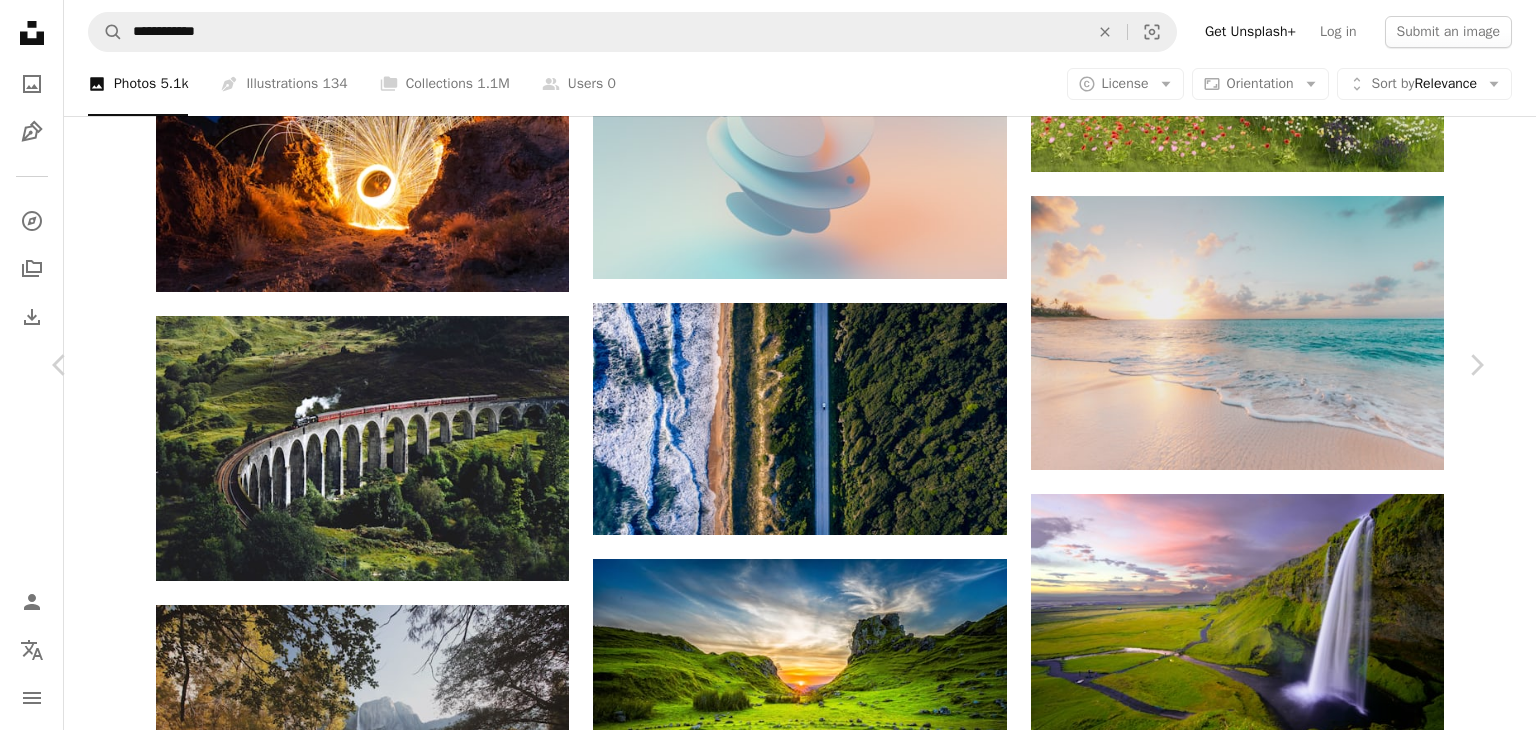 drag, startPoint x: 1467, startPoint y: 169, endPoint x: 1449, endPoint y: 177, distance: 19.697716 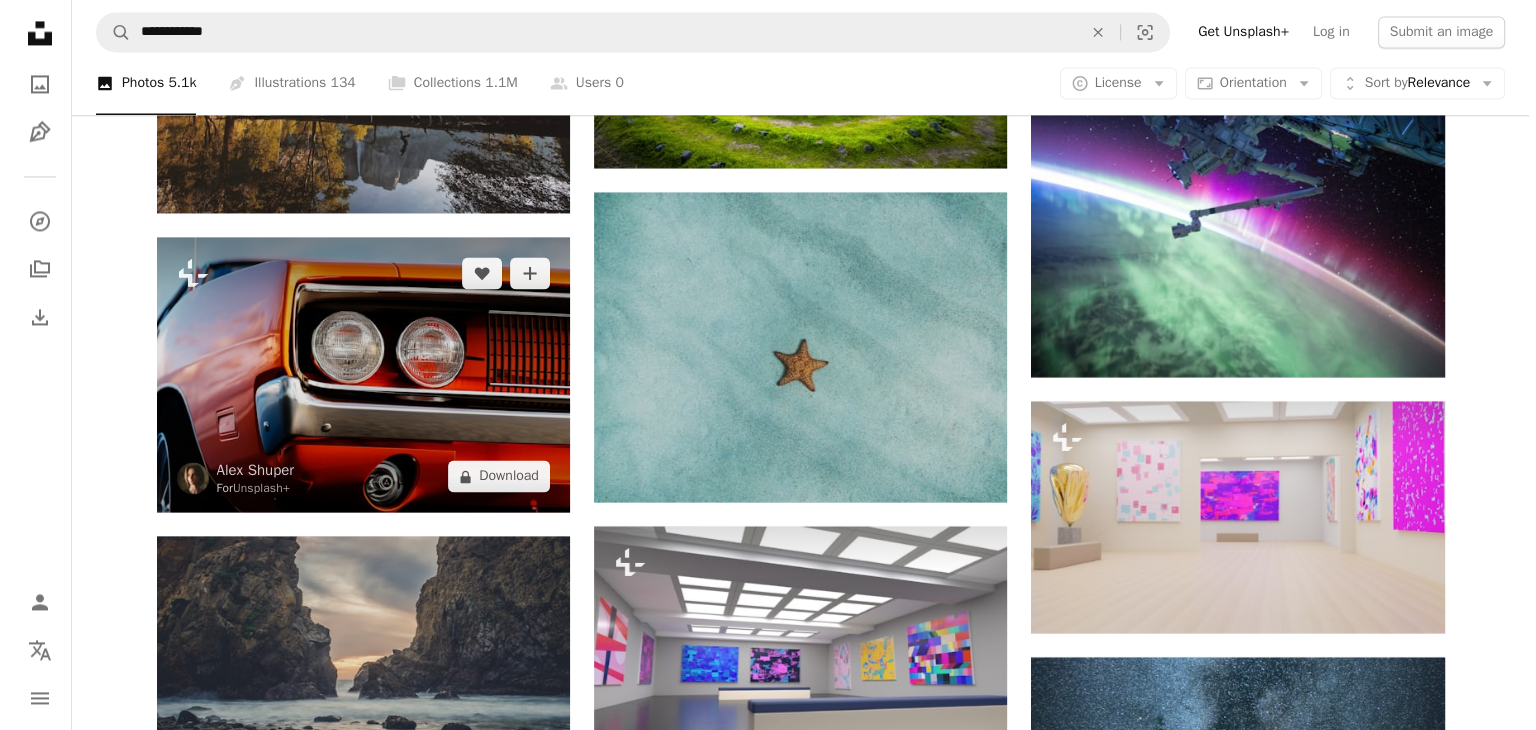 scroll, scrollTop: 10856, scrollLeft: 0, axis: vertical 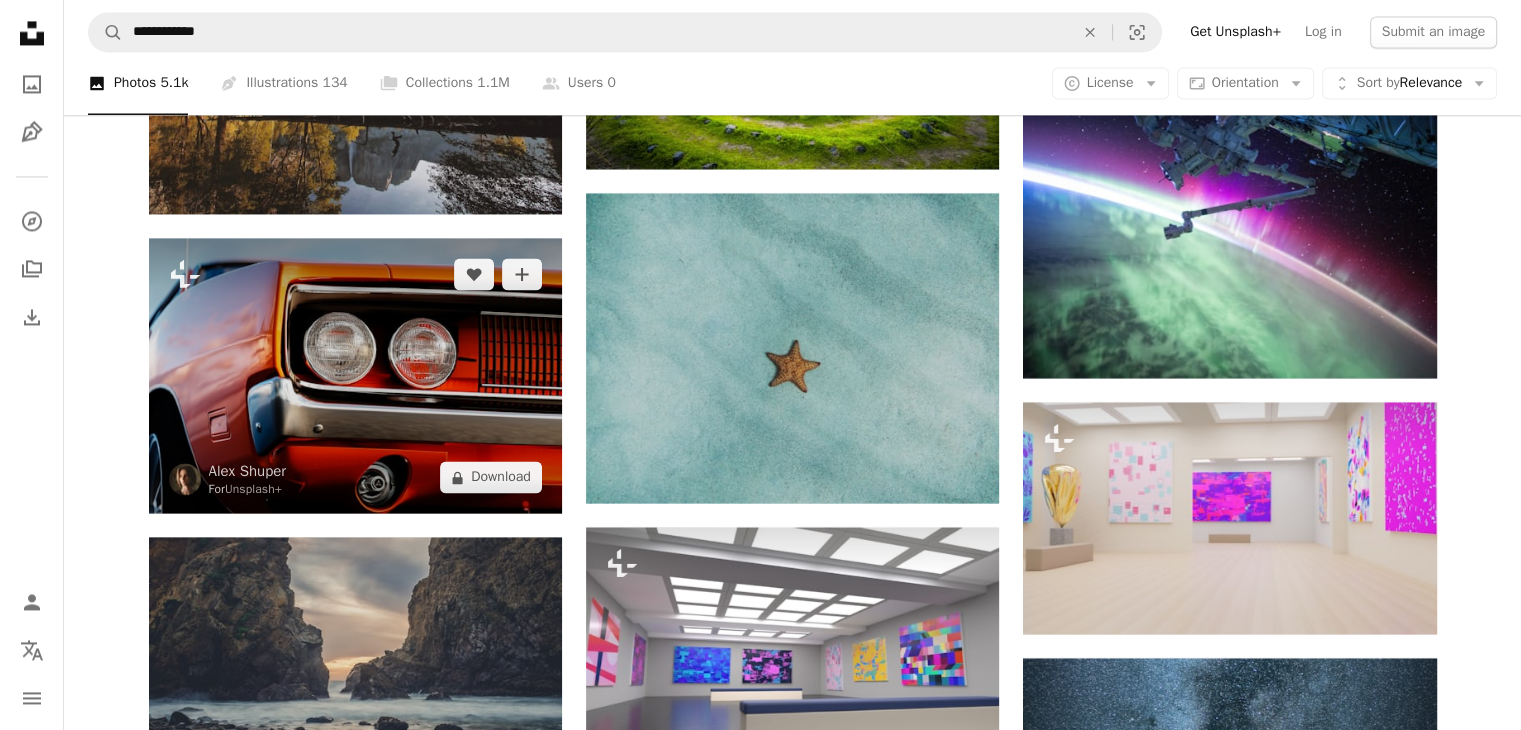click at bounding box center [355, 375] 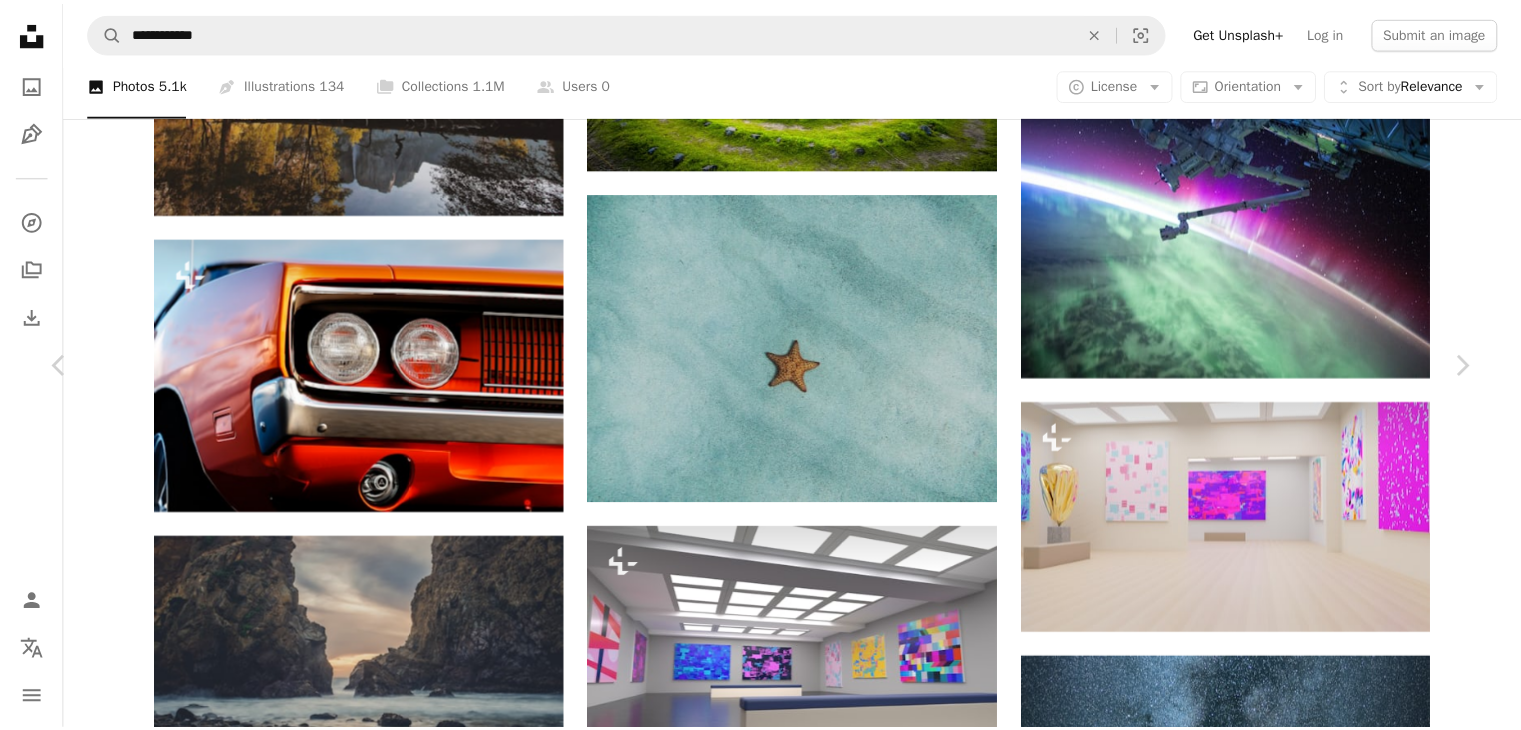 scroll, scrollTop: 2666, scrollLeft: 0, axis: vertical 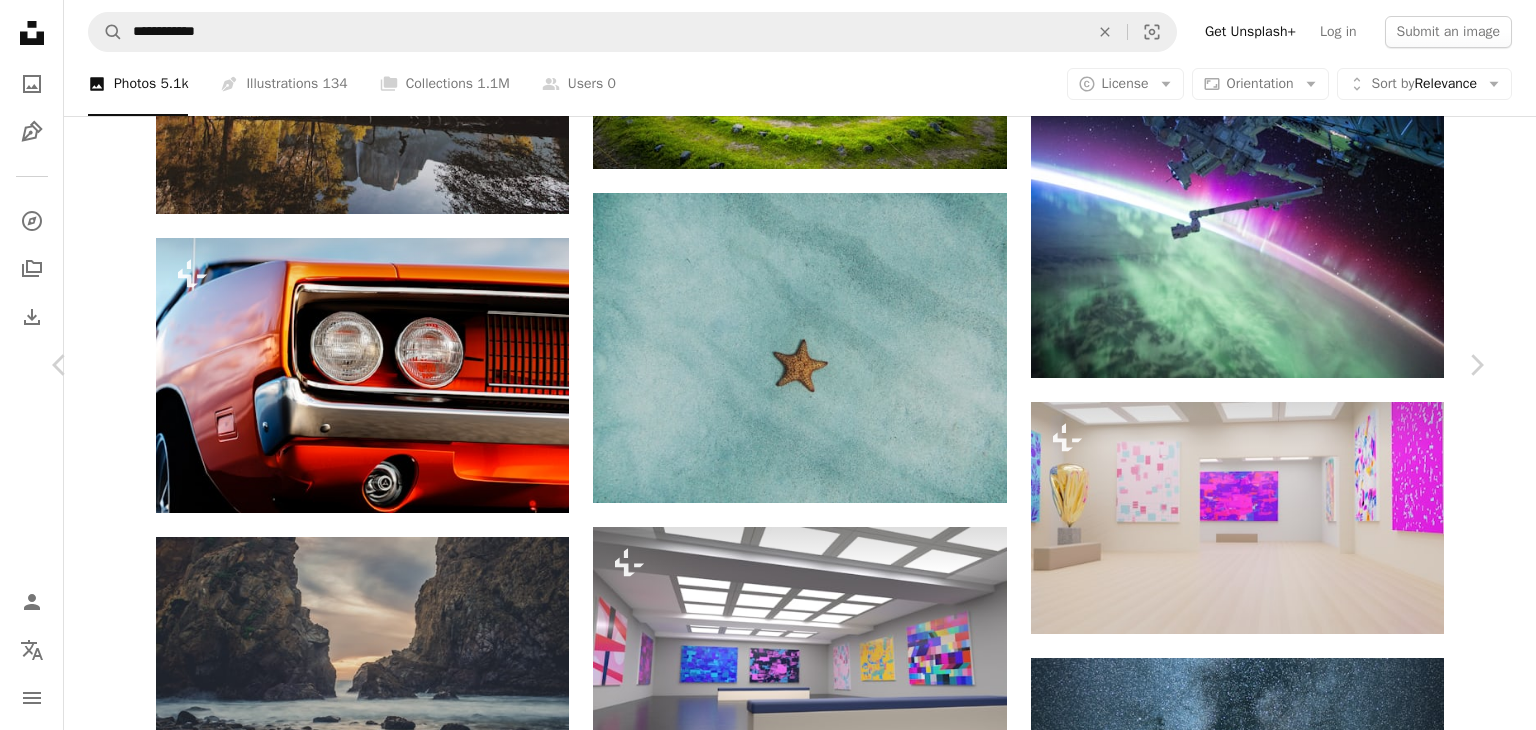 click on "An X shape Chevron left Chevron right [FIRST] [LAST] For  Unsplash+ A heart A plus sign Edit image   Plus sign for Unsplash+ A lock   Download Zoom in A forward-right arrow Share More Actions Car headlight close-up. Calendar outlined Published on  [DATE] Safety Licensed under the  Unsplash+ License wallpaper background car 8k wallpaper vehicle digital image render digital art detail car photography 8k resolution car headlight 8k background car detail car exterior Creative Commons images From this series Chevron right Plus sign for Unsplash+ Plus sign for Unsplash+ Plus sign for Unsplash+ Plus sign for Unsplash+ Plus sign for Unsplash+ Plus sign for Unsplash+ Plus sign for Unsplash+ Plus sign for Unsplash+ Plus sign for Unsplash+ Plus sign for Unsplash+ Related images Plus sign for Unsplash+ A heart A plus sign [FIRST] For  Unsplash+ A lock   Download Plus sign for Unsplash+ A heart A plus sign [FIRST] For  Unsplash+ A lock   [FIRST]" at bounding box center (768, 5288) 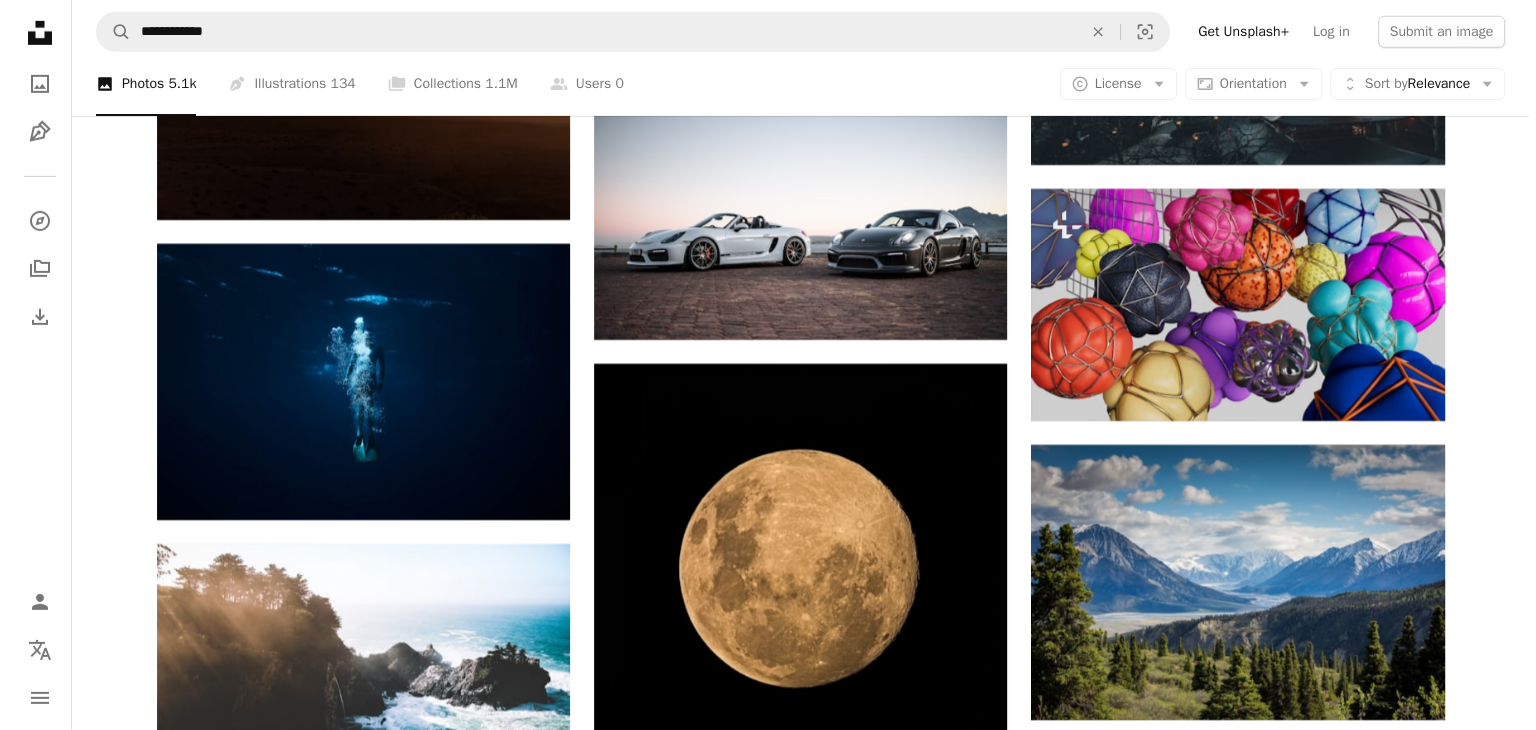scroll, scrollTop: 14190, scrollLeft: 0, axis: vertical 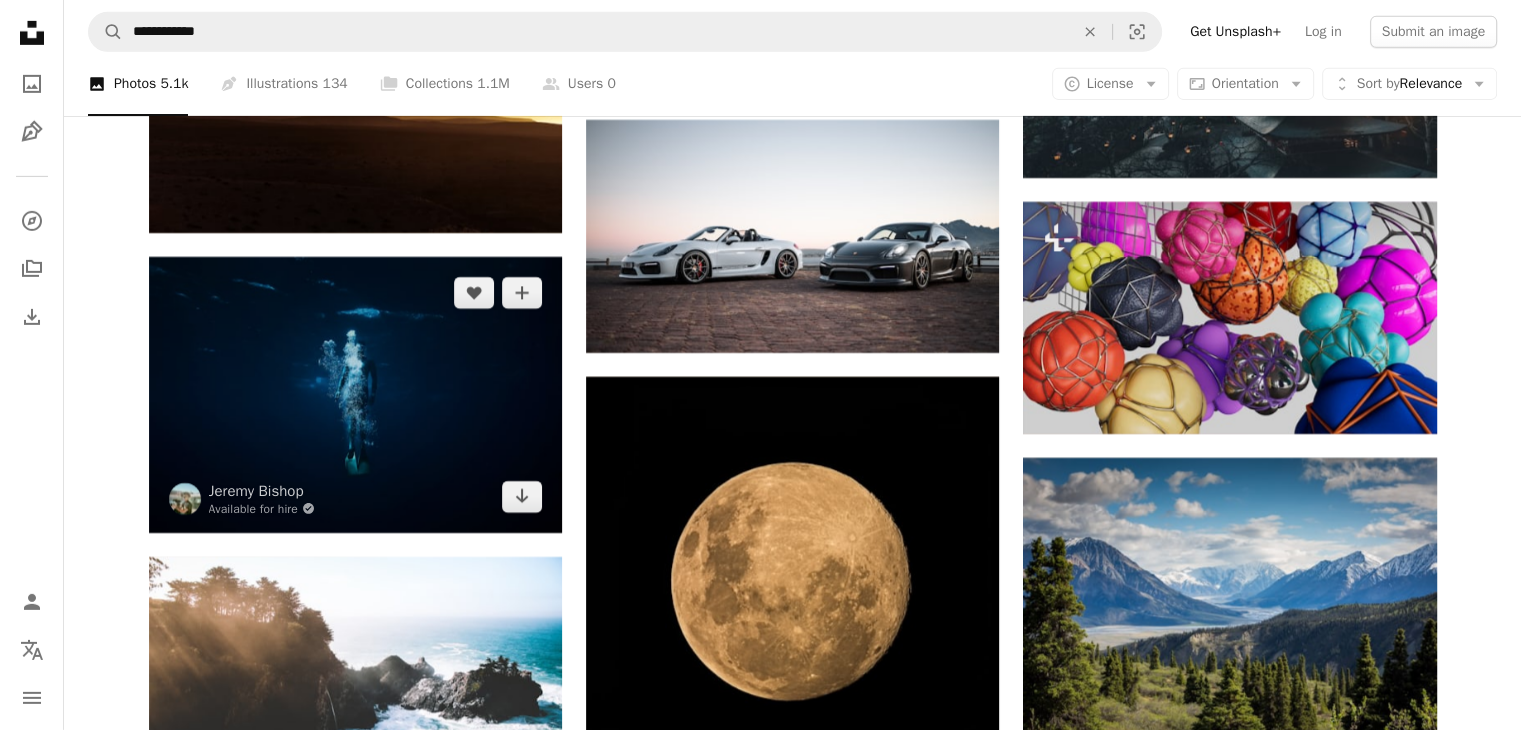 click at bounding box center [355, 394] 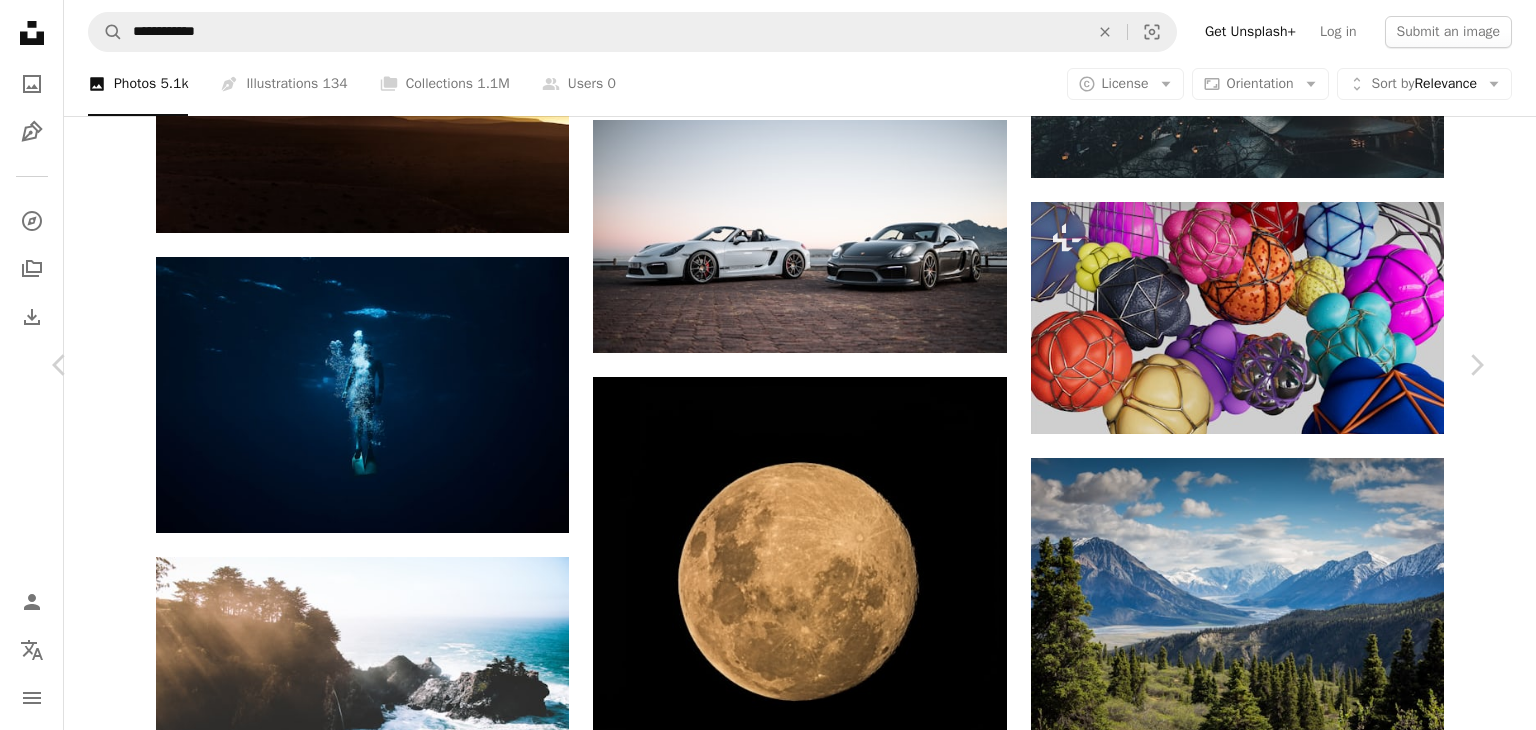 scroll, scrollTop: 1833, scrollLeft: 0, axis: vertical 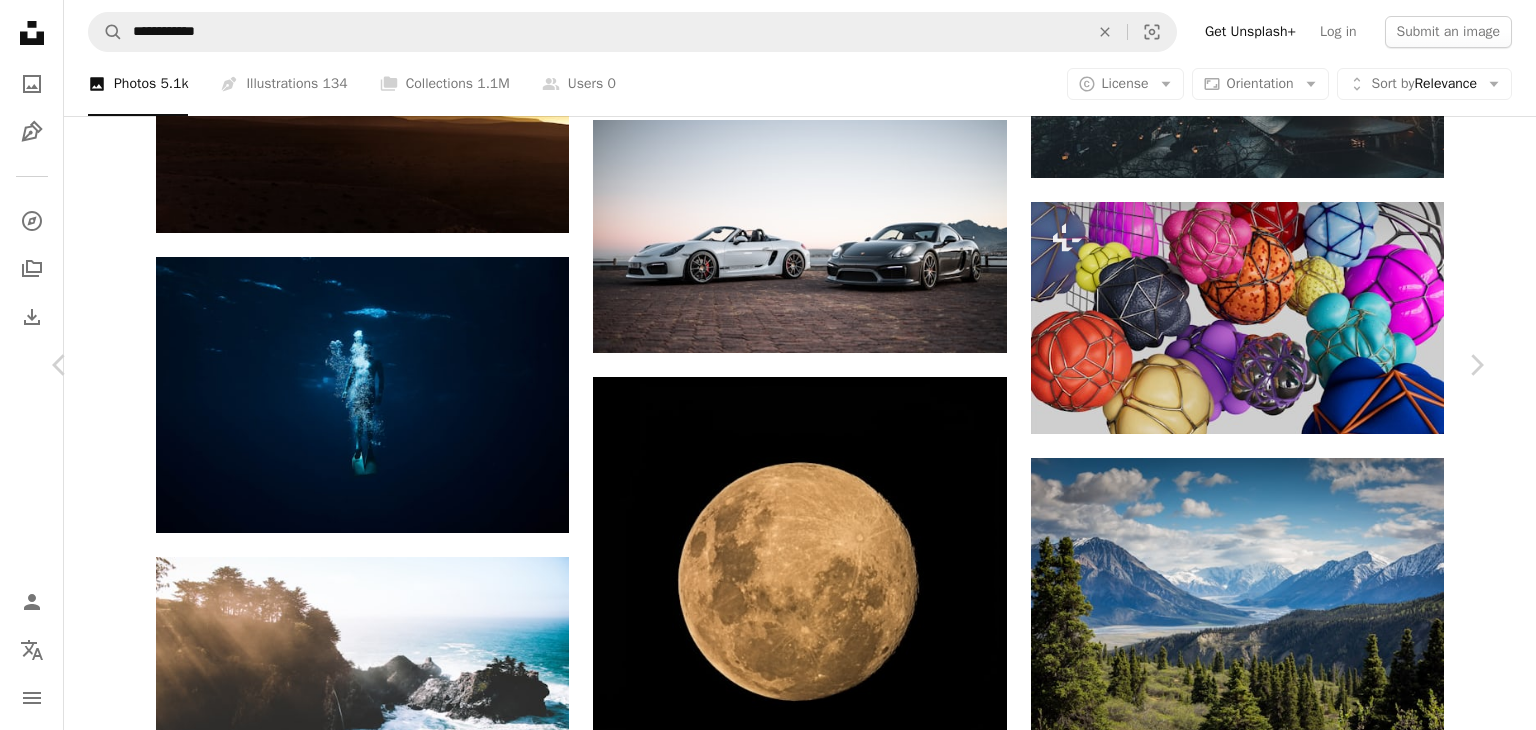 click on "An X shape Chevron left Chevron right Hunter So Available for hire A checkmark inside of a circle A heart A plus sign Edit image   Plus sign for Unsplash+ Download free Chevron down Zoom in Views 391,373 Downloads 3,663 Featured in Photos A forward-right arrow Share Info icon Info More Actions Calendar outlined Published on  [DATE] Camera Hasselblad, L1D-20c Safety Free to use under the  Unsplash License tropical clear water beach sea underwater outdoors coast aerial view shoreline ocean floor Backgrounds Browse premium related images on iStock  |  Save 20% with code UNSPLASH20 View more on iStock  ↗ Related images A heart A plus sign Willian Justen de Vasconcellos Arrow pointing down A heart A plus sign Arthur Hinton Available for hire A checkmark inside of a circle Arrow pointing down A heart A plus sign Jakob Owens Available for hire A checkmark inside of a circle Arrow pointing down A heart A plus sign Igor Yemelianov Arrow pointing down A heart" at bounding box center [768, 4369] 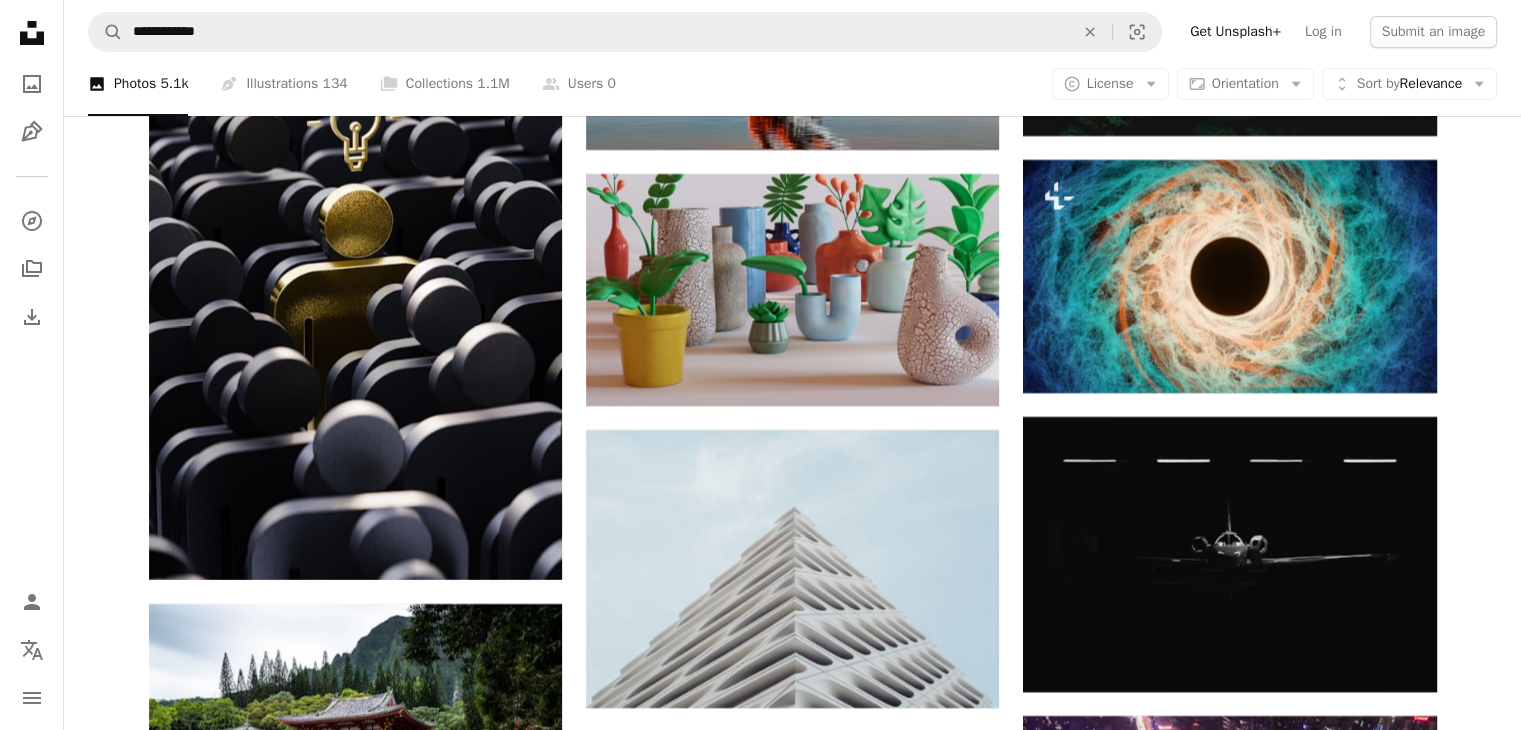 scroll, scrollTop: 15524, scrollLeft: 0, axis: vertical 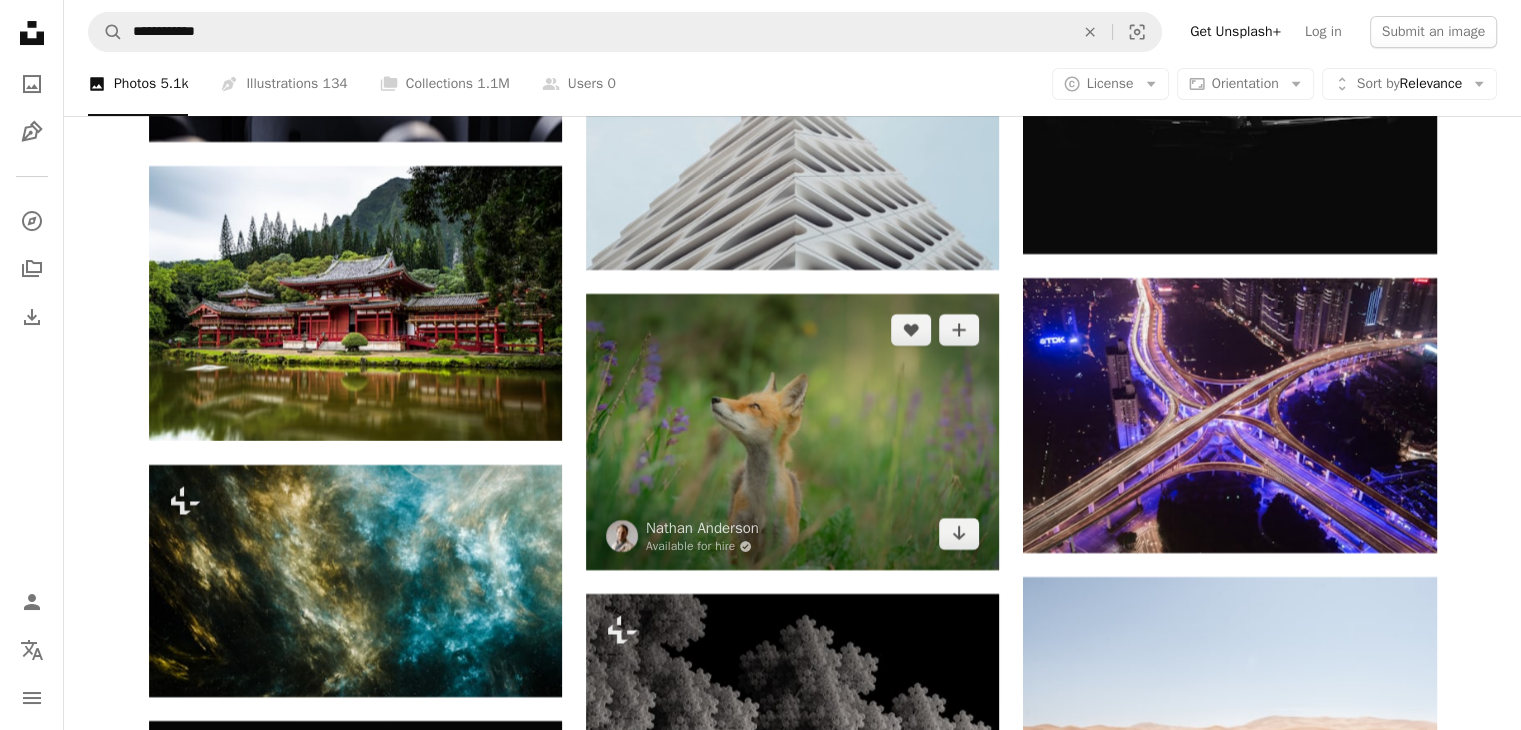 click at bounding box center (792, 432) 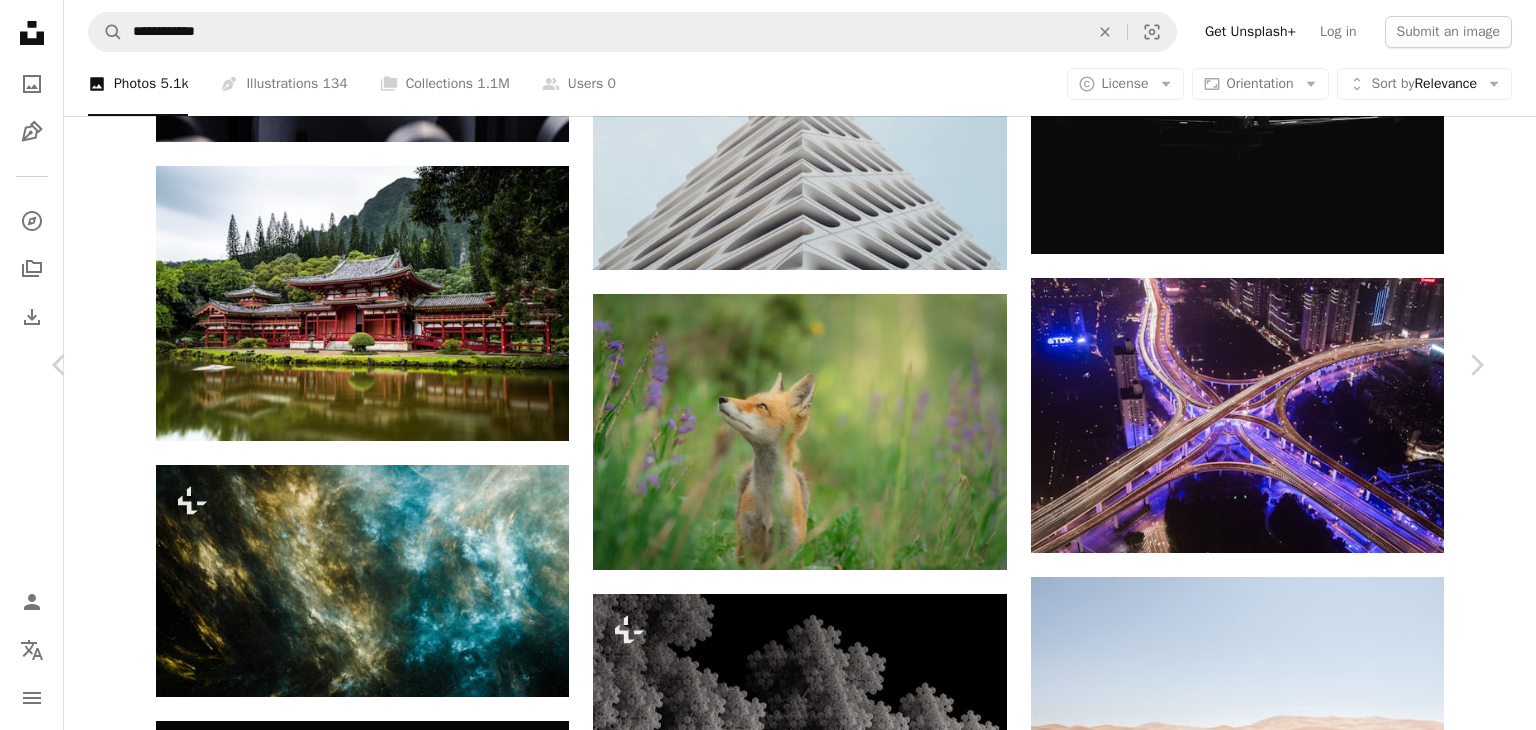click on "Chevron down" 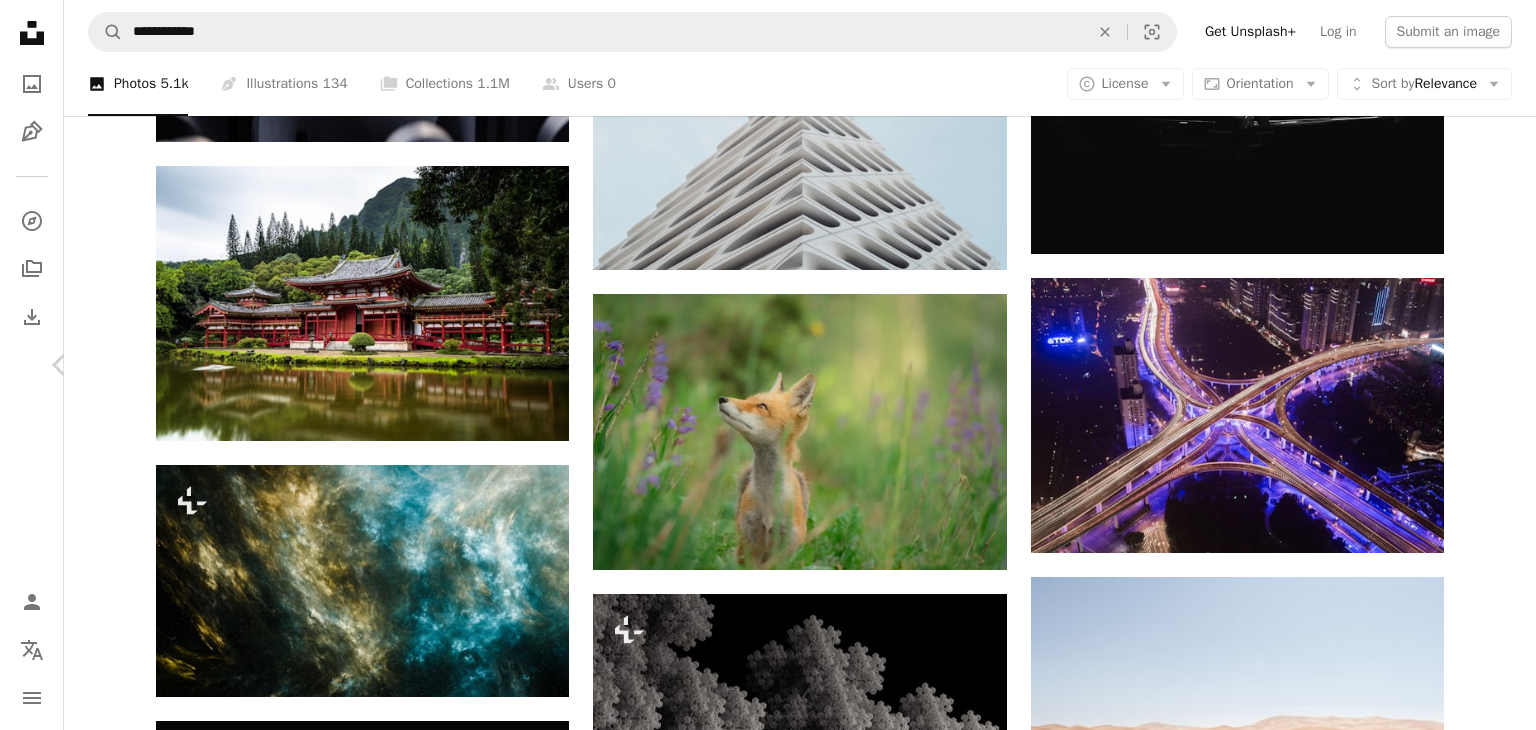 click on "An X shape Chevron left Chevron right Nathan Anderson Available for hire A checkmark inside of a circle A heart A plus sign Edit image   Plus sign for Unsplash+ Download free Chevron down Zoom in Views 87,605,221 Downloads 328,679 Featured in Photos ,  Wallpapers A forward-right arrow Share Info icon Info More Actions Red Fox in a Field Calendar outlined Published on  [MONTH] [DAY], [YEAR] Camera NIKON CORPORATION, NIKON D750 Safety Free to use under the  Unsplash License 4K Images laptop wallpaper macbook wallpaper flower 1920x1080 wallpaper mac wallpaper animal 8k wallpaper green windows 10 wallpaper aesthetic wallpaper grass animal wallpaper orange purple 1080p wallpaper field cool wallpaper 2560x1440 wallpaper 1366x768 wallpaper Creative Commons images Browse premium related images on iStock  |  Save 20% with code UNSPLASH20 View more on iStock  ↗ Related images A heart A plus sign Nathan Anderson Available for hire A checkmark inside of a circle Arrow pointing down A heart A plus sign Erwin Voortman A heart" at bounding box center (768, 4957) 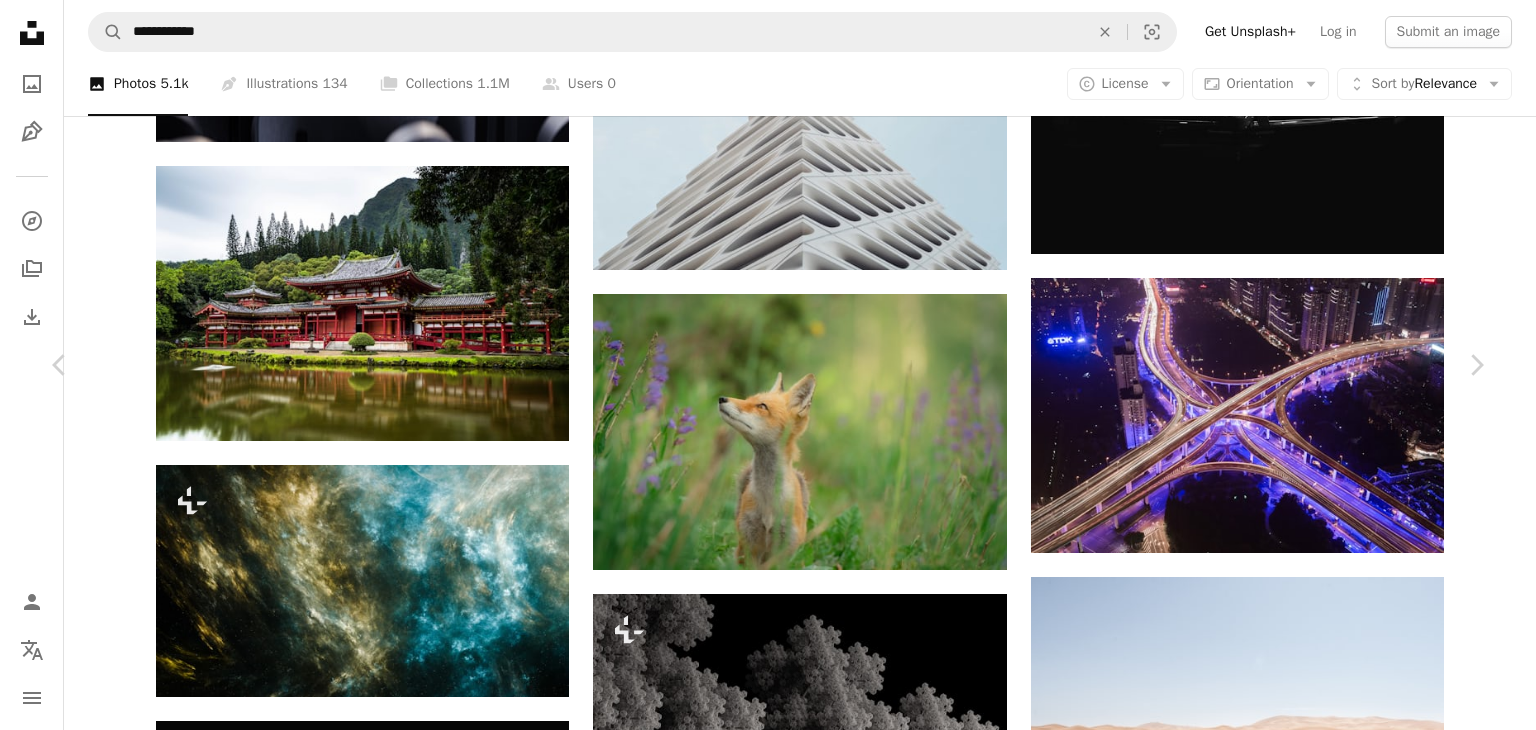 click on "An X shape Chevron left Chevron right Jeremy Bishop Available for hire A checkmark inside of a circle A heart A plus sign Edit image   Plus sign for Unsplash+ Download free Chevron down Zoom in Views 123,892,940 Downloads 1,592,583 Featured in Photos ,  Health & Wellness ,  Nature A forward-right arrow Share Info icon Info More Actions Finding my roots A map marker California, United States Calendar outlined Published on  [DATE] Camera Canon, EOS 7D Mark II Safety Free to use under the  Unsplash License wallpaper background forest texture green pattern wellness nature background leaves leaf life wallpapers california forest wallpaper sunlight backgrounds tree background forest background old beautiful places Public domain images Browse premium related images on iStock  |  Save 20% with code UNSPLASH20 View more on iStock  ↗ Related images A heart A plus sign Jeremy Bishop Available for hire A checkmark inside of a circle Arrow pointing down A heart A plus sign Anna Mircea Arrow pointing down Cj" at bounding box center [768, 4957] 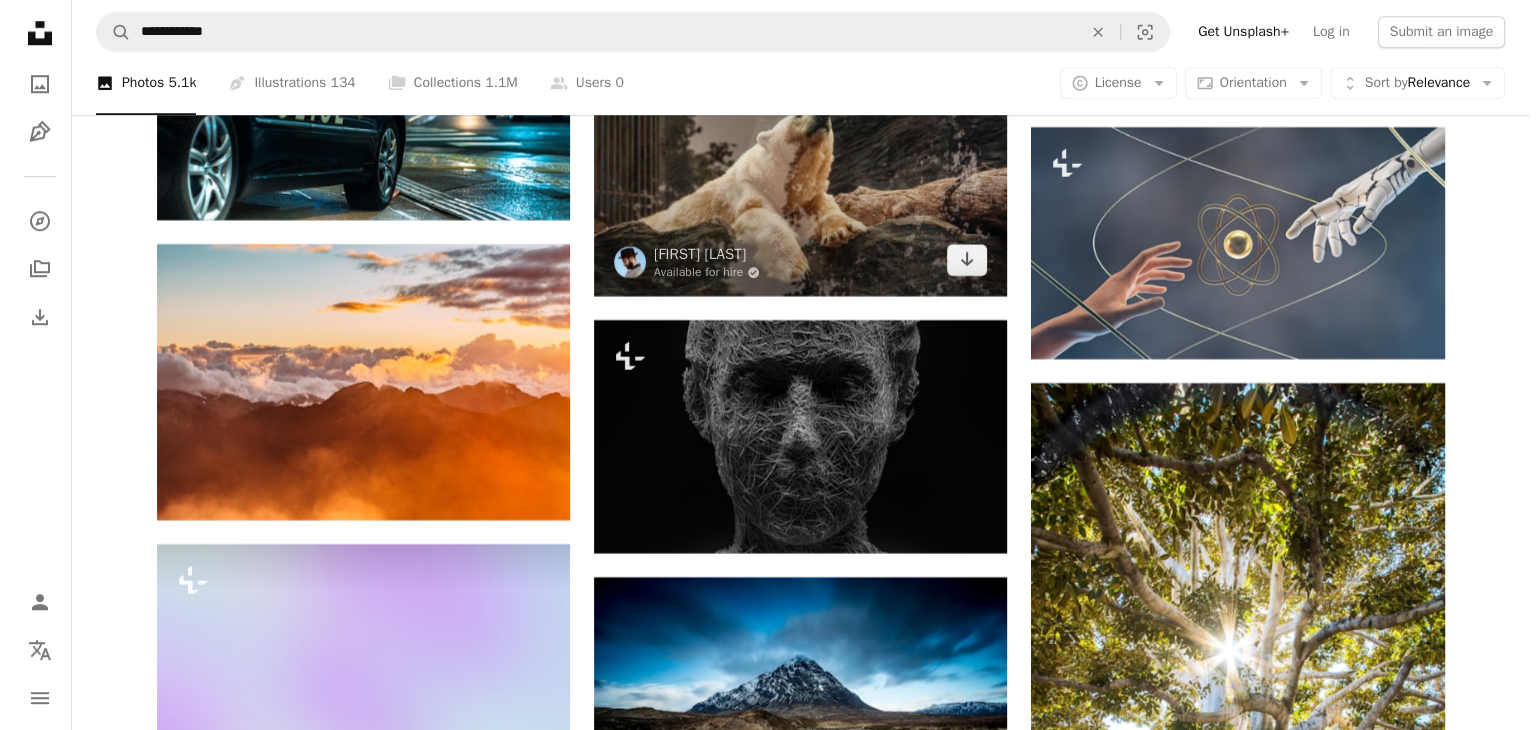 scroll, scrollTop: 16690, scrollLeft: 0, axis: vertical 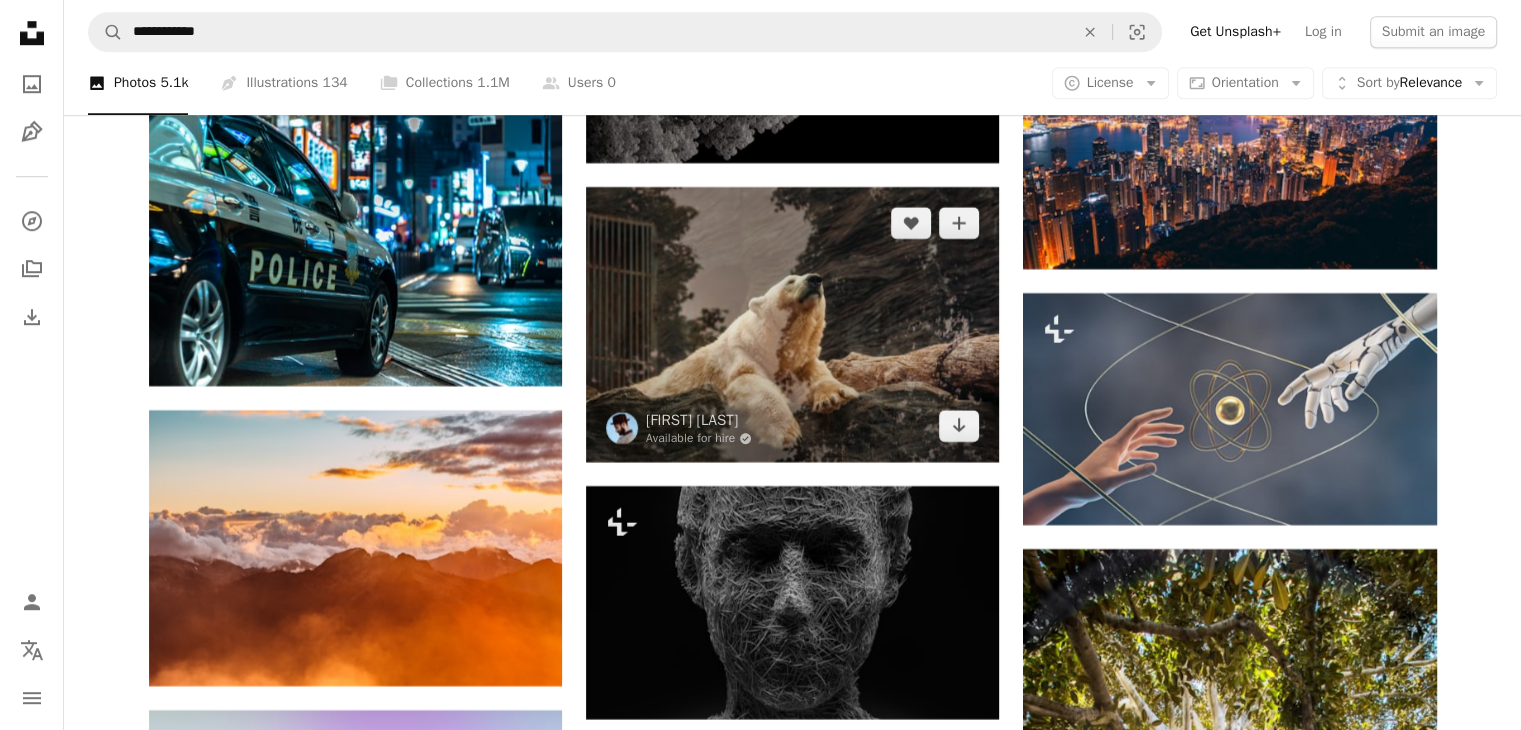 click at bounding box center [792, 324] 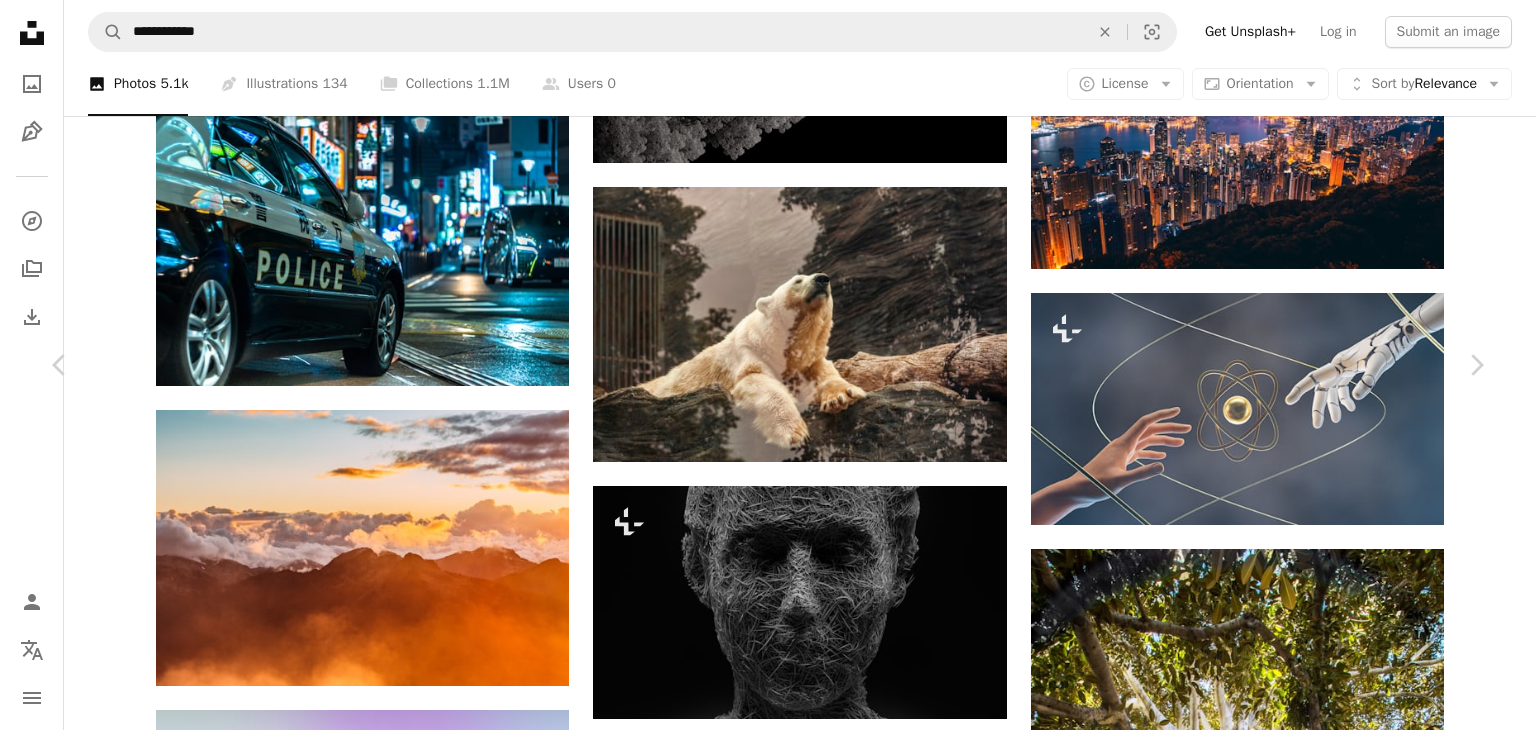 scroll, scrollTop: 1333, scrollLeft: 0, axis: vertical 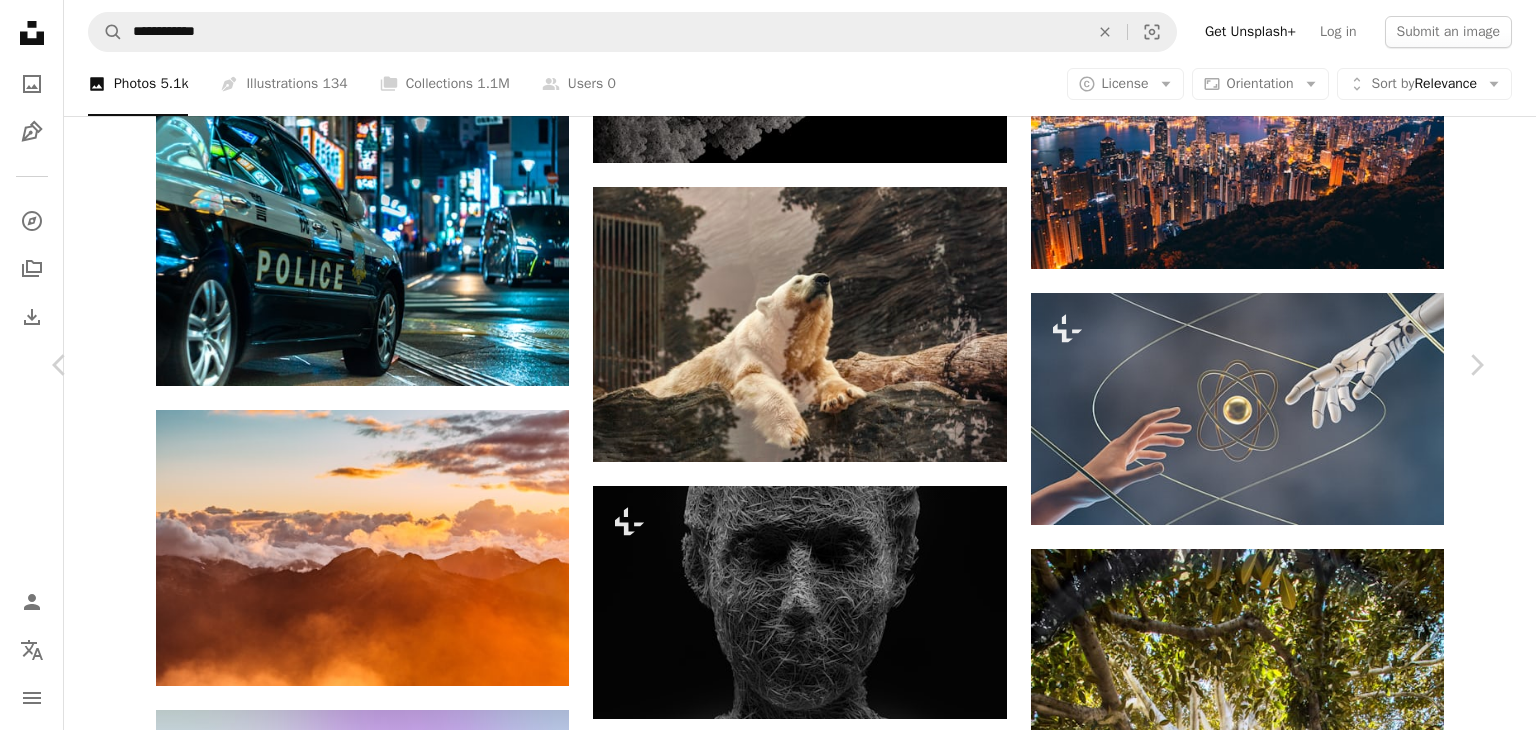 click at bounding box center [341, 3645] 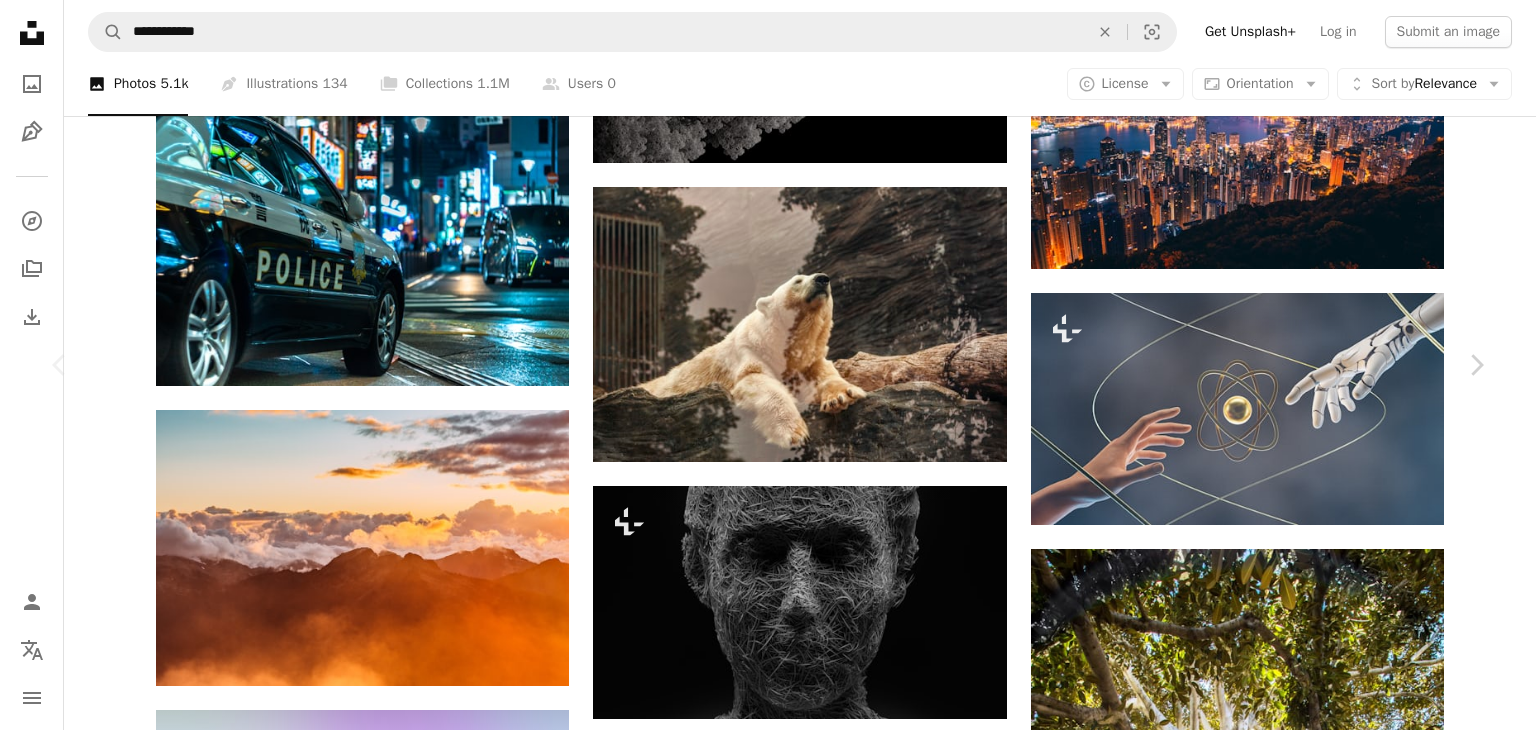 scroll, scrollTop: 0, scrollLeft: 0, axis: both 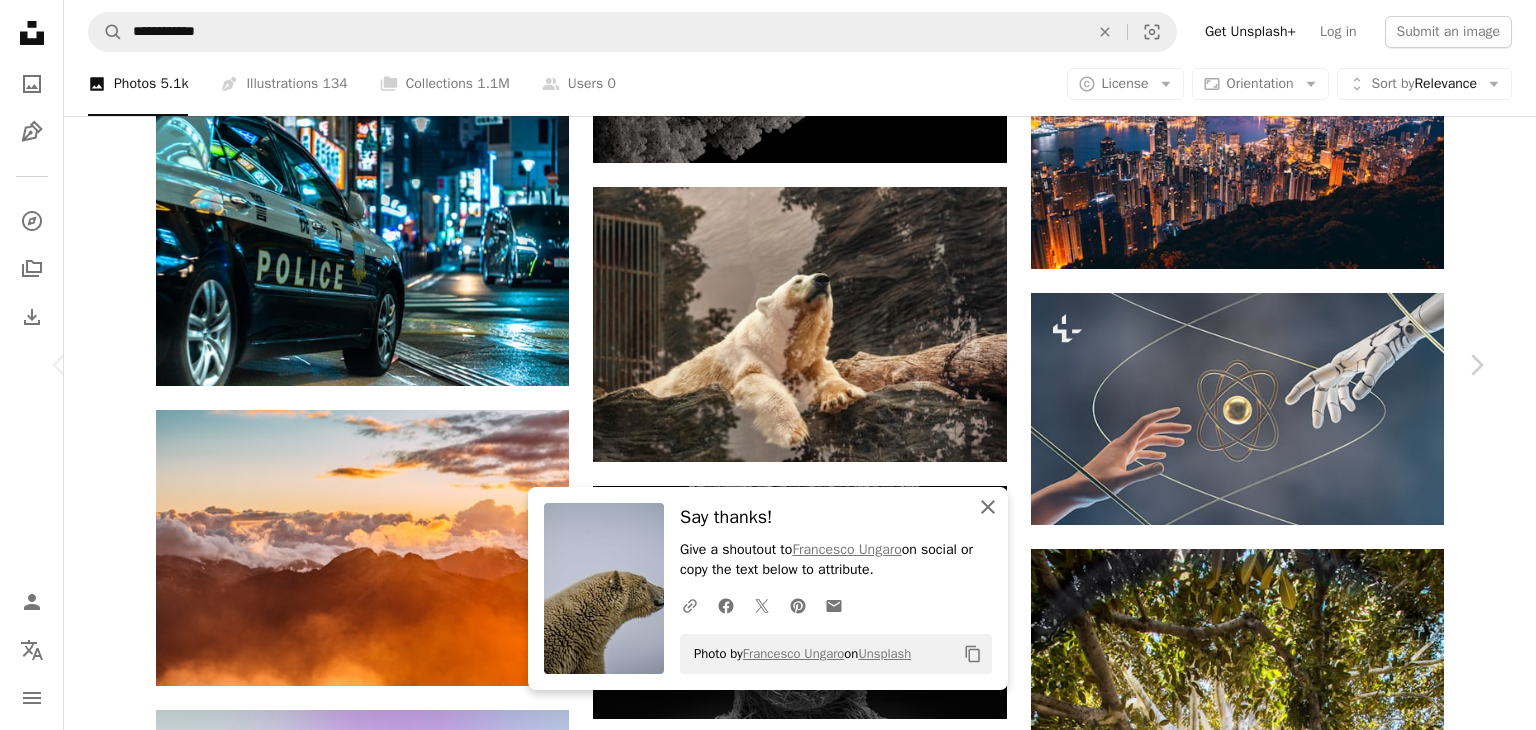 click on "An X shape" 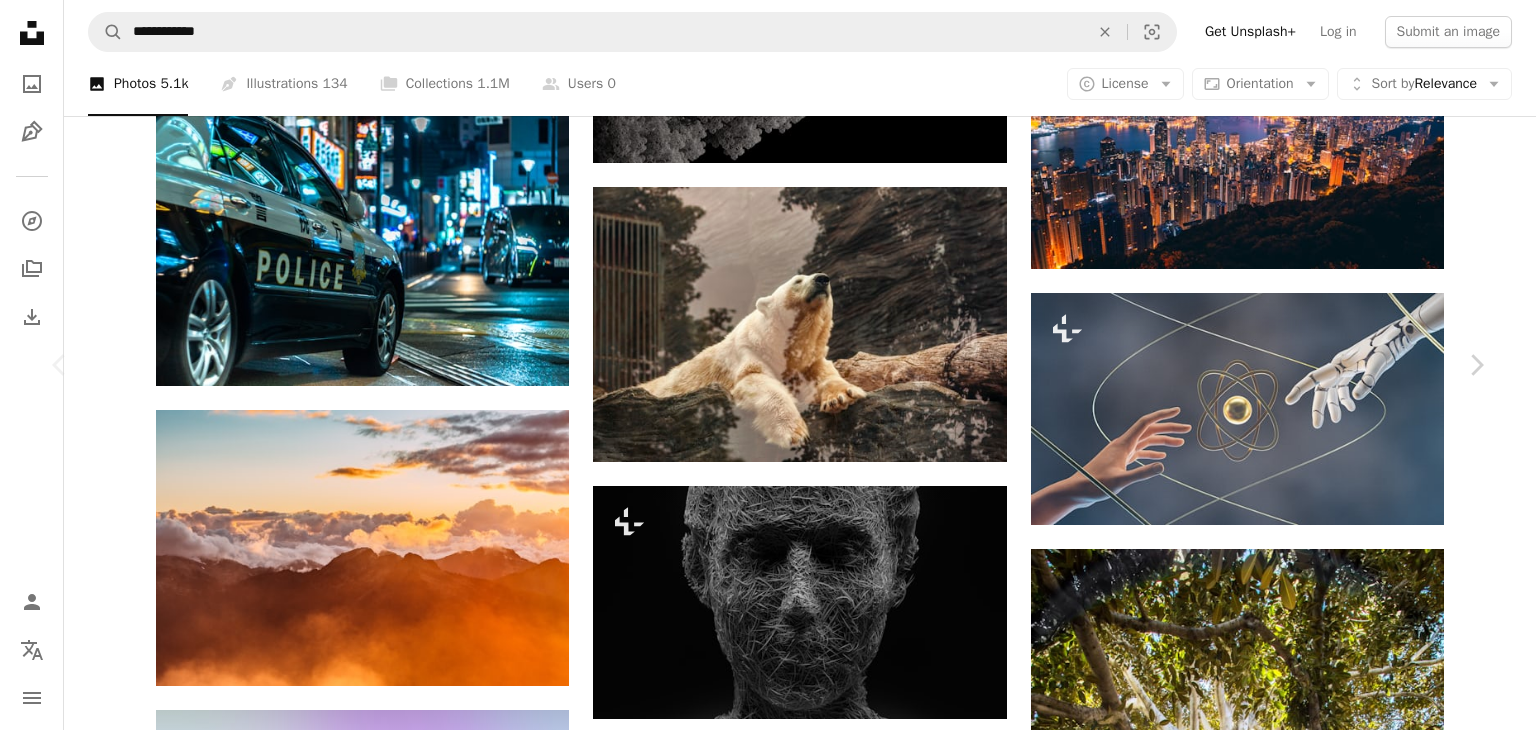 scroll, scrollTop: 3166, scrollLeft: 0, axis: vertical 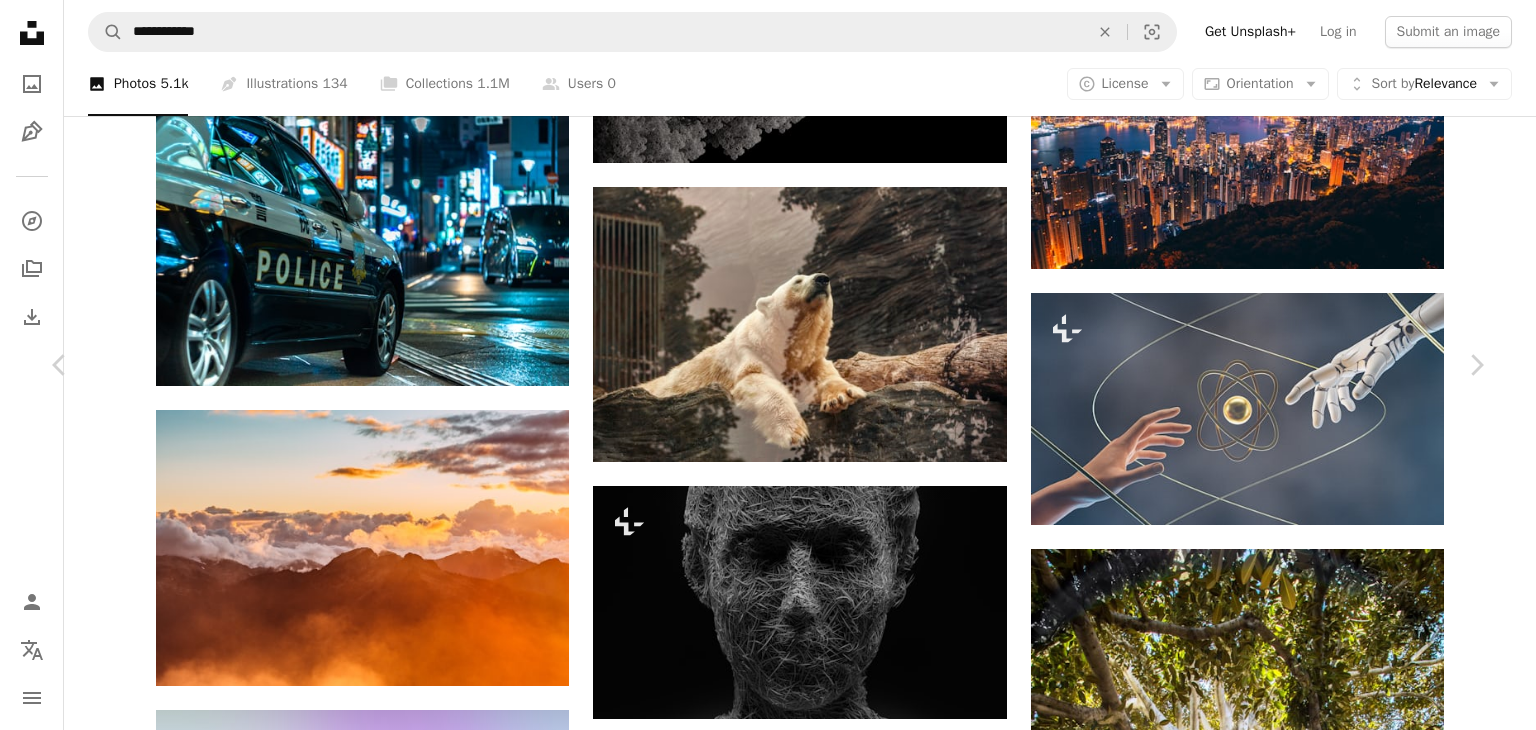 click on "Chevron down" 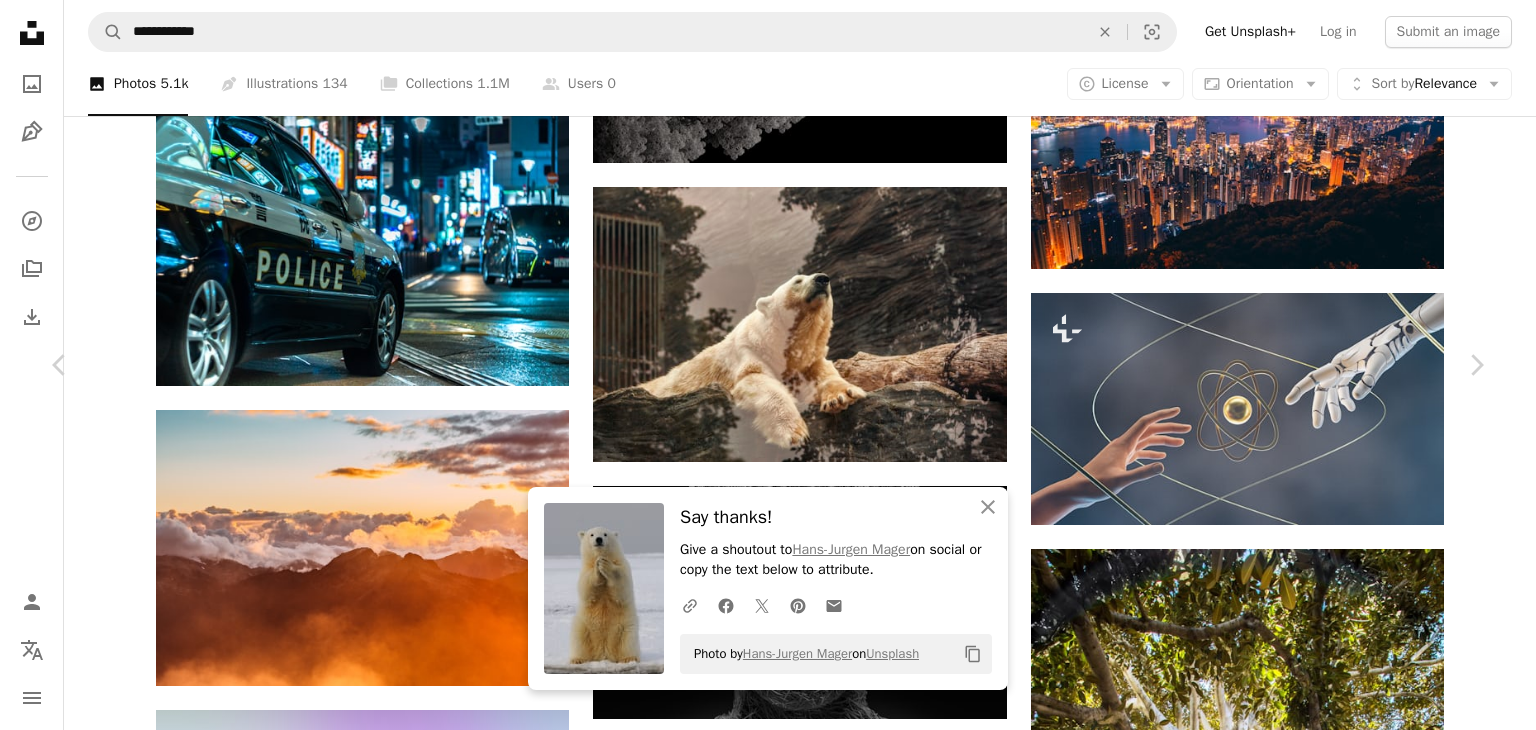 scroll, scrollTop: 1167, scrollLeft: 0, axis: vertical 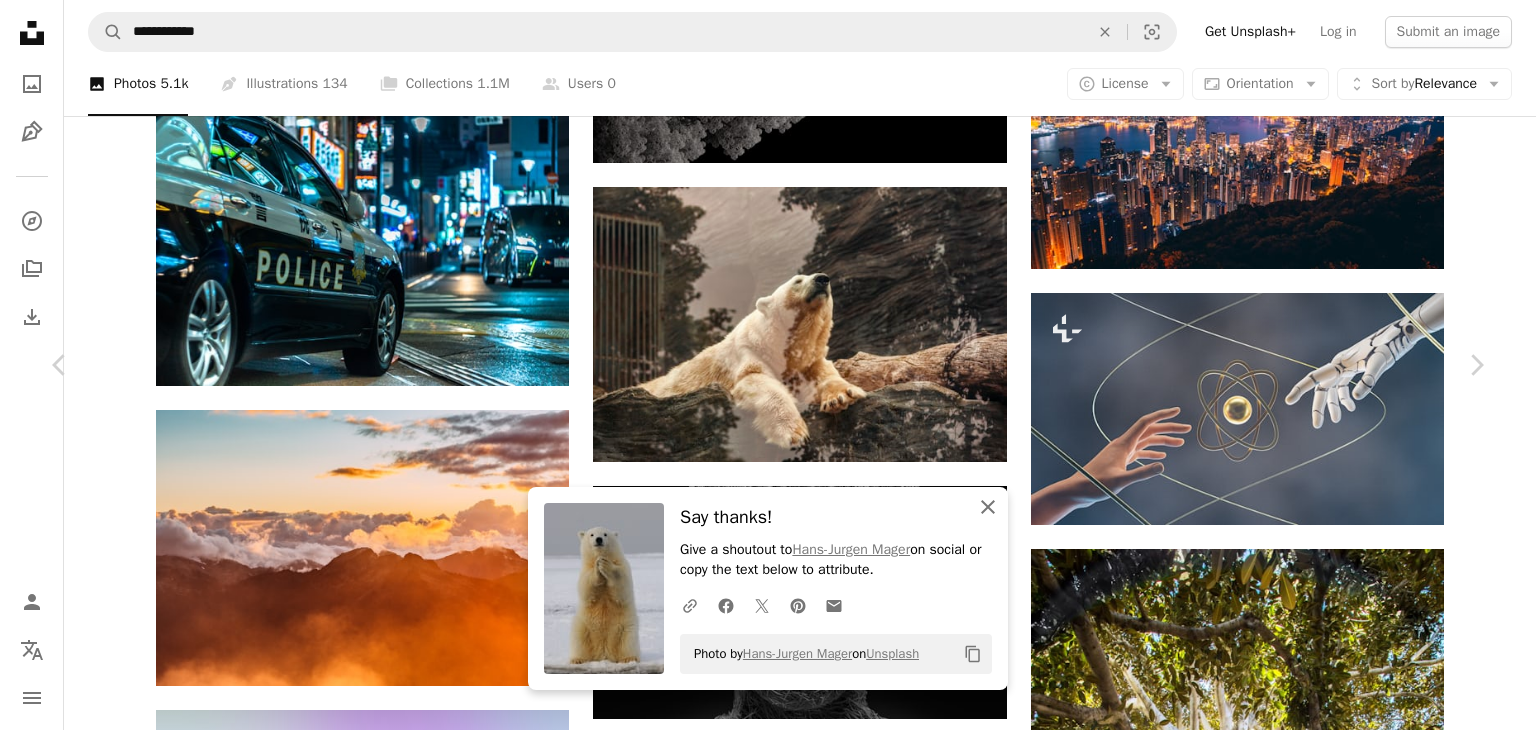 click on "An X shape" 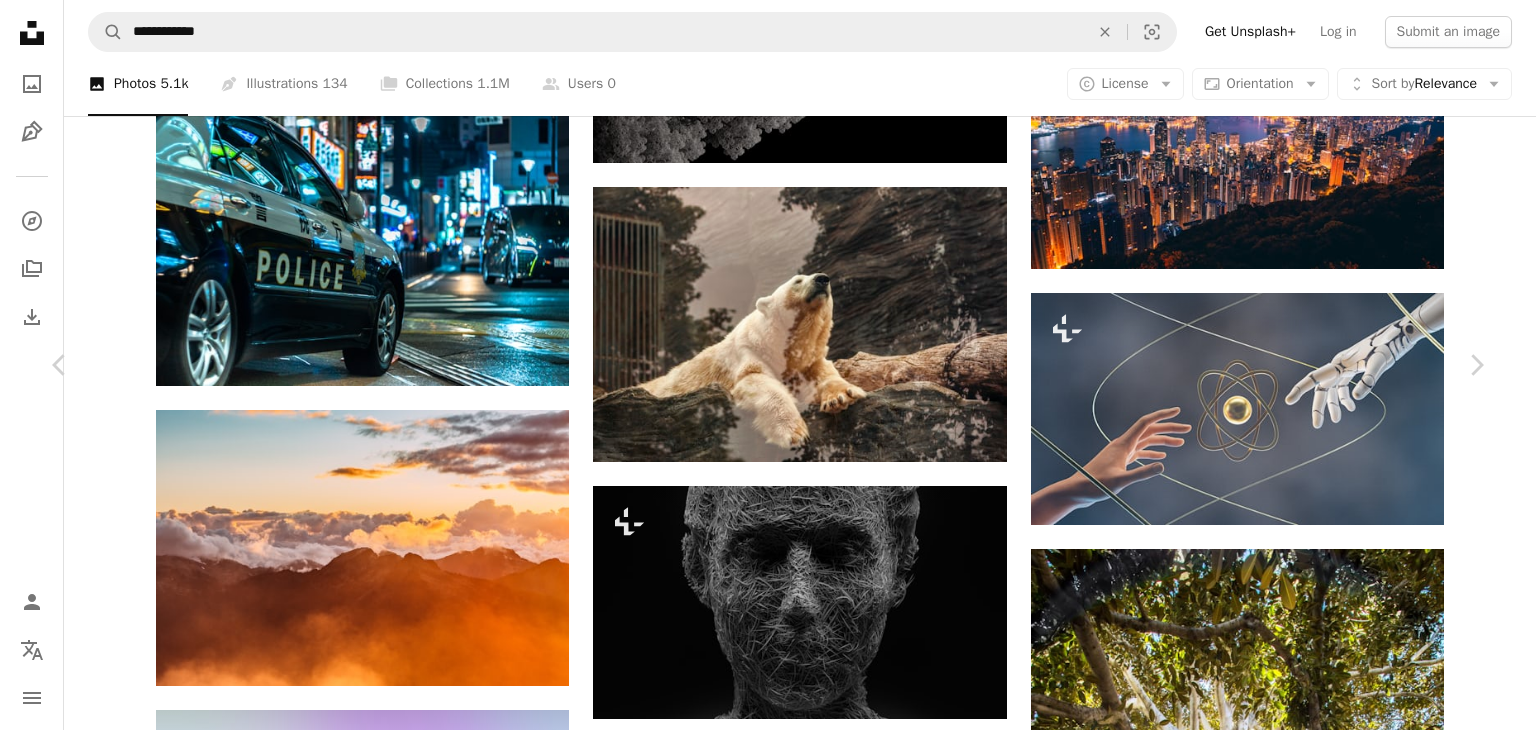 scroll, scrollTop: 1333, scrollLeft: 0, axis: vertical 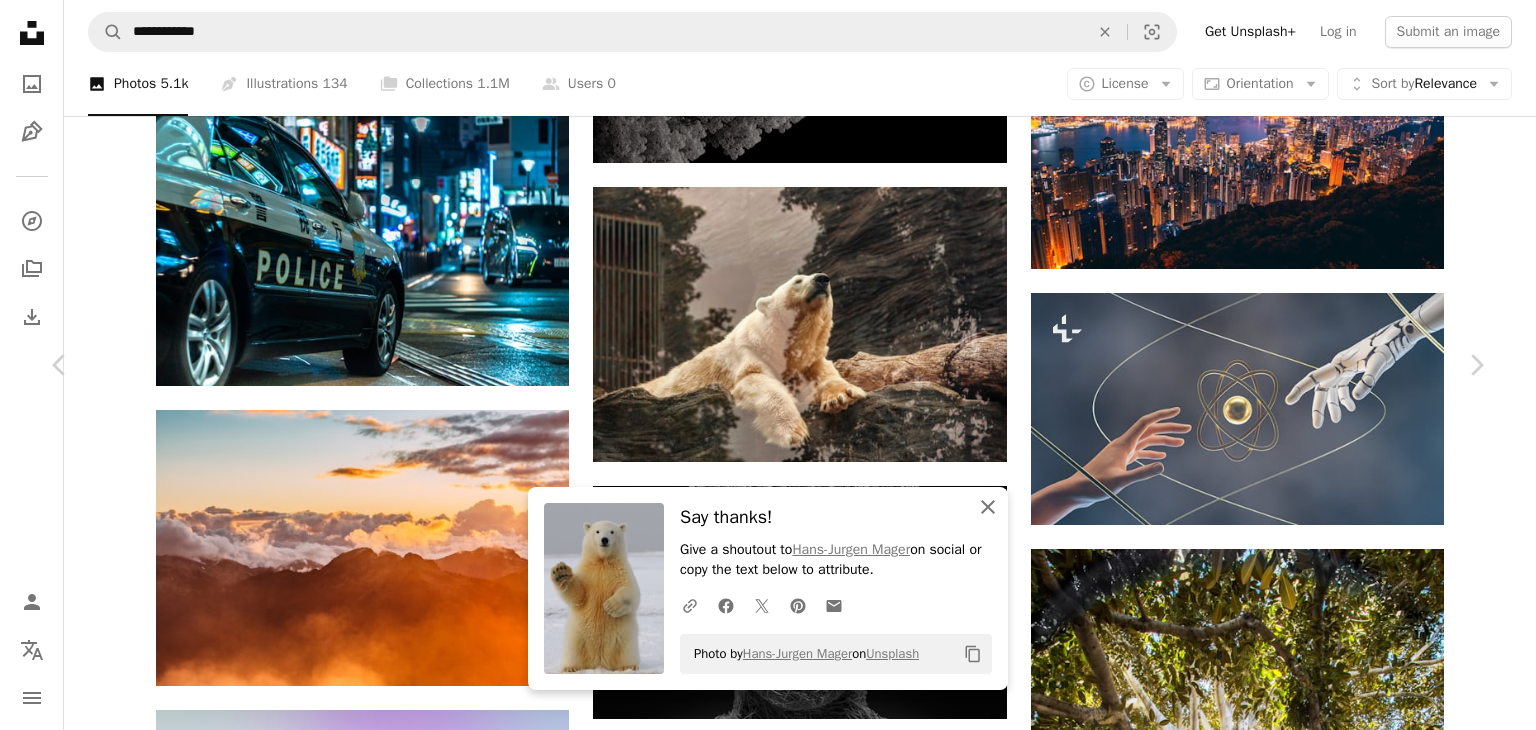 click on "An X shape" 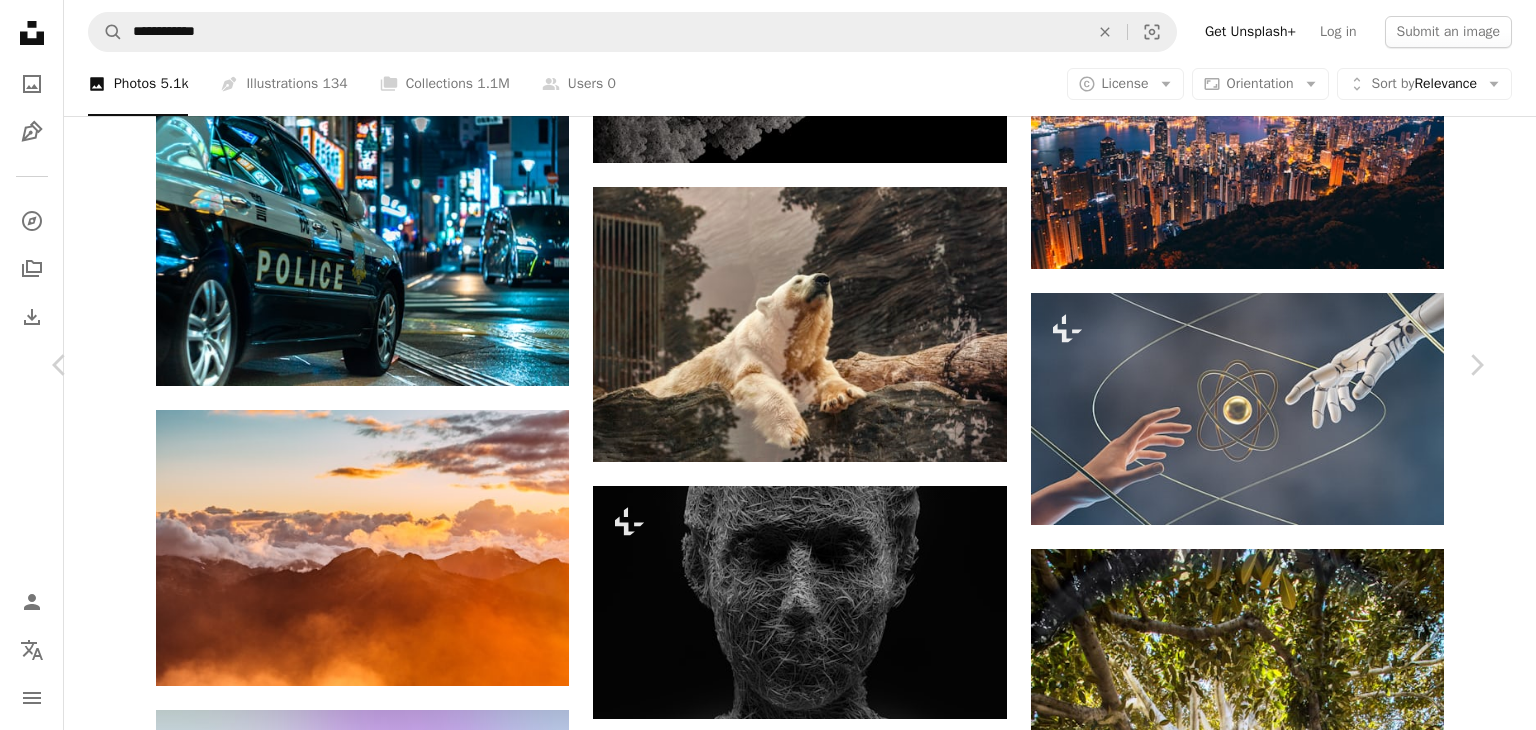 scroll, scrollTop: 2000, scrollLeft: 0, axis: vertical 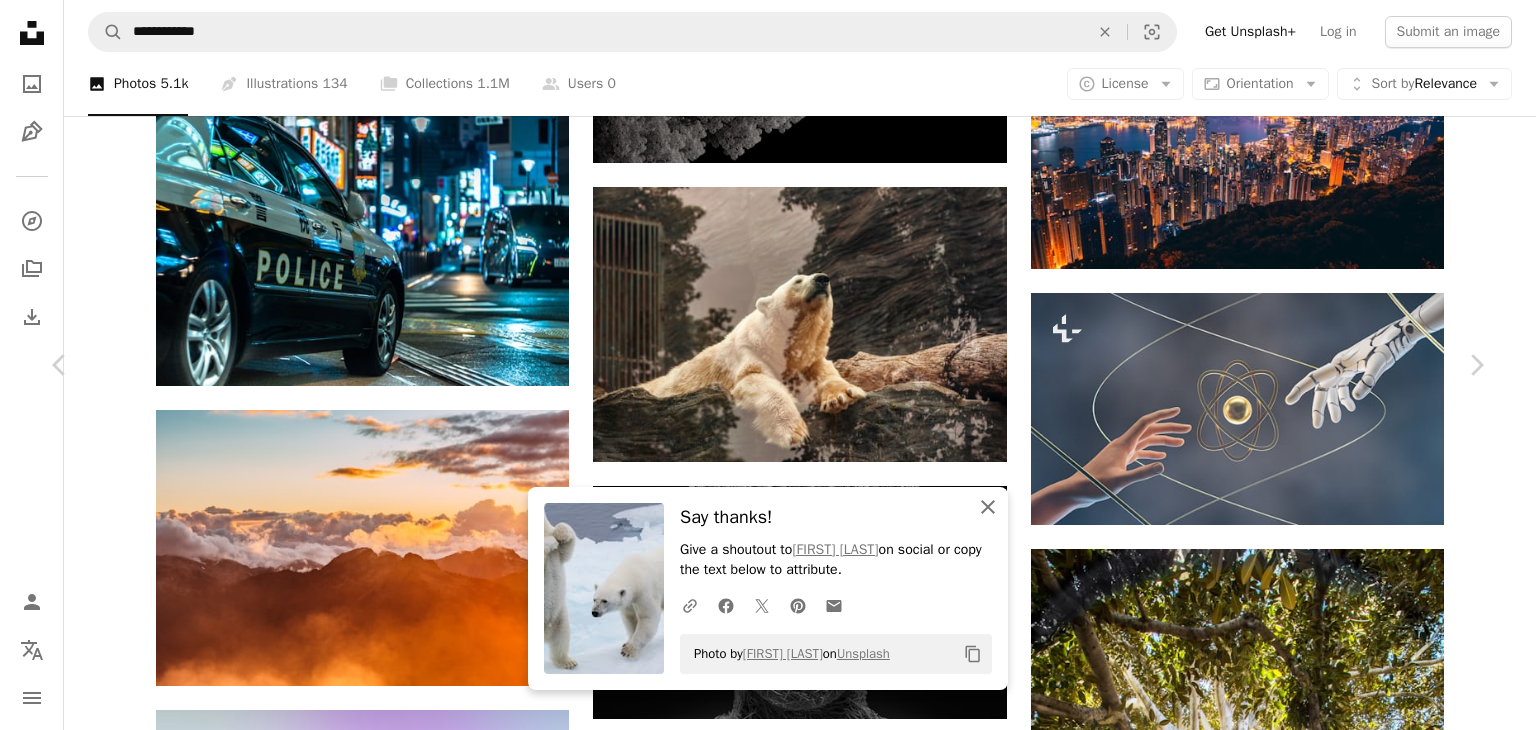 click 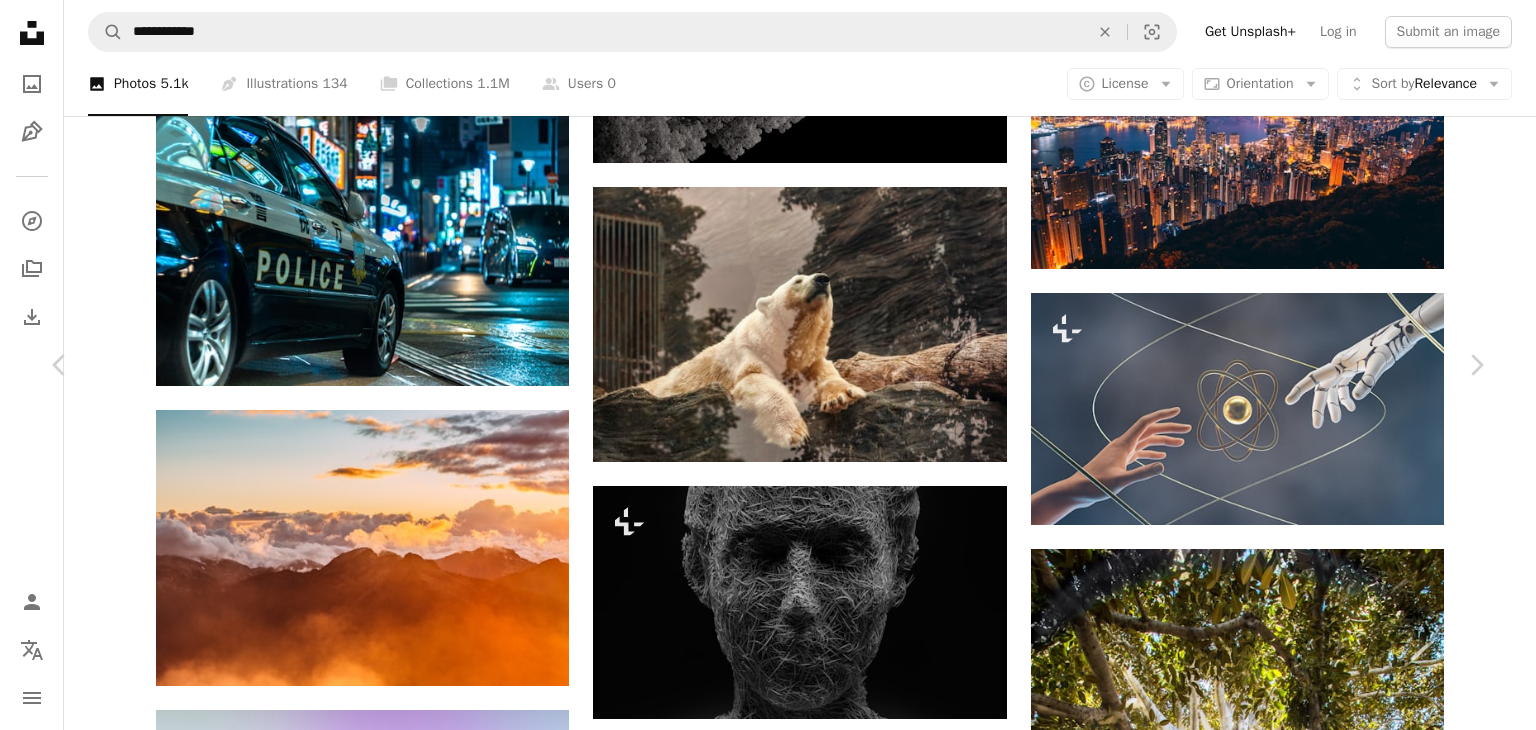 scroll, scrollTop: 5361, scrollLeft: 0, axis: vertical 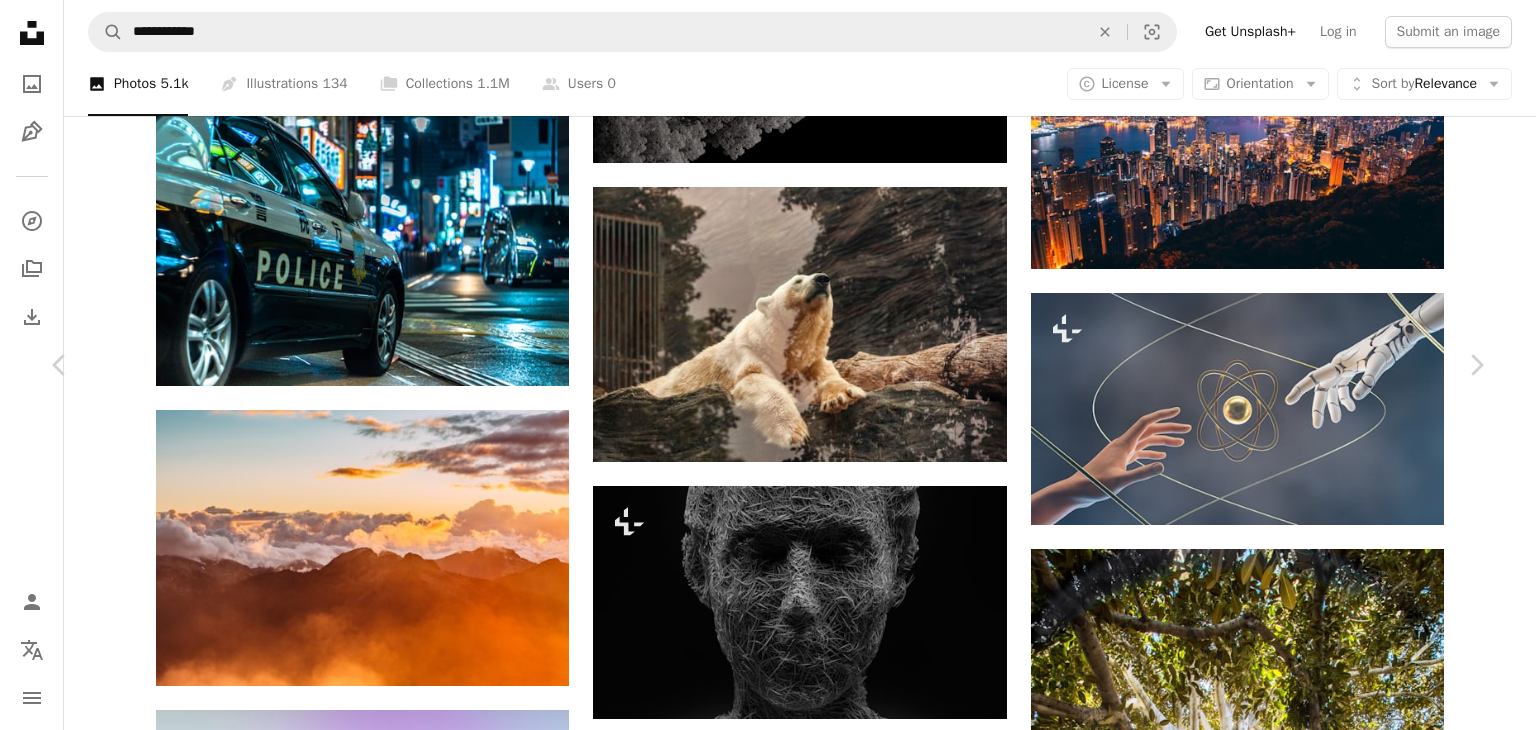 click on "An X shape Chevron left Chevron right Getty Images For  Unsplash+ A heart A plus sign Edit image   Plus sign for Unsplash+ A lock   Download Zoom in A forward-right arrow Share More Actions Calendar outlined Published on  [MONTH] [DAY], [YEAR] Safety Licensed under the  Unsplash+ License animal photography ice outdoors polar bear relaxation horizontal day color image no people animal wildlife full length animals in the wild Free stock photos Related images Plus sign for Unsplash+ A heart A plus sign Getty Images For  Unsplash+ A lock   Download Plus sign for Unsplash+ A heart A plus sign Getty Images For  Unsplash+ A lock   Download Plus sign for Unsplash+ A heart A plus sign Getty Images For  Unsplash+ A lock   Download Plus sign for Unsplash+ A heart A plus sign [FIRST] [LAST] For  Unsplash+ A lock   Download Plus sign for Unsplash+ A heart A plus sign Getty Images For  Unsplash+ A lock   Download Plus sign for Unsplash+ A heart A plus sign Getty Images For  Unsplash+ A lock   Download Plus sign for Unsplash+" at bounding box center (768, 3791) 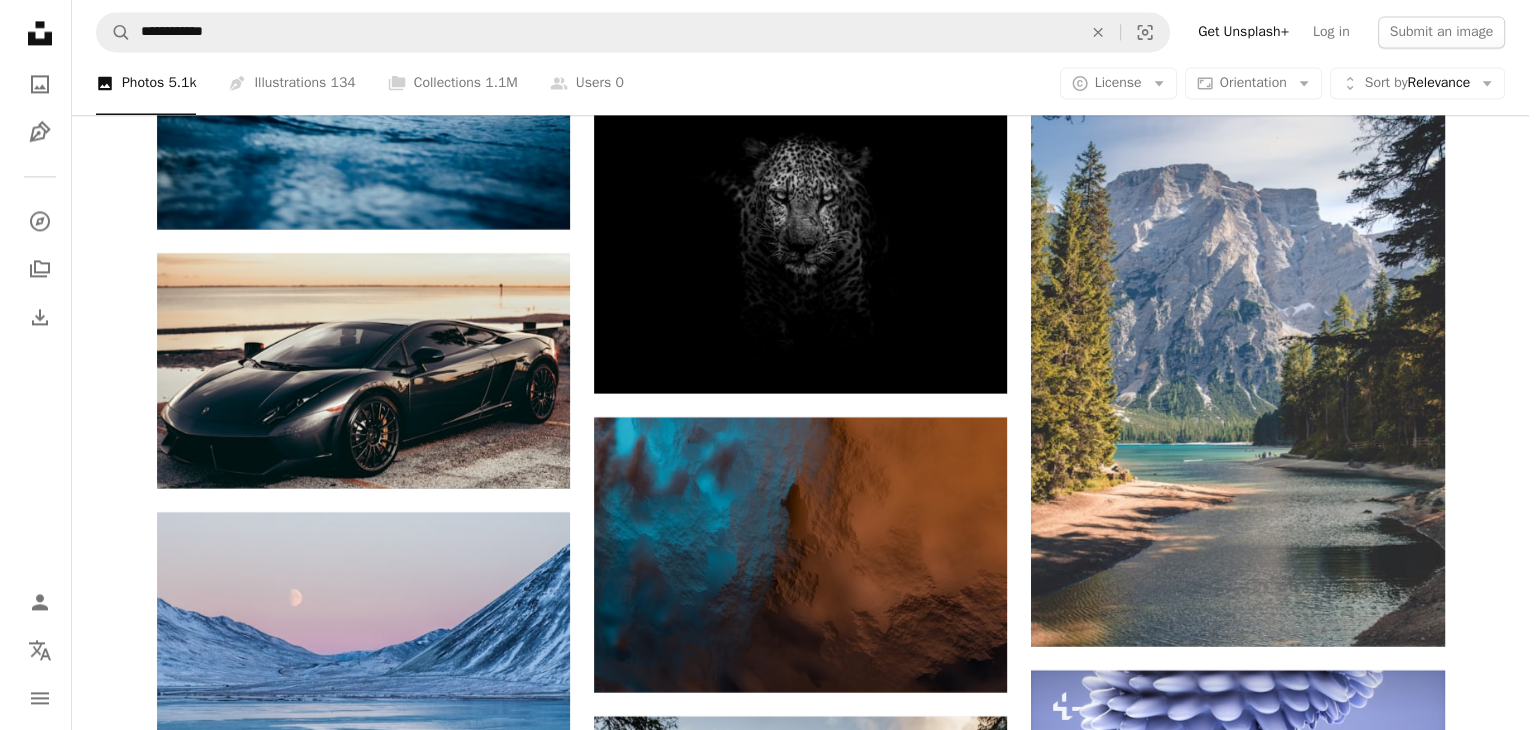 scroll, scrollTop: 18190, scrollLeft: 0, axis: vertical 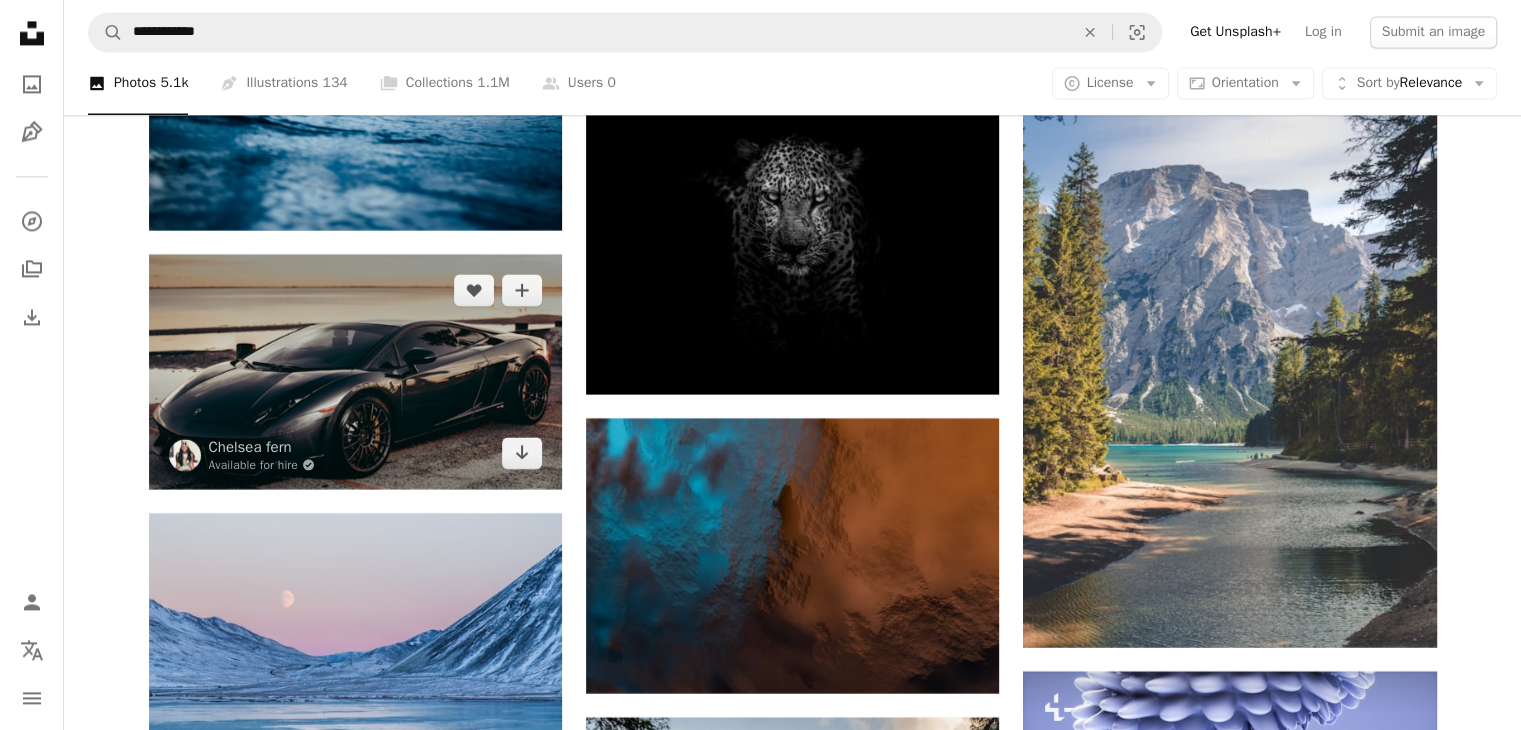click at bounding box center (355, 371) 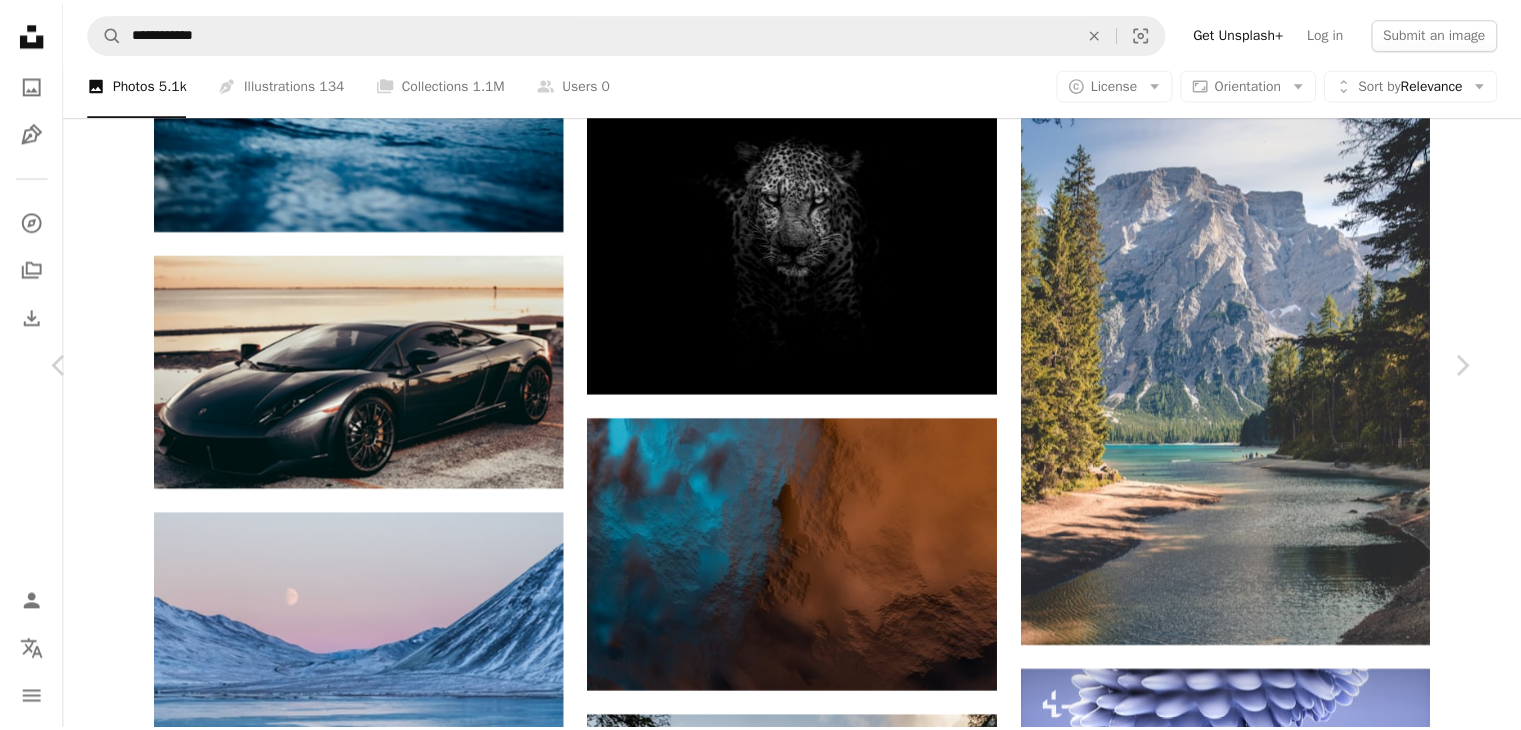 scroll, scrollTop: 0, scrollLeft: 0, axis: both 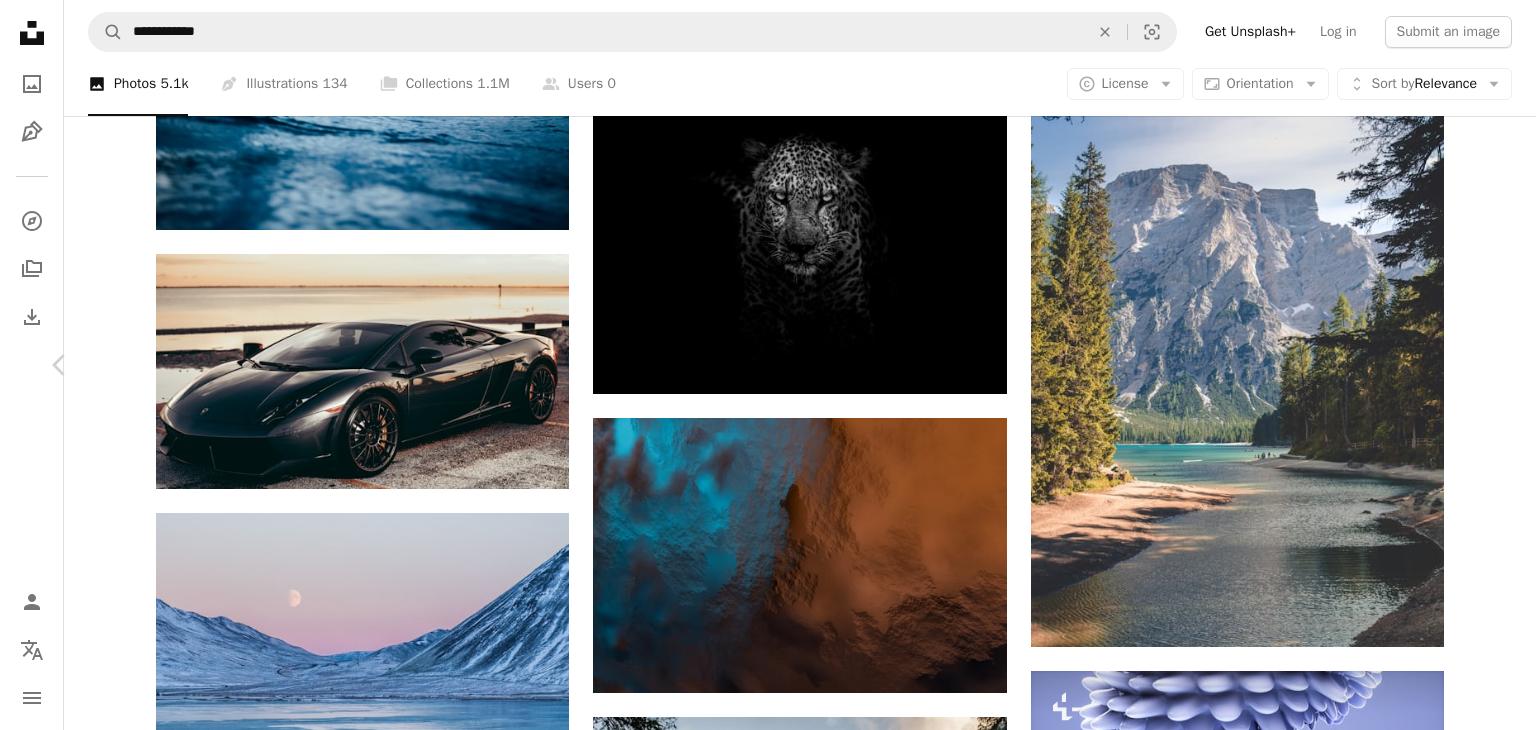 click on "Chevron right" at bounding box center [1476, 365] 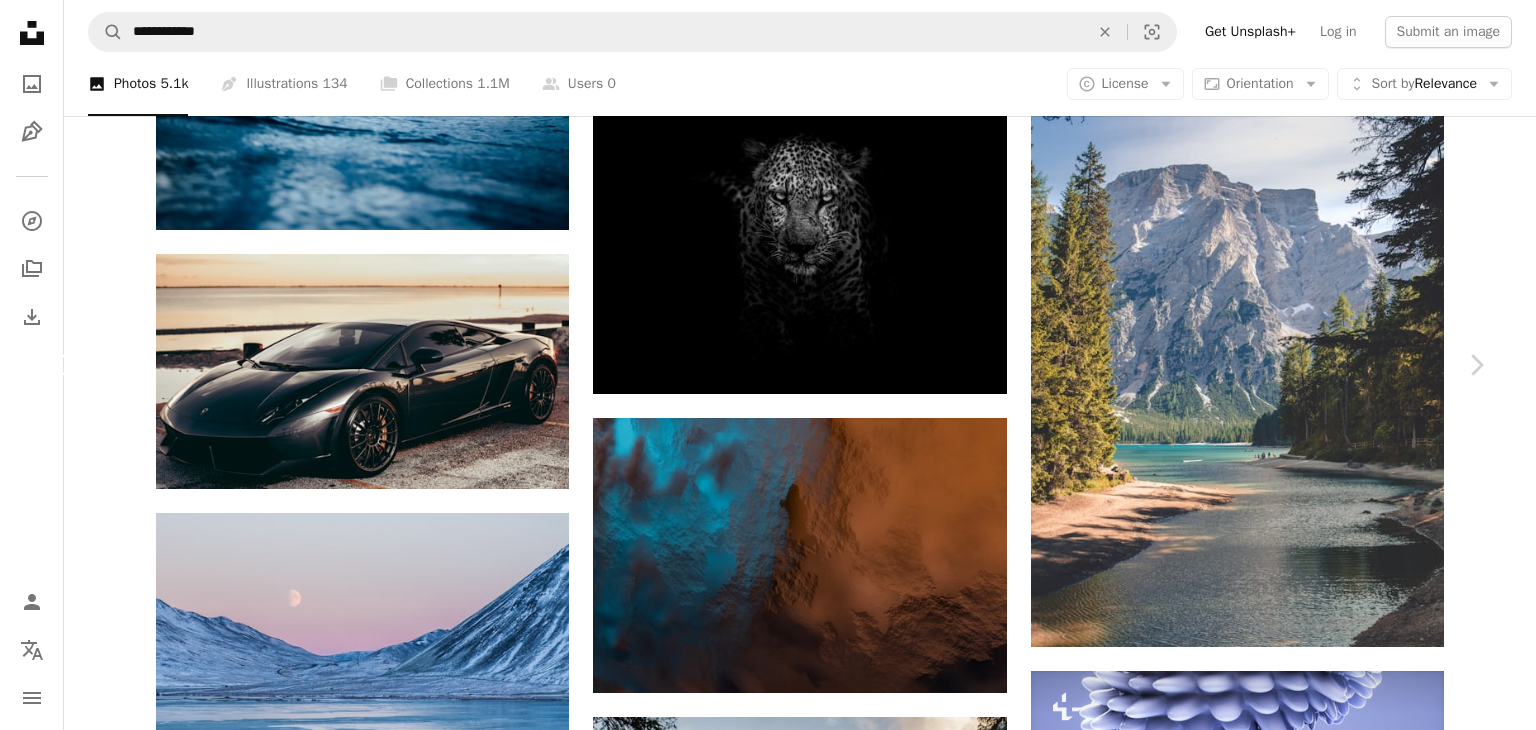 click 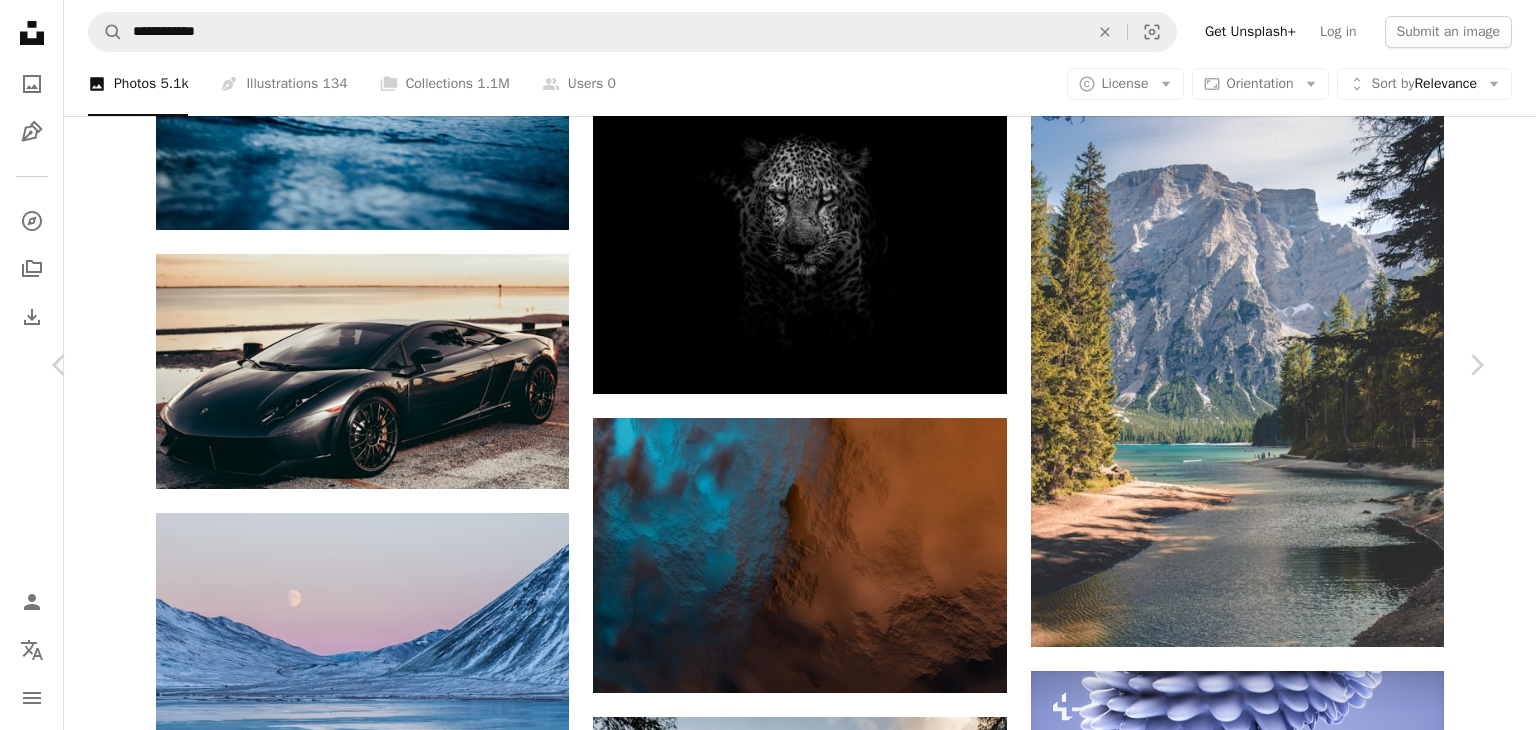 click on "Chevron down" 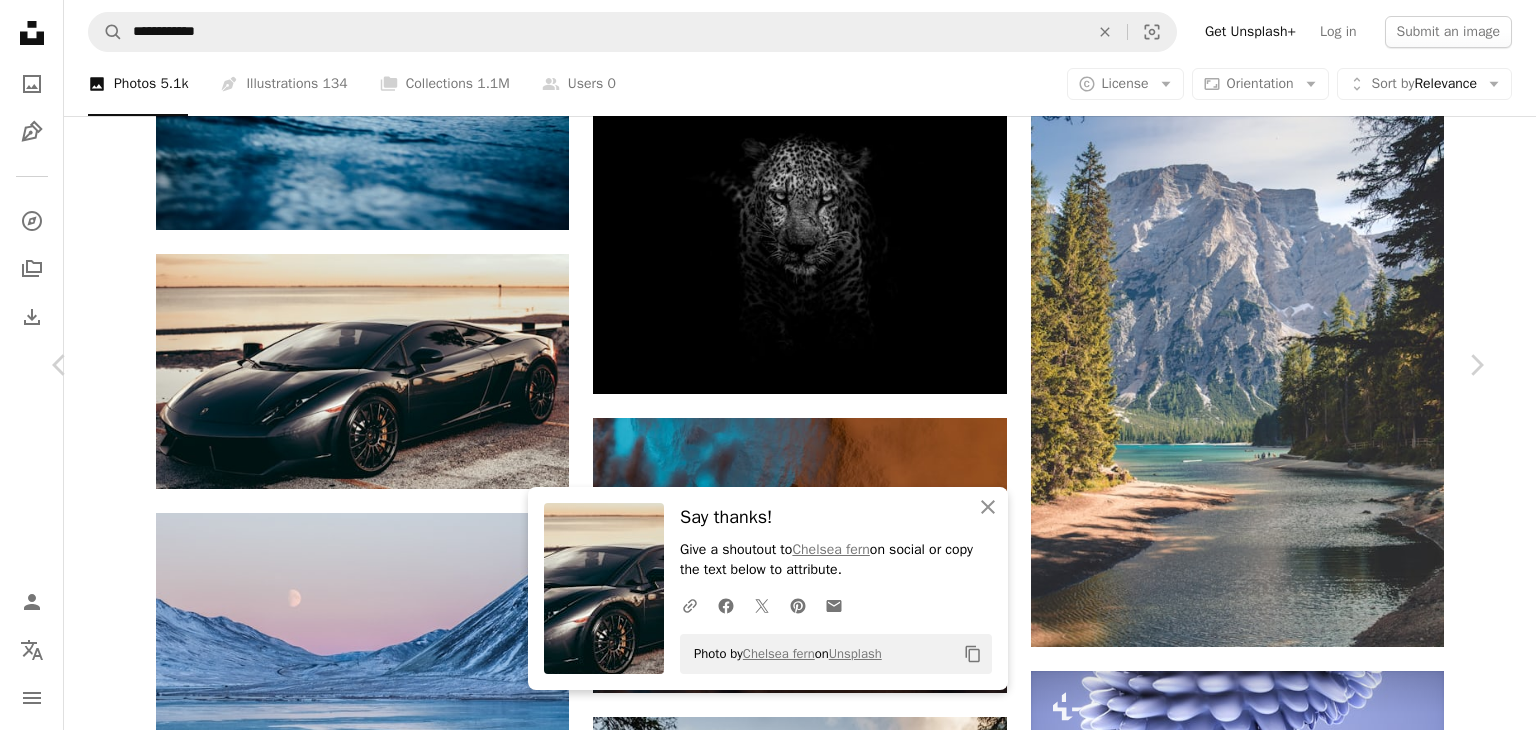 click on "An X shape Chevron left Chevron right An X shape Close Say thanks! Give a shoutout to  [FIRST] [LAST]  on social or copy the text below to attribute. A URL sharing icon (chains) Facebook icon X (formerly Twitter) icon Pinterest icon An envelope Photo by  [FIRST] [LAST]  on  Unsplash
Copy content [FIRST] [LAST] Available for hire A checkmark inside of a circle A heart A plus sign Edit image   Plus sign for Unsplash+ Download free Chevron down Zoom in Views 2,872,243 Downloads 76,371 A forward-right arrow Share Info icon Info More Actions Picture taken for FindByPlate – https://findbyplate.com A map marker [CITY], [COUNTRY] Calendar outlined Published on  [MONTH] [DAY], [YEAR] Safety Free to use under the  Unsplash License background car beach car wallpaper sunset cars sports car luxury lamborghini wallpapers luxury car [STATE] car background [CITY] [CITY] black vehicle transportation united states automobile Backgrounds Browse premium related images on iStock  |  Save 20% with code UNSPLASH20  ↗ A heart" at bounding box center (768, 8977) 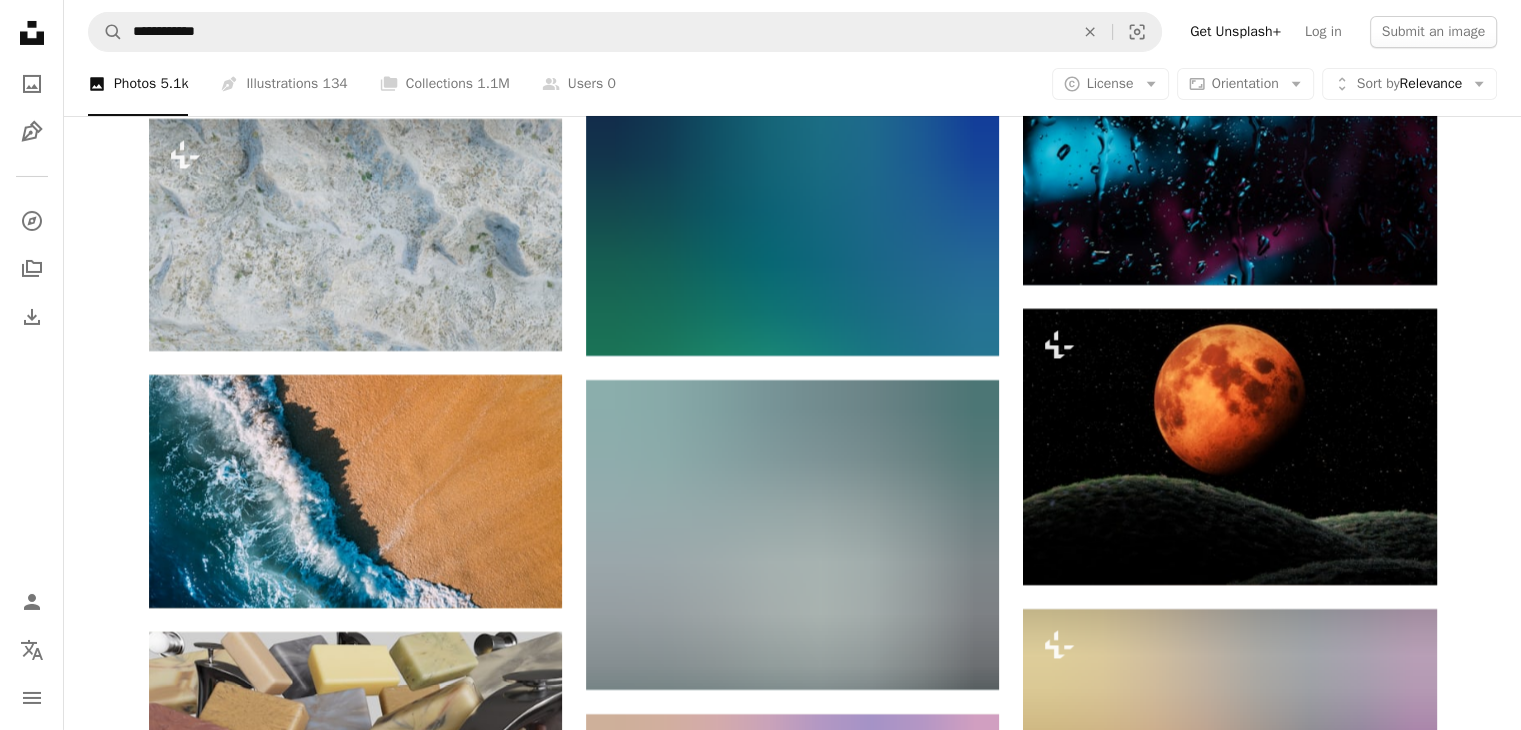 scroll, scrollTop: 30356, scrollLeft: 0, axis: vertical 